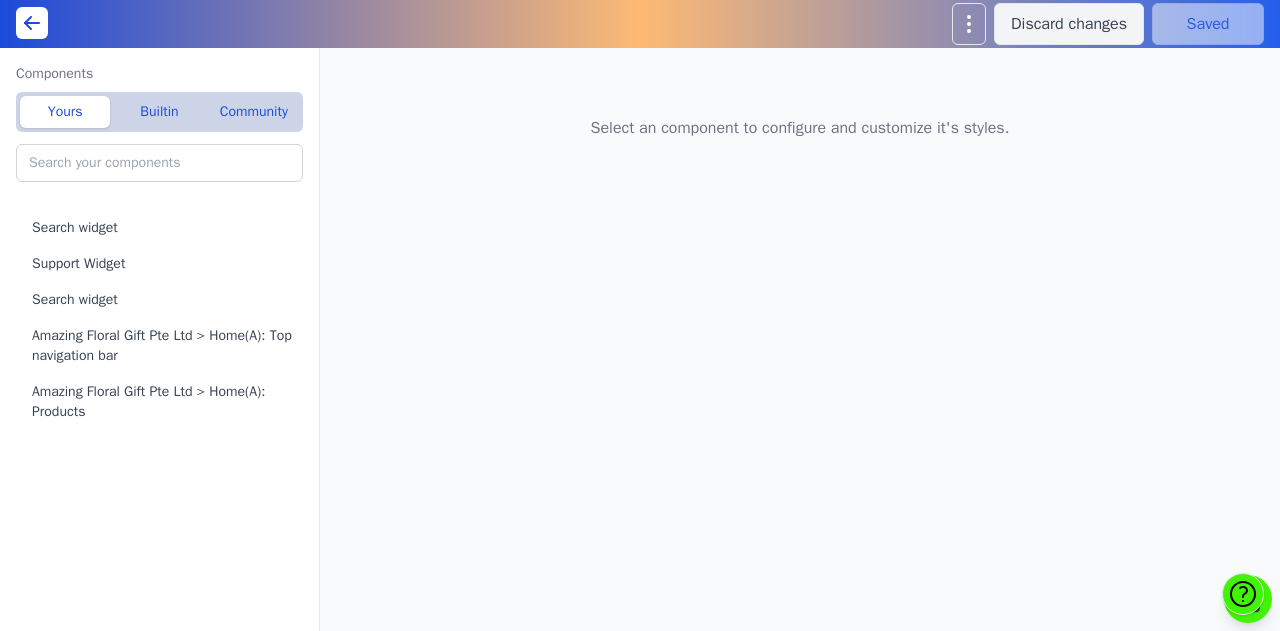 scroll, scrollTop: 0, scrollLeft: 0, axis: both 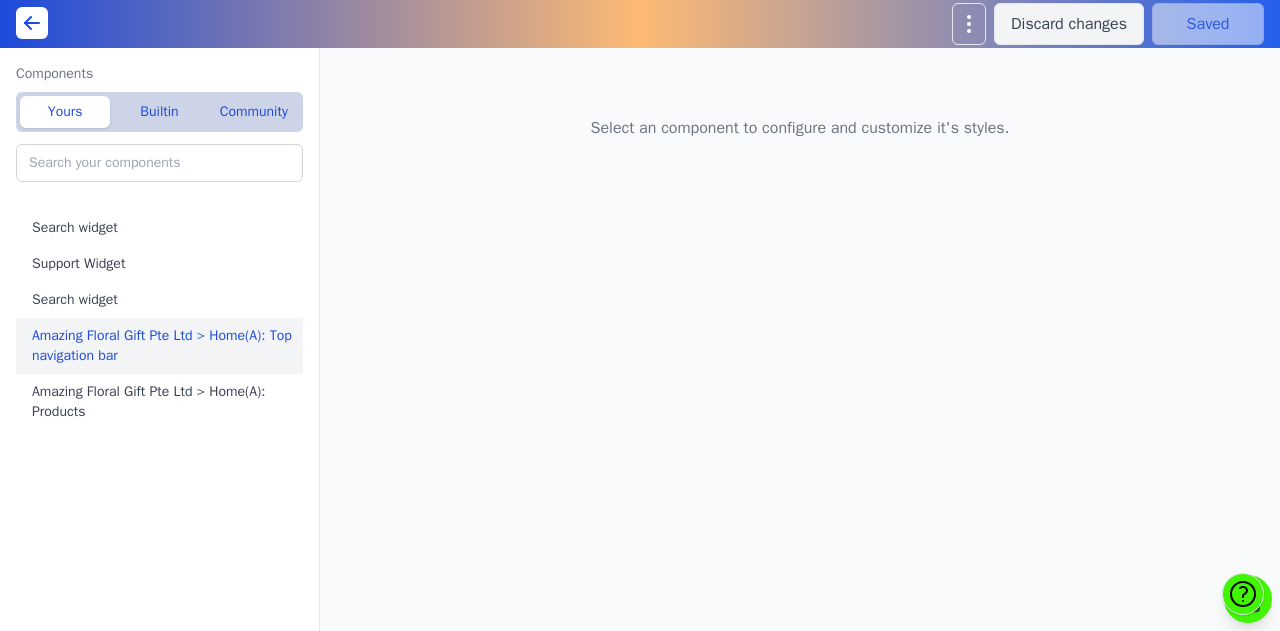click on "Amazing Floral Gift Pte Ltd > Home(A): Top navigation bar" at bounding box center (163, 346) 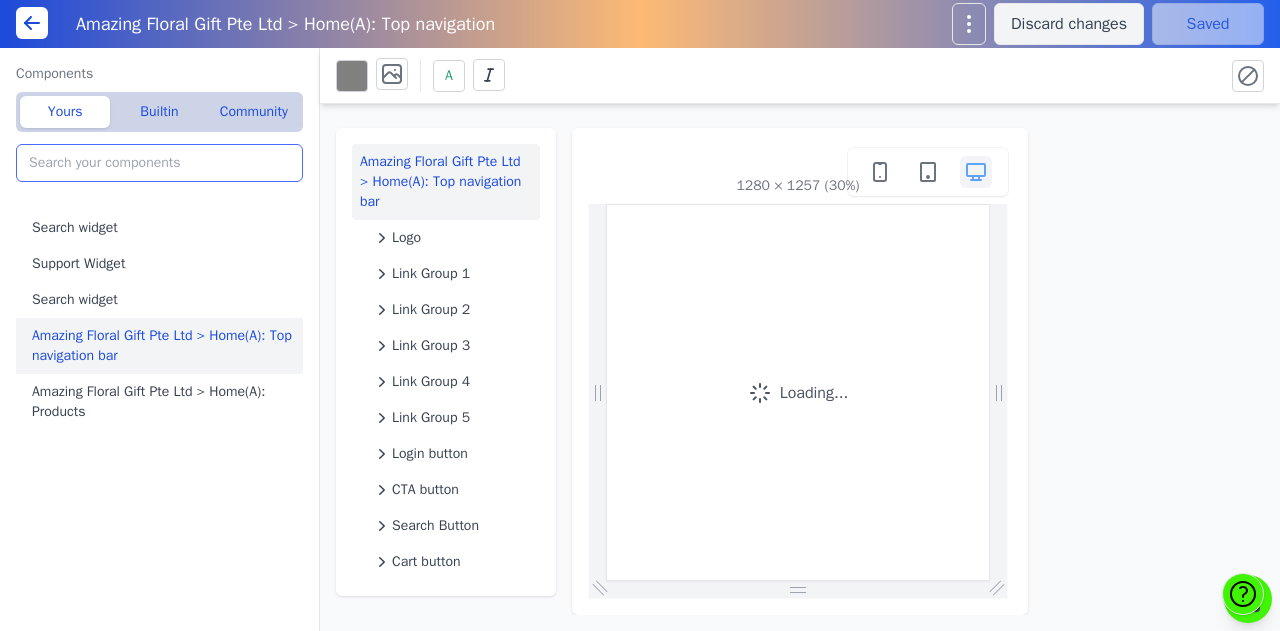 click at bounding box center [159, 163] 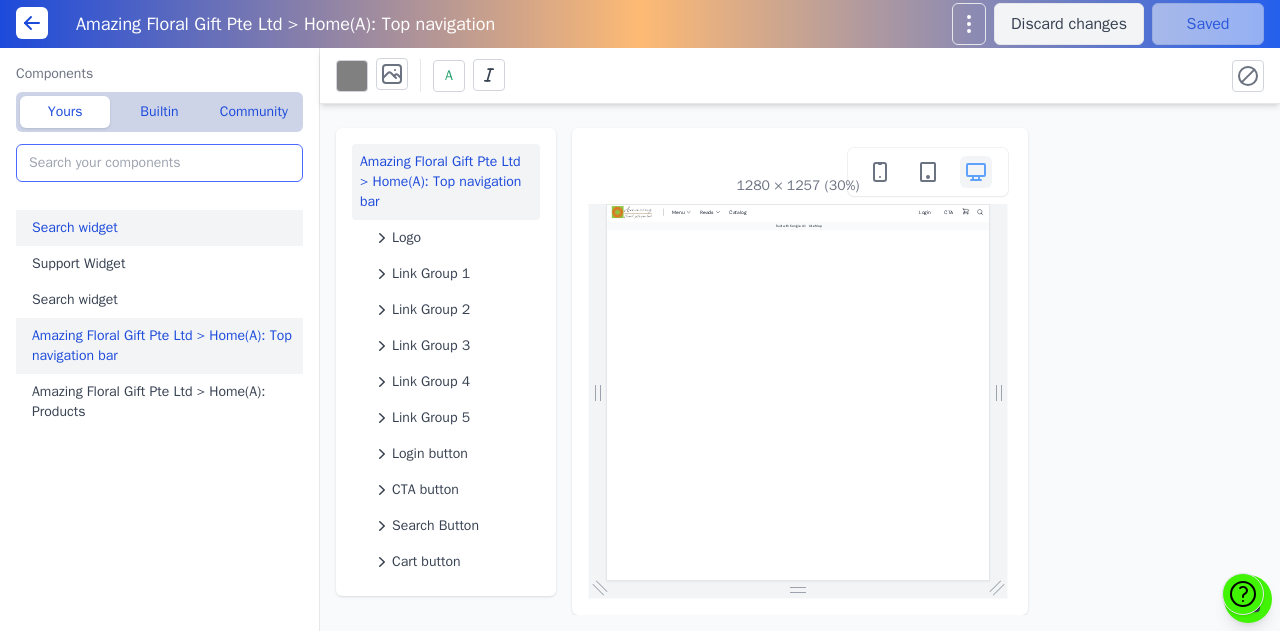 scroll, scrollTop: 0, scrollLeft: 0, axis: both 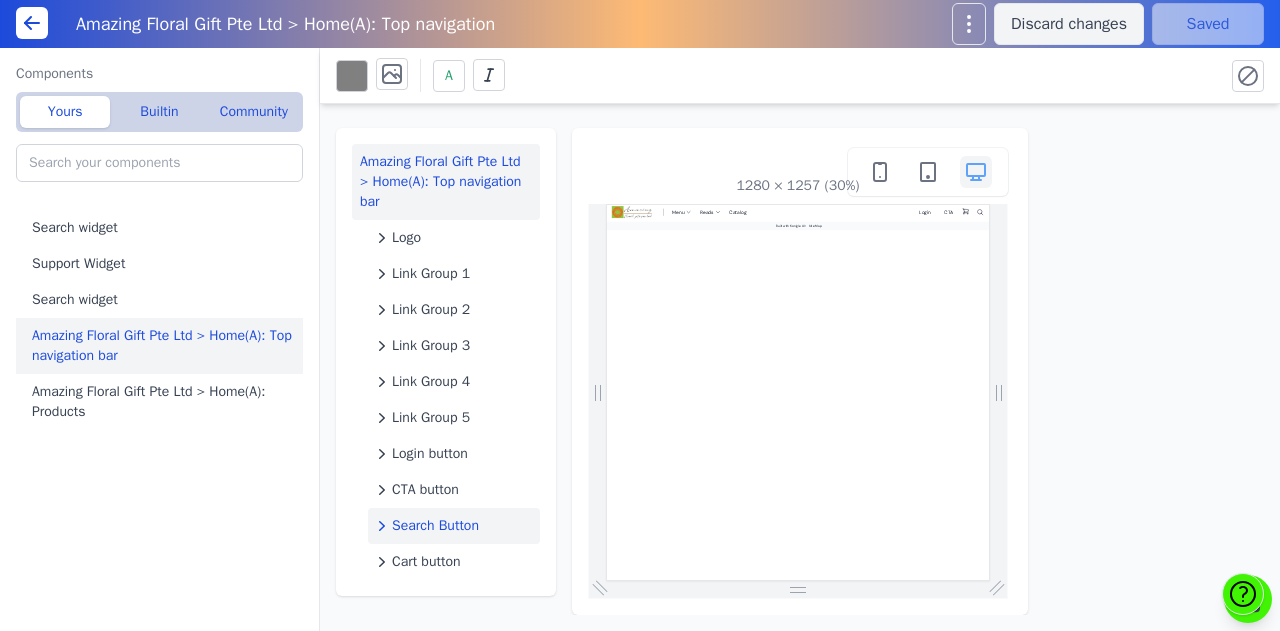 click on "Search Button" at bounding box center (435, 526) 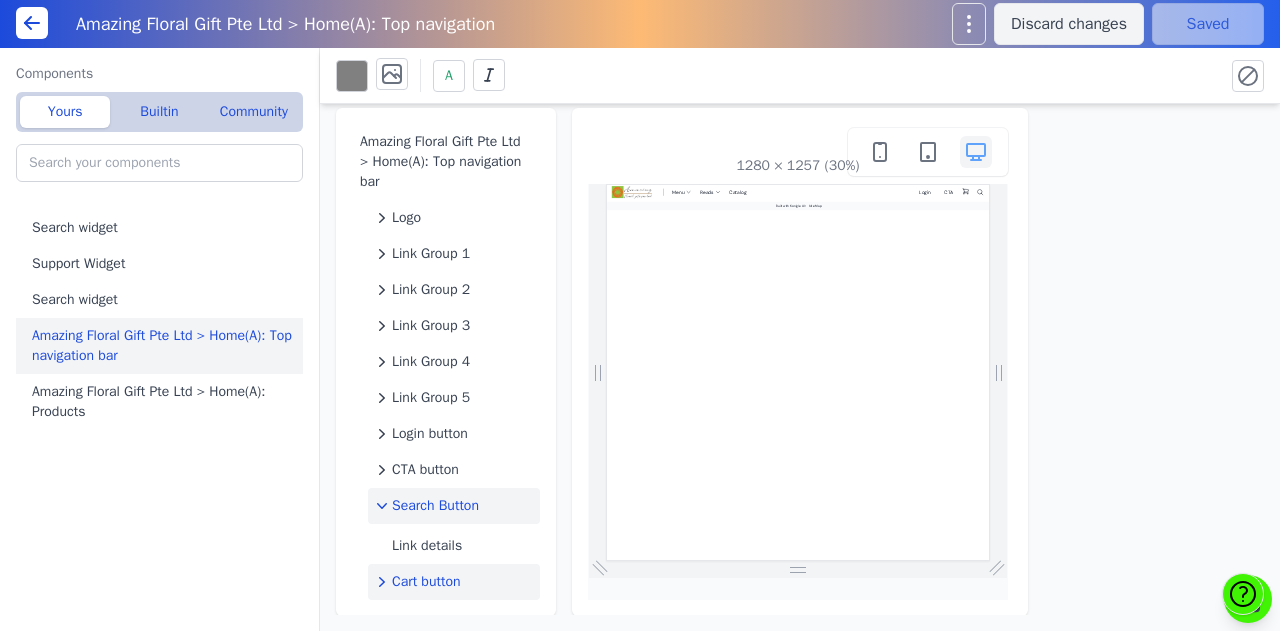 click on "Cart button" at bounding box center (426, 582) 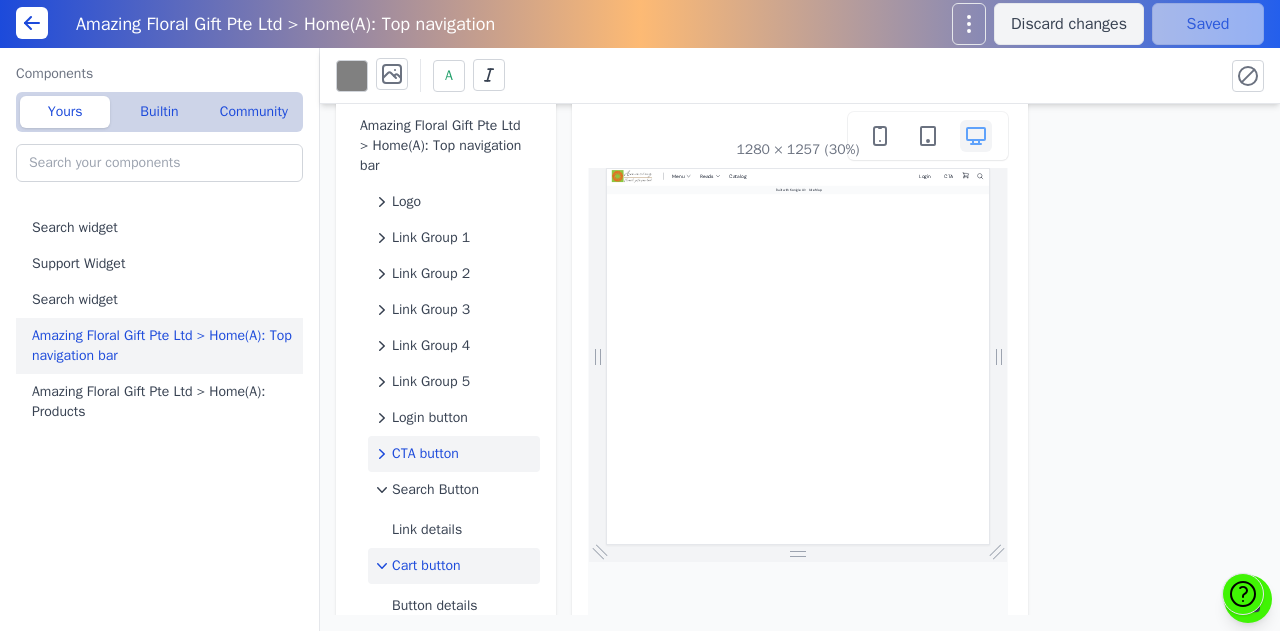 scroll, scrollTop: 60, scrollLeft: 0, axis: vertical 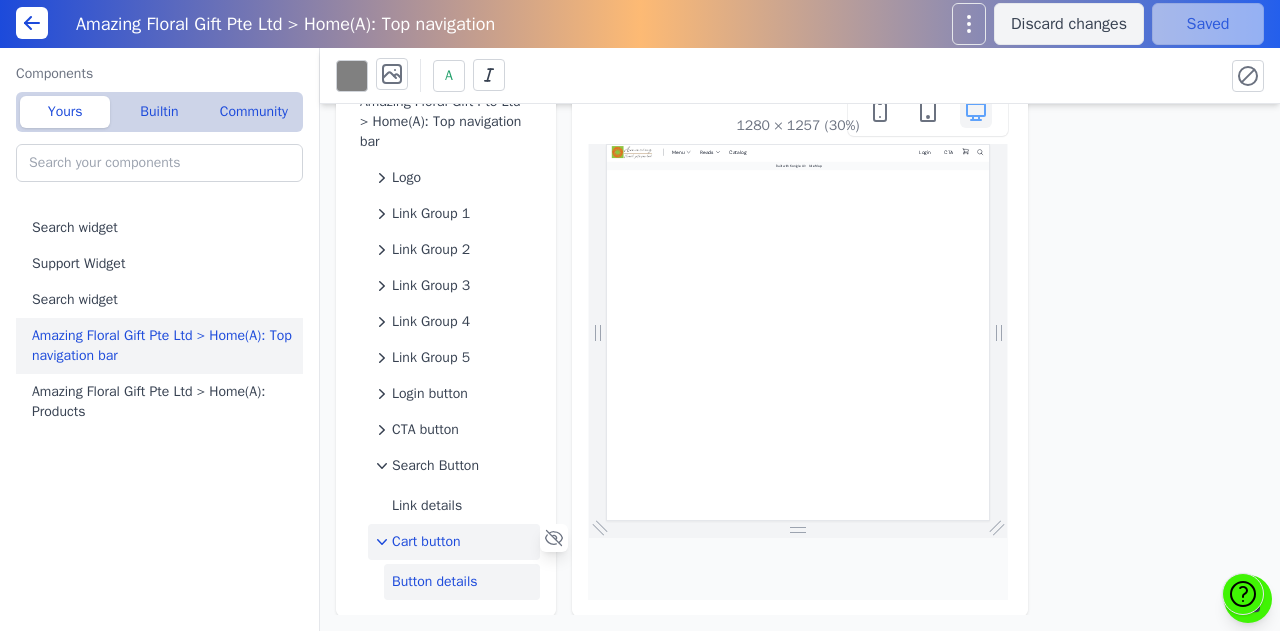 click on "Button details" at bounding box center [462, 582] 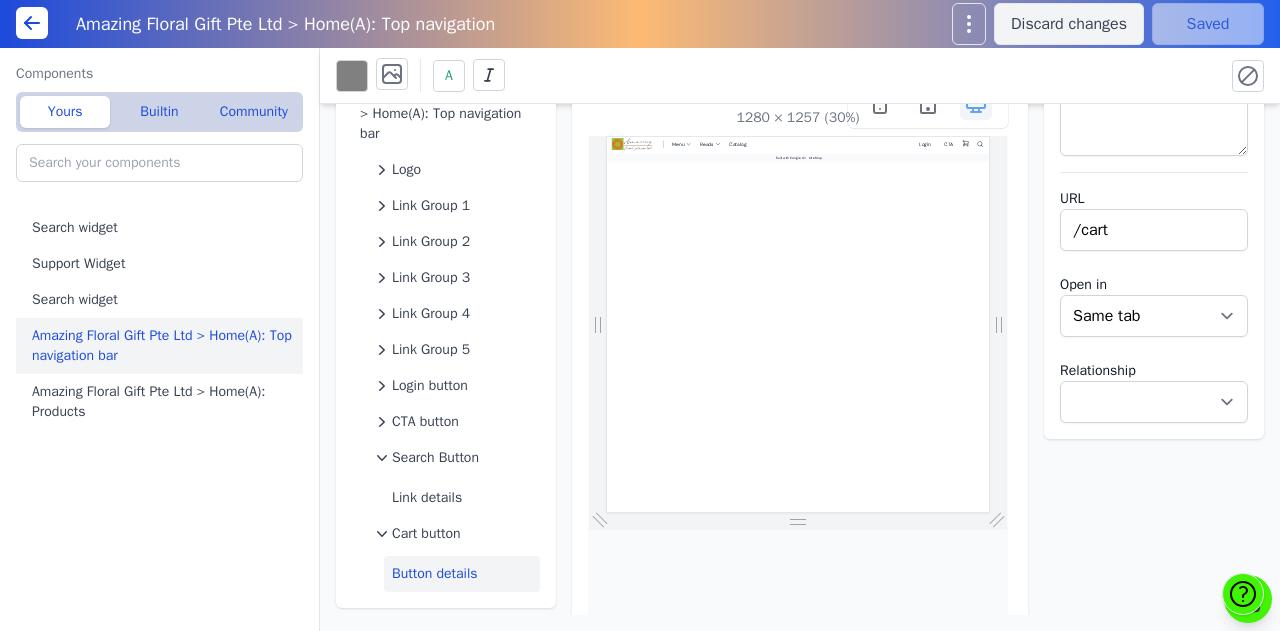scroll, scrollTop: 100, scrollLeft: 0, axis: vertical 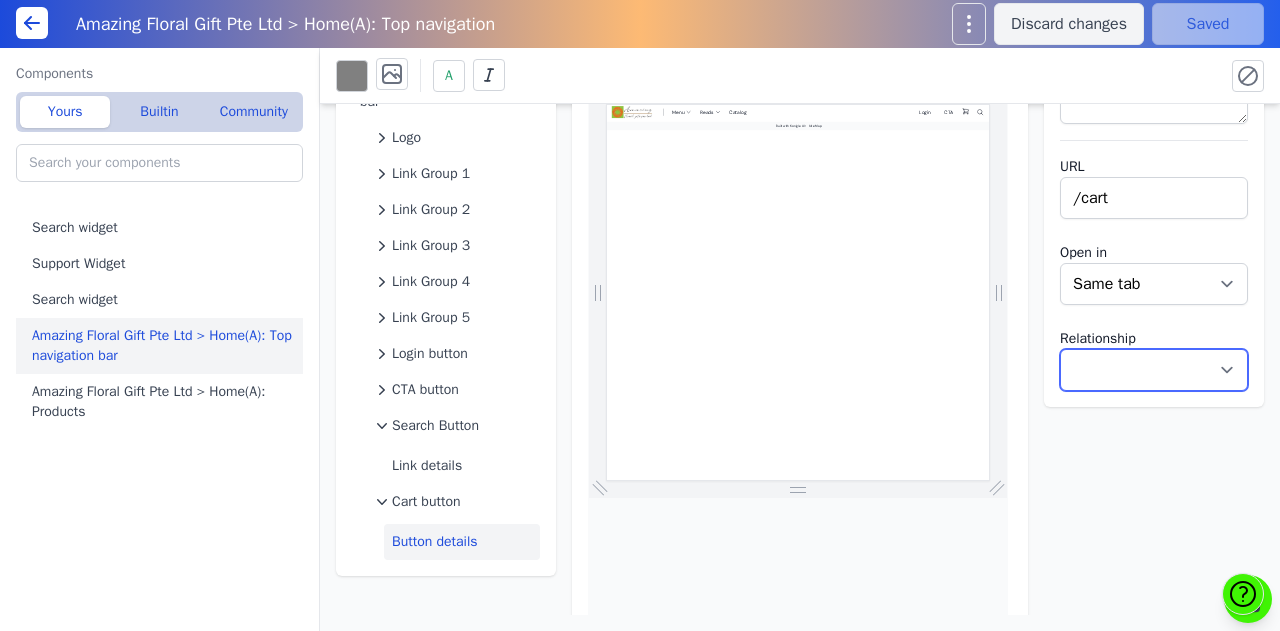 click on "Noopener Noreferrer Nofollow" at bounding box center [1154, 370] 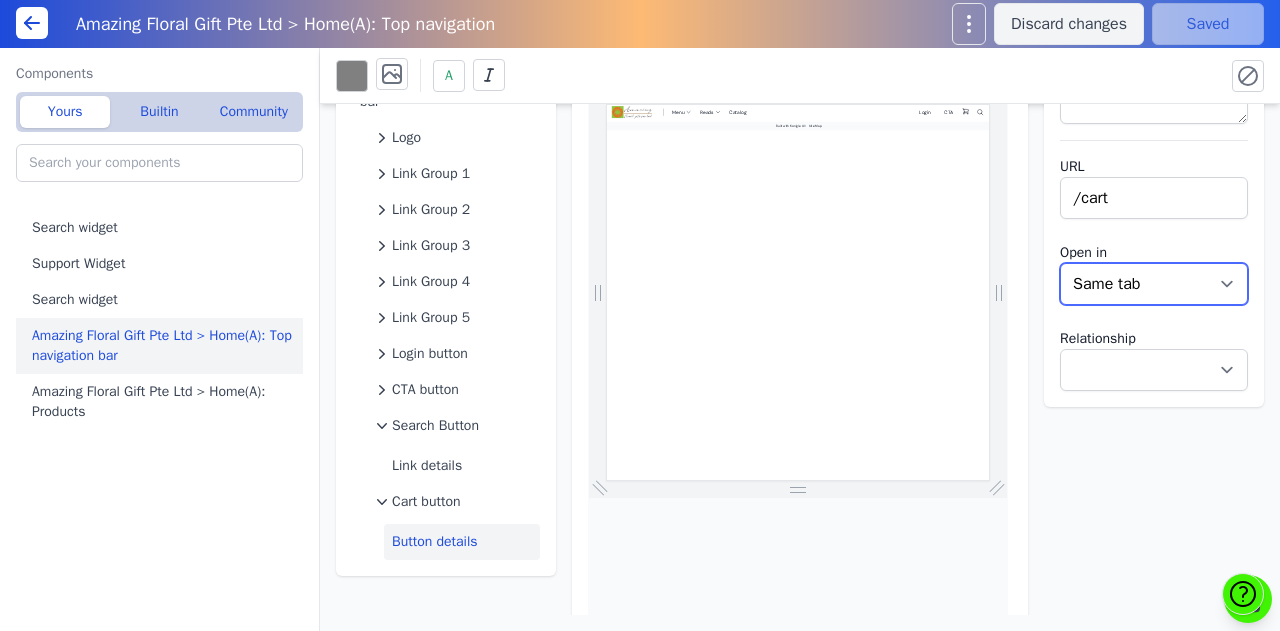 click on "New tab Same tab" at bounding box center (1154, 284) 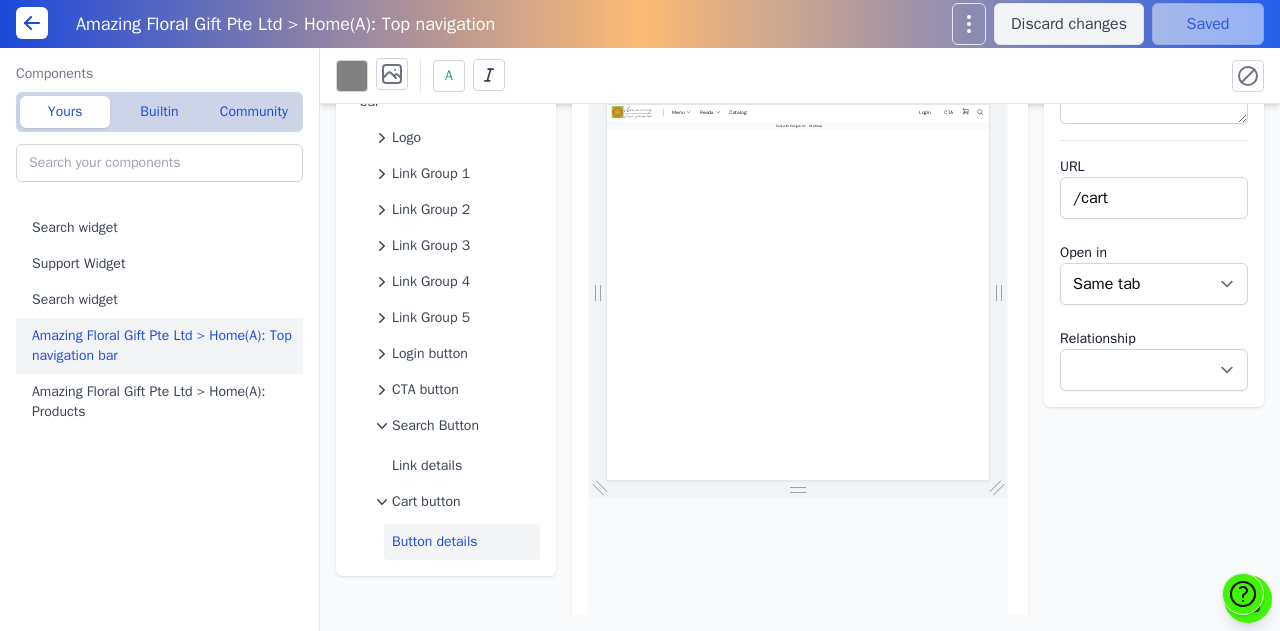click on "Amazing Floral Gift Pte Ltd > Home(A): Top navigation bar Logo Link Group 1 Link Group 2 Link Group 3 Link Group 4 Link Group 5 Login button CTA button Search Button Link details Cart button Button details 1280 × 1257 (30%)  URL /cart Open in  New tab Same tab Relationship  Noopener Noreferrer Nofollow" at bounding box center (800, 359) 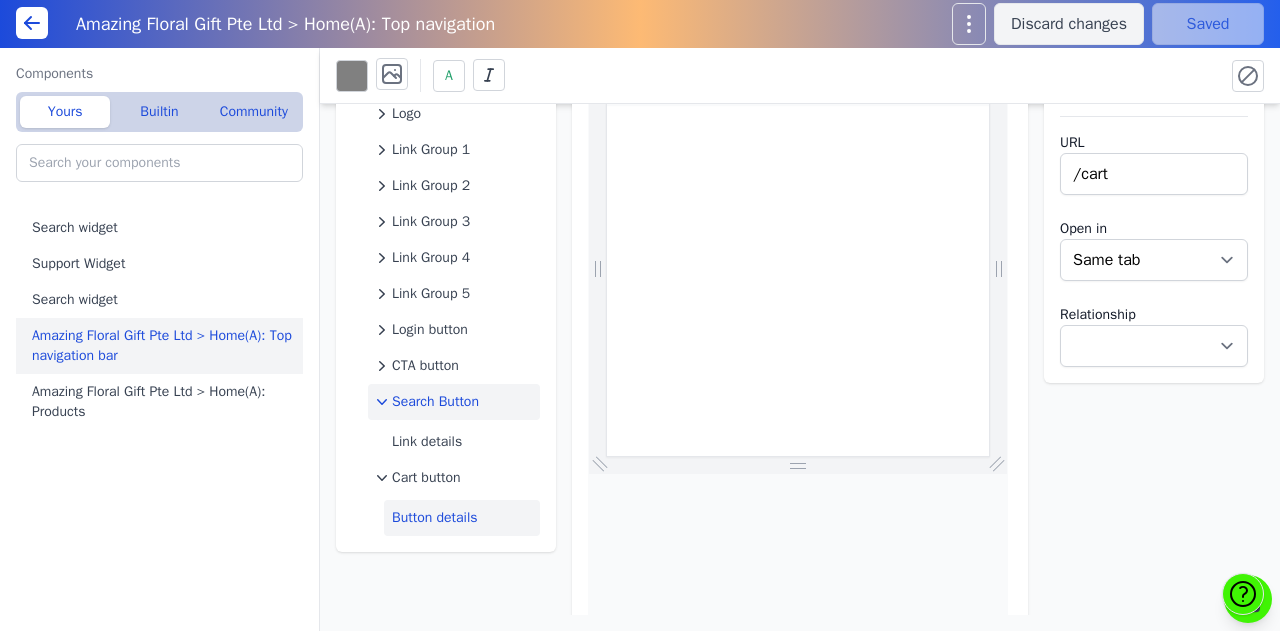 scroll, scrollTop: 145, scrollLeft: 0, axis: vertical 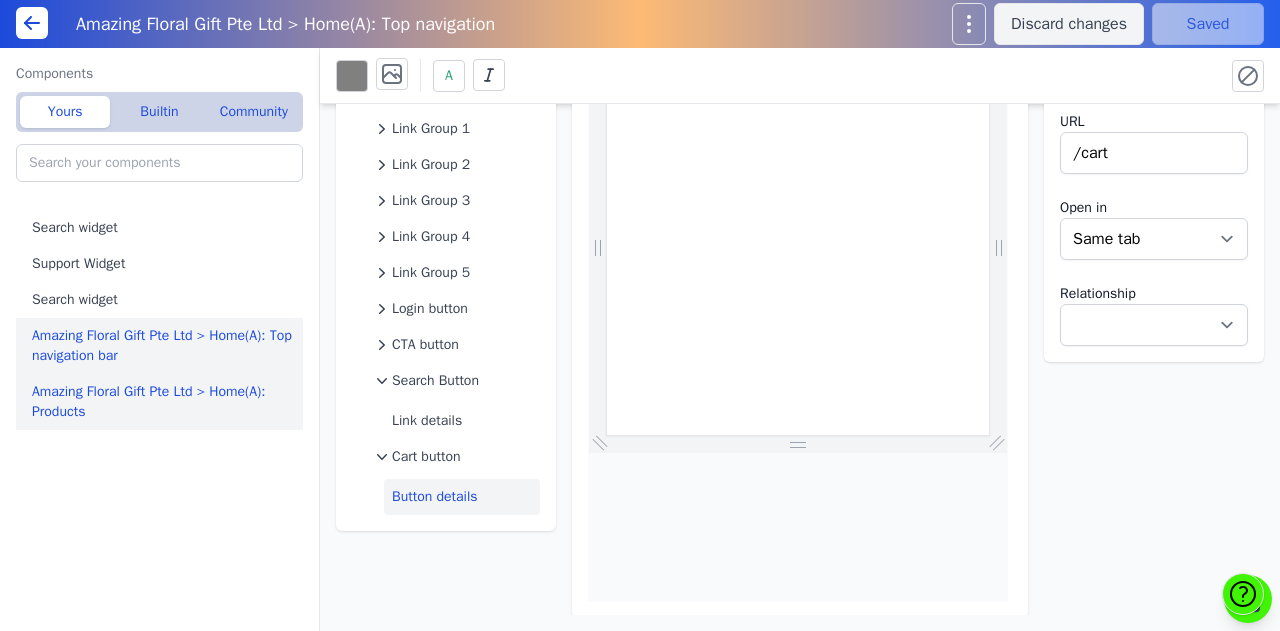 click on "Amazing Floral Gift Pte Ltd > Home(A): Products" at bounding box center (163, 402) 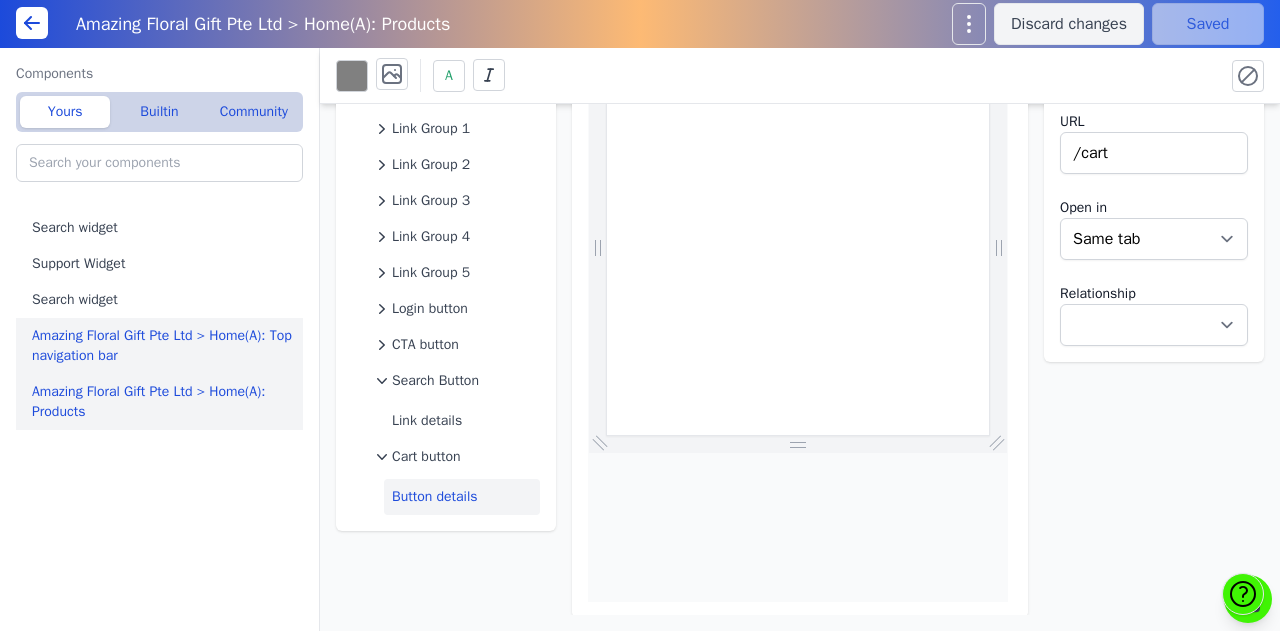 scroll, scrollTop: 0, scrollLeft: 0, axis: both 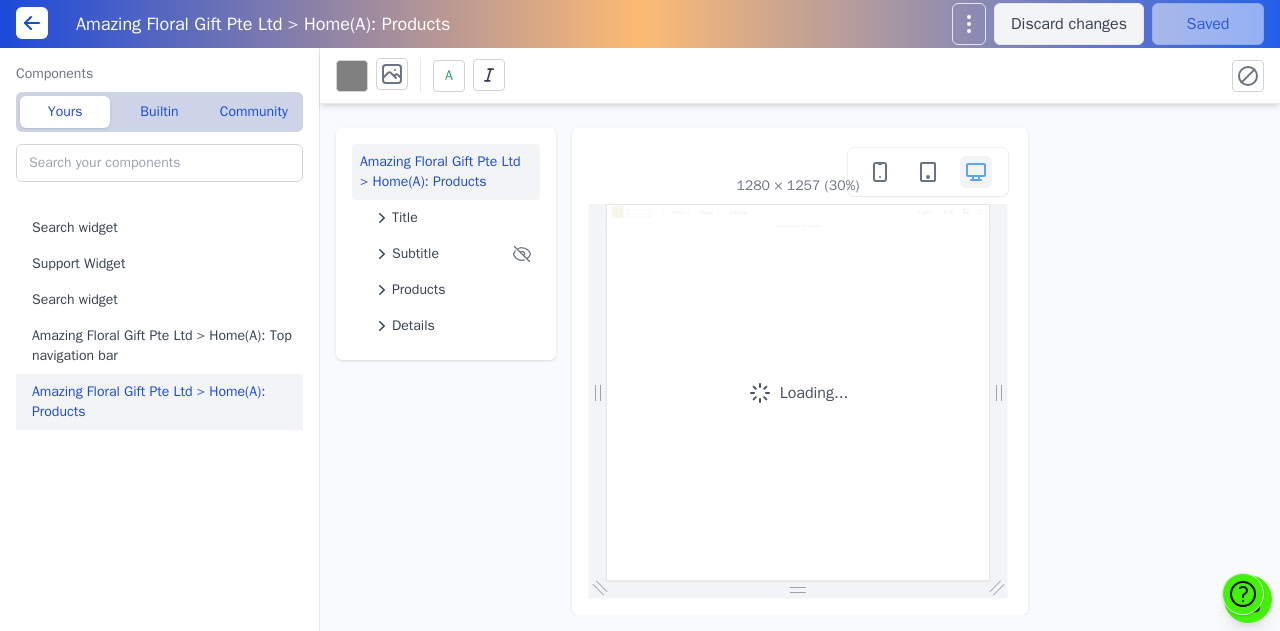 click on "Search widget Support Widget Search widget Amazing Floral Gift Pte Ltd > Home(A): Top navigation bar Amazing Floral Gift Pte Ltd > Home(A): Products" at bounding box center (167, 412) 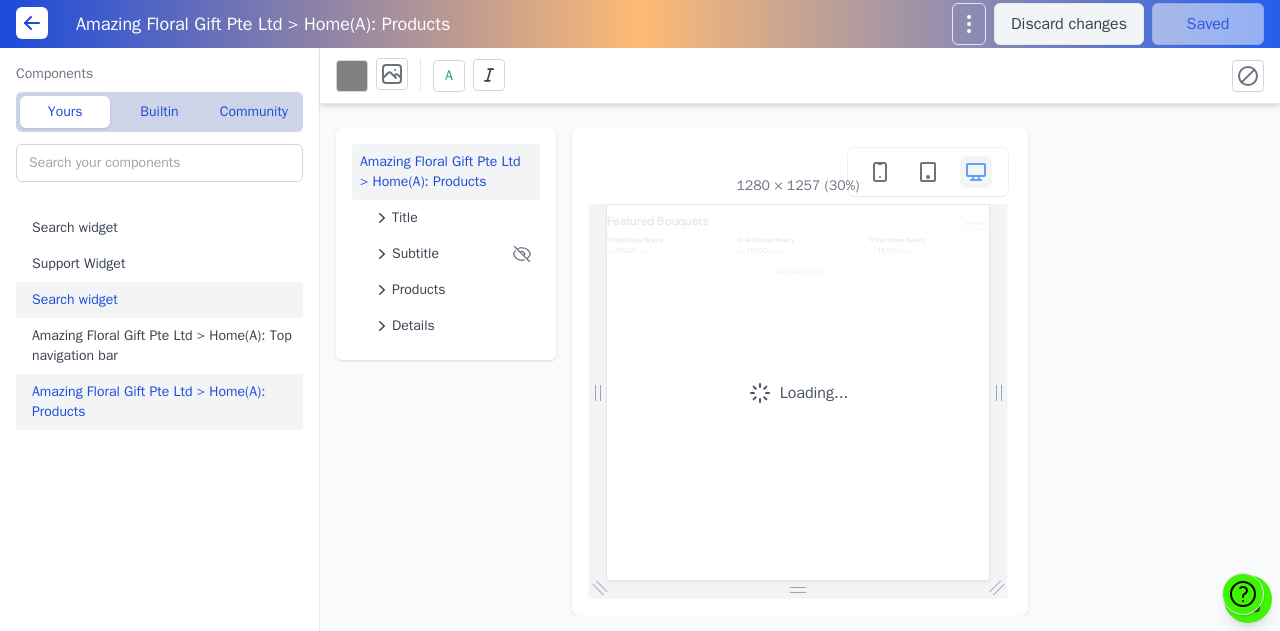 scroll, scrollTop: 0, scrollLeft: 0, axis: both 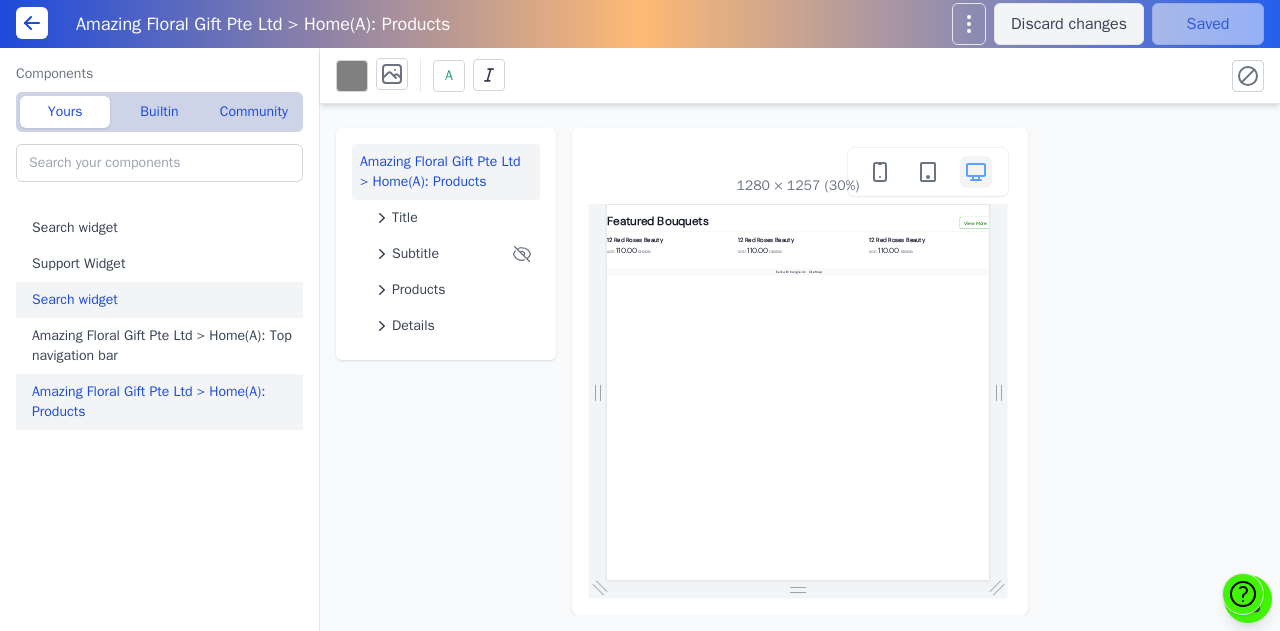click on "Search widget" at bounding box center [163, 300] 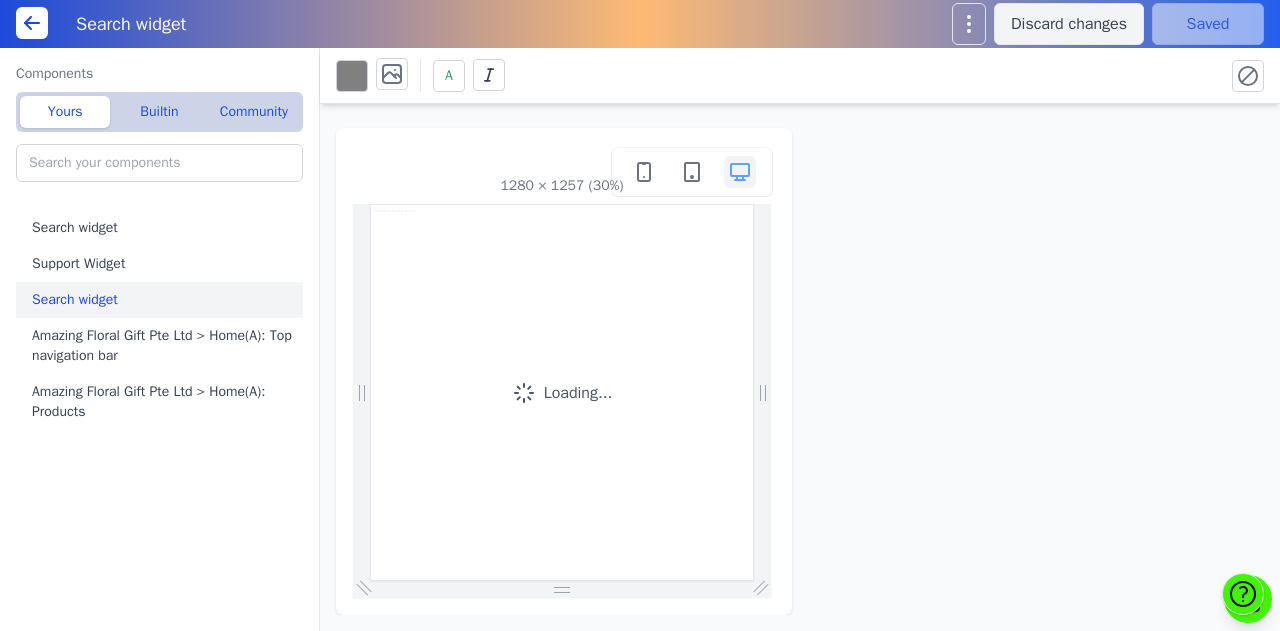 scroll, scrollTop: 0, scrollLeft: 0, axis: both 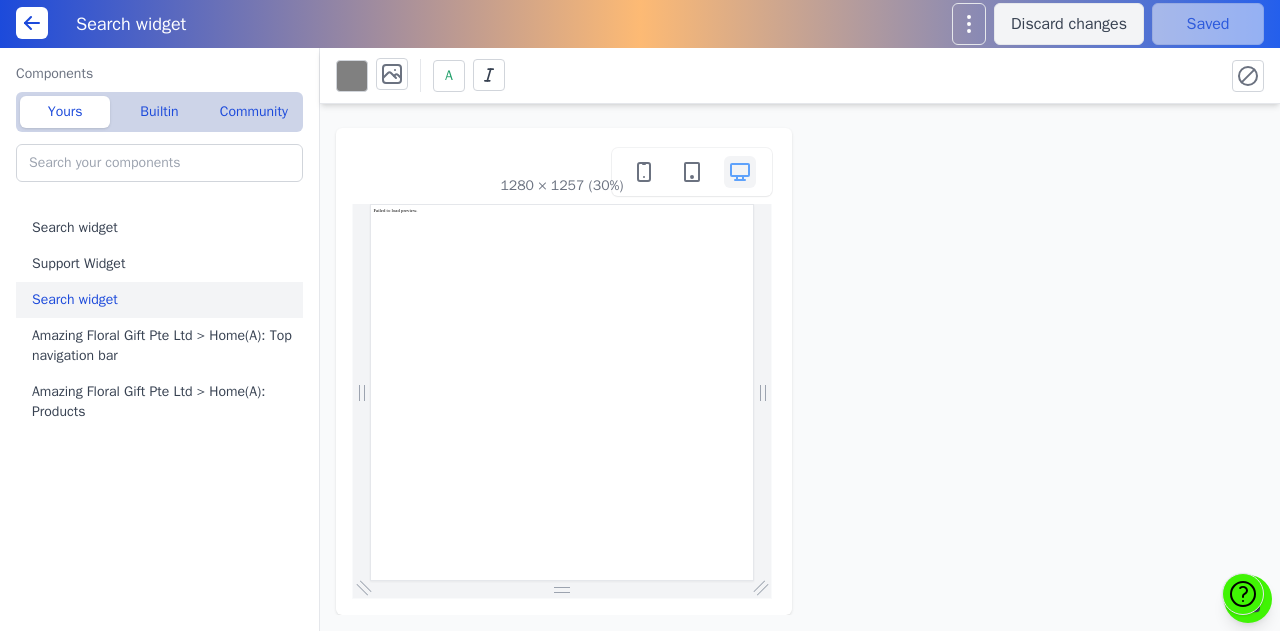 click on "Yours Builtin Community" 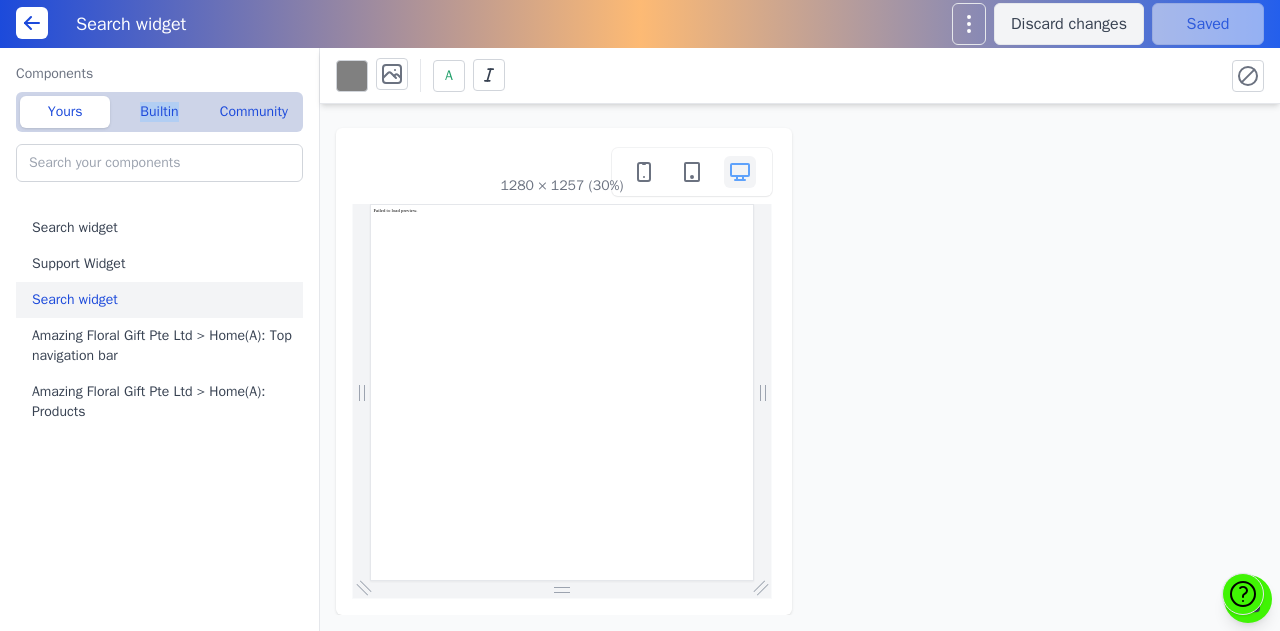 click on "Yours Builtin Community" 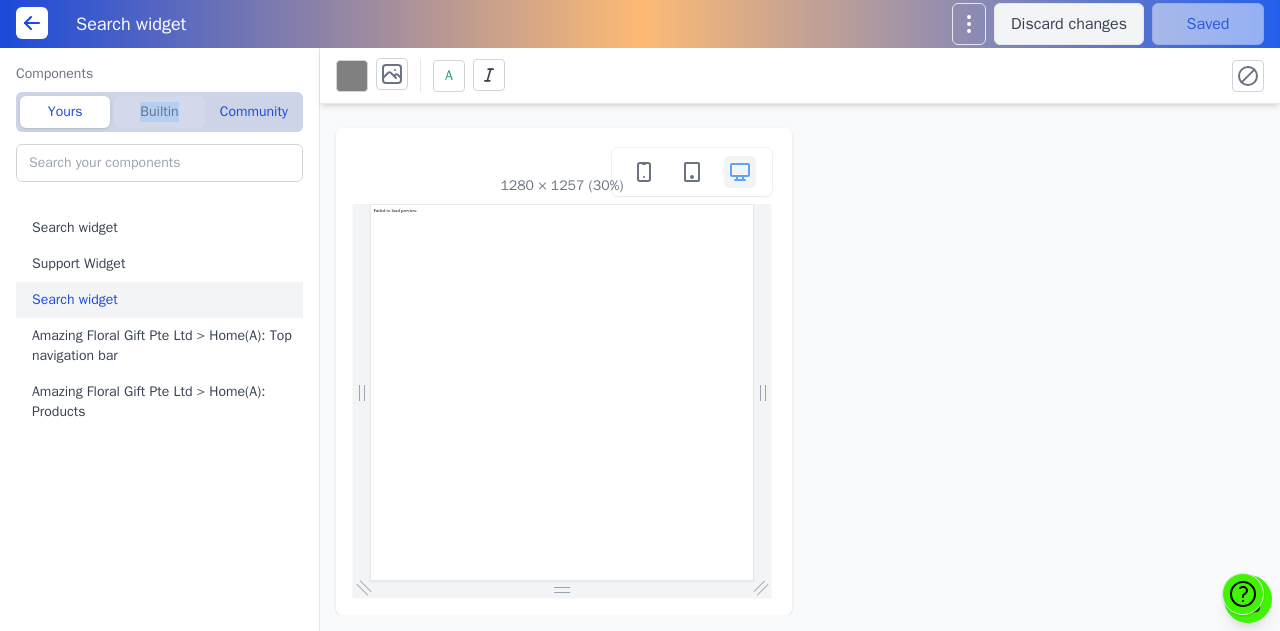 click on "Builtin" 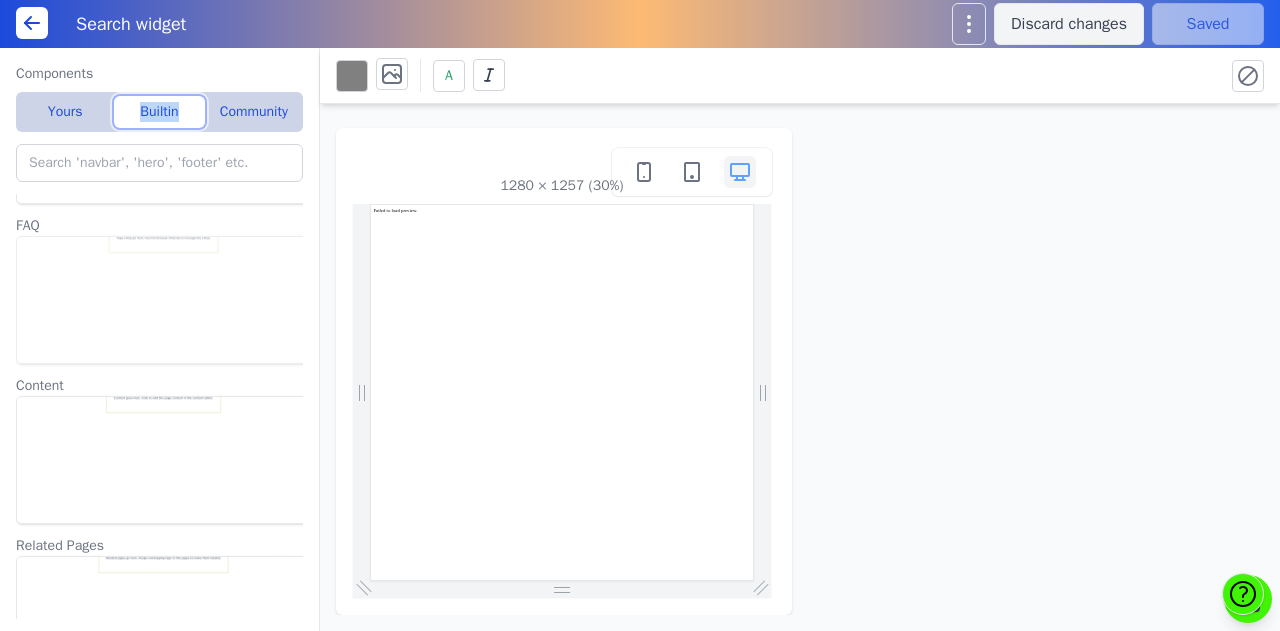 scroll, scrollTop: 1408, scrollLeft: 0, axis: vertical 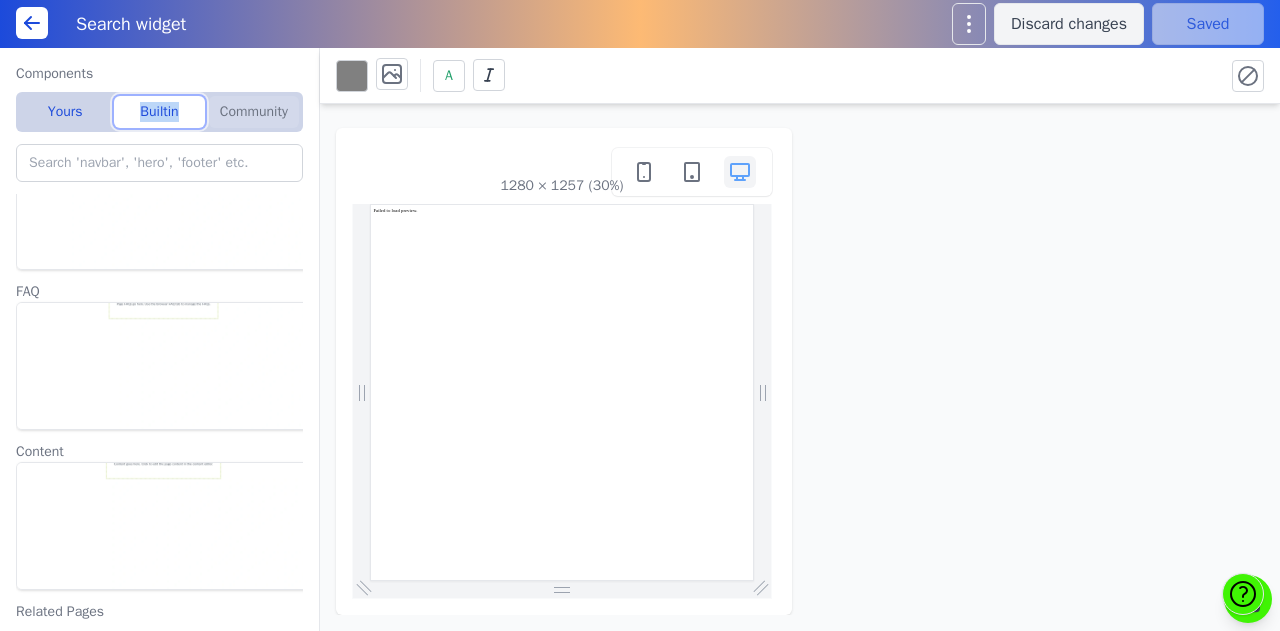 click on "Community" 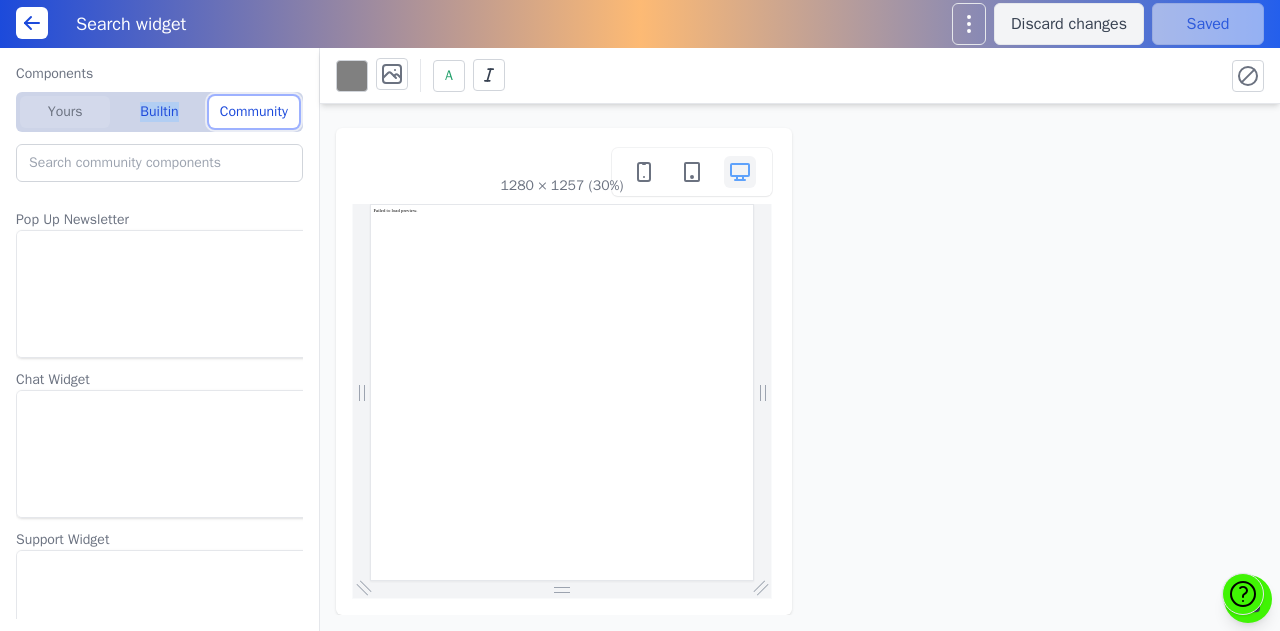 click on "Yours" 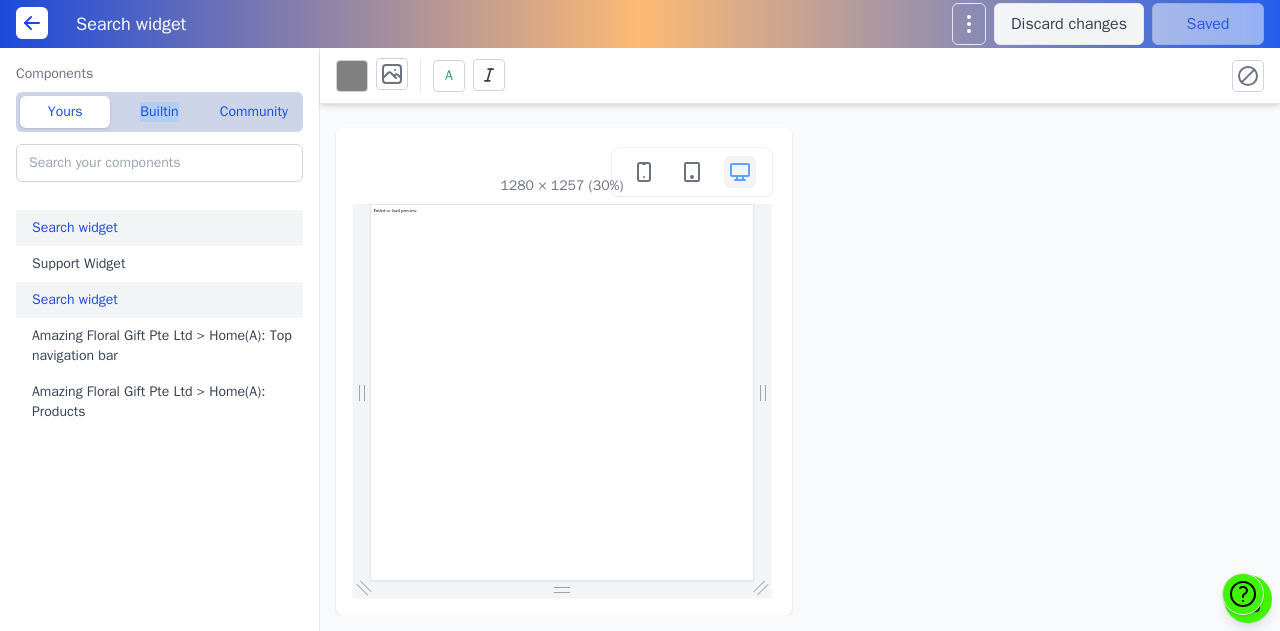 click on "Search widget" at bounding box center (163, 228) 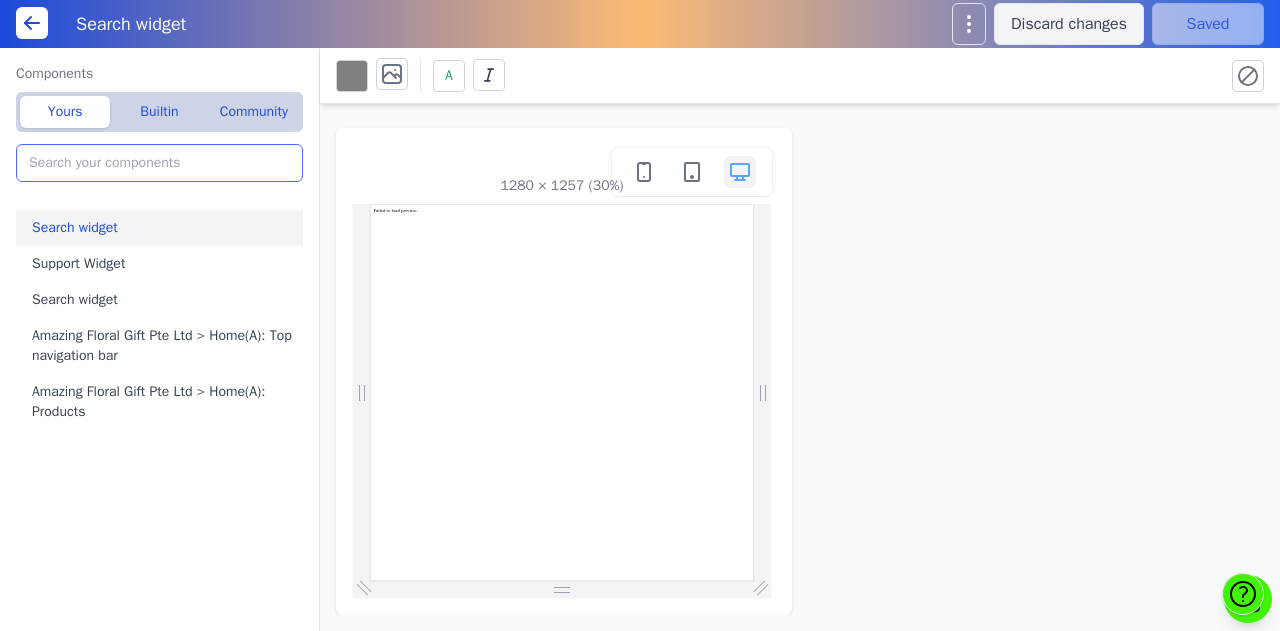 click at bounding box center [159, 163] 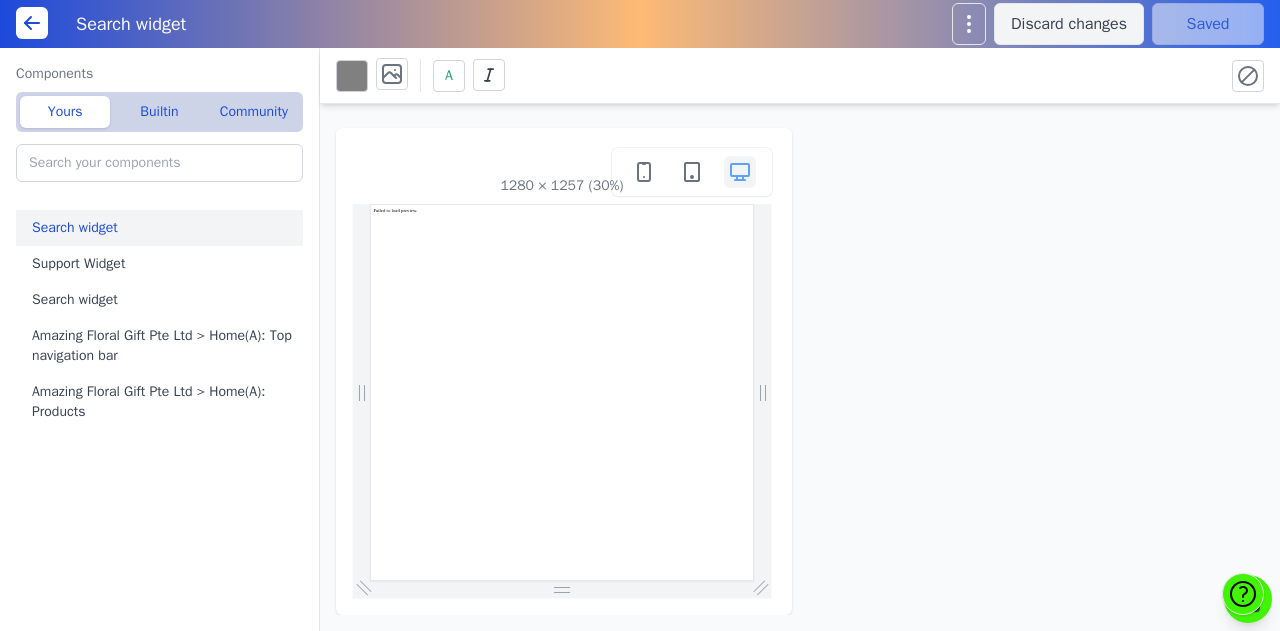 click at bounding box center [32, 23] 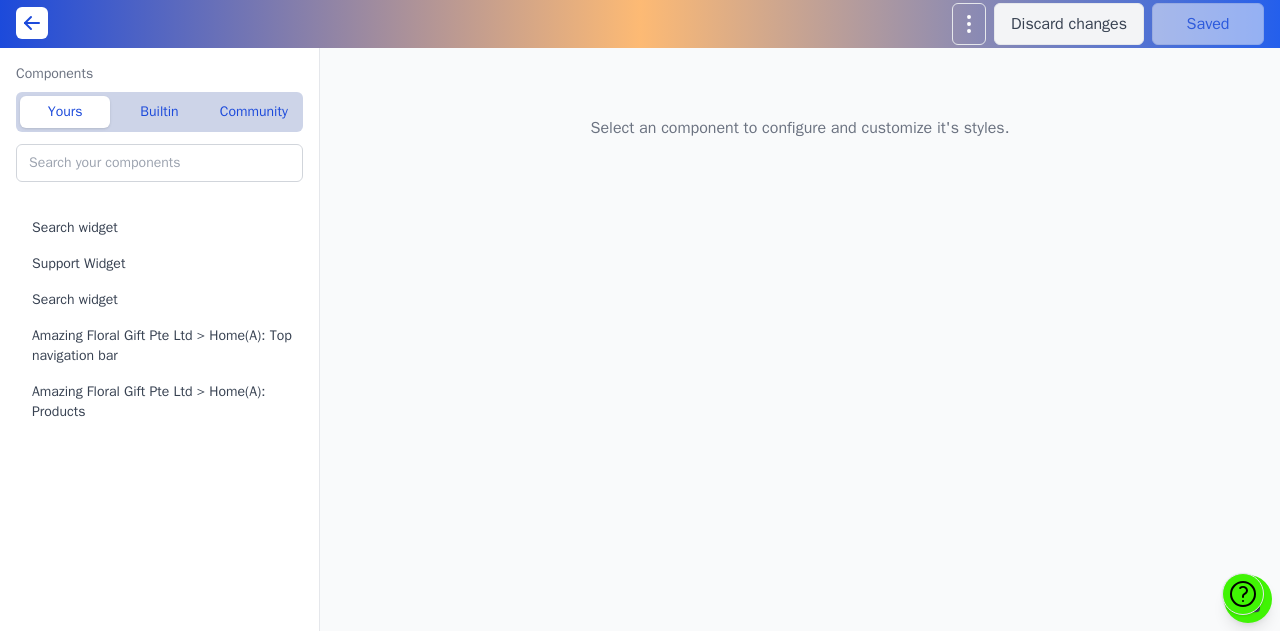 scroll, scrollTop: 0, scrollLeft: 0, axis: both 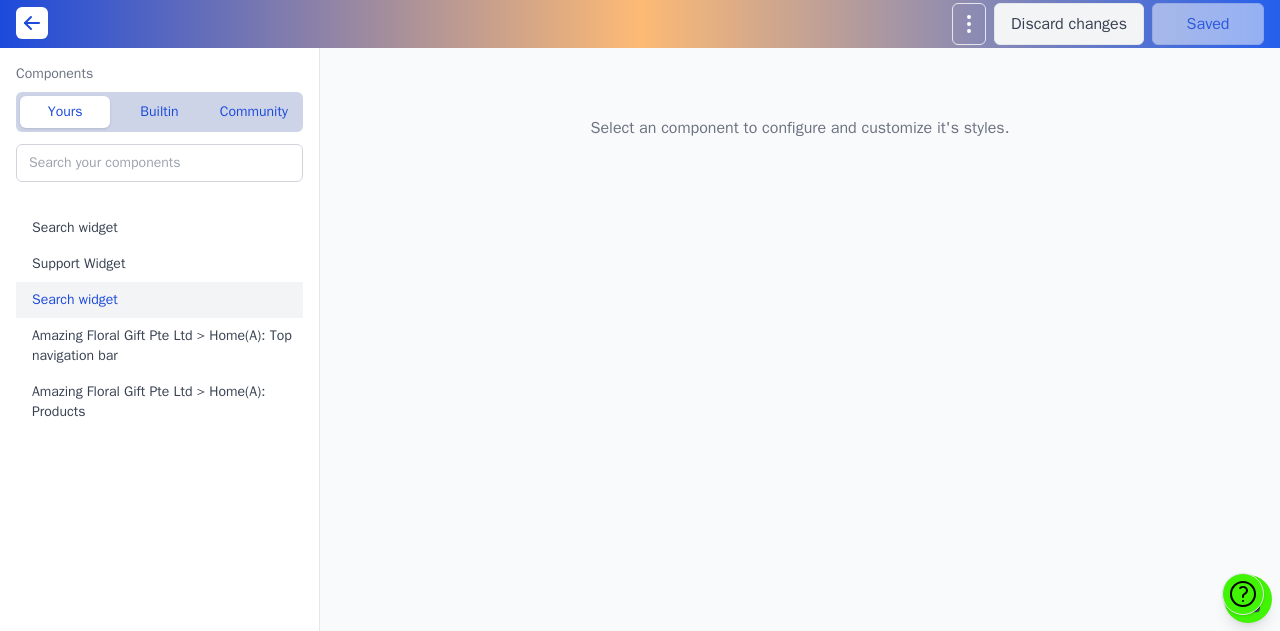 click on "Search widget" at bounding box center [163, 300] 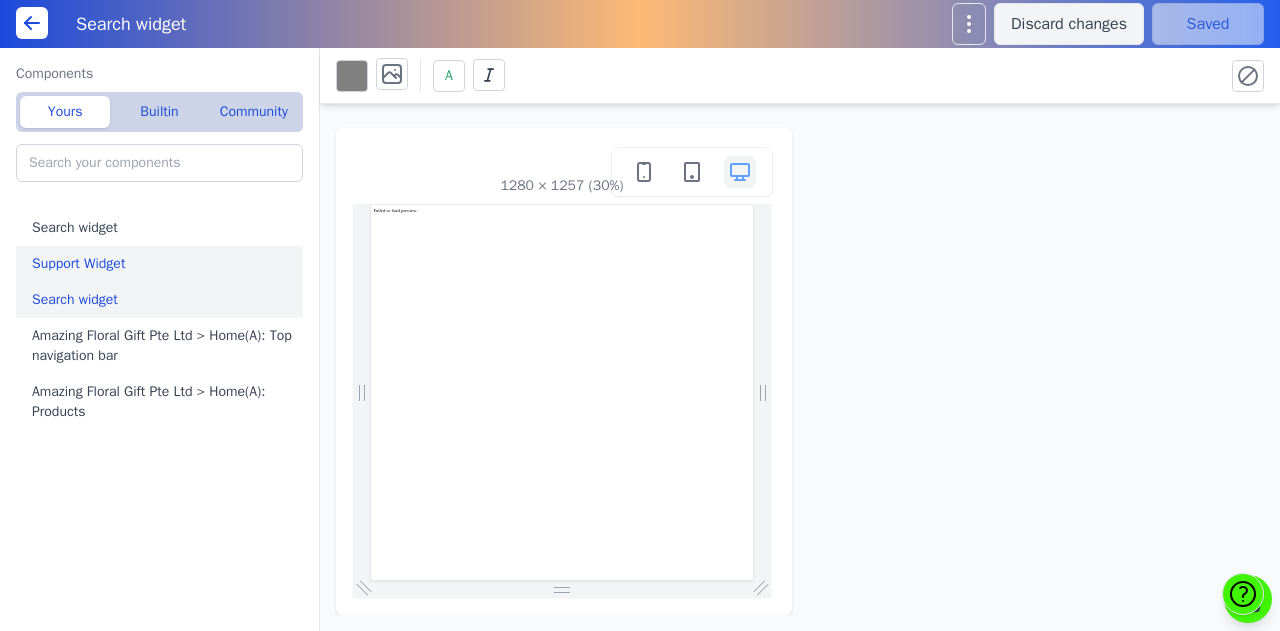 scroll, scrollTop: 0, scrollLeft: 0, axis: both 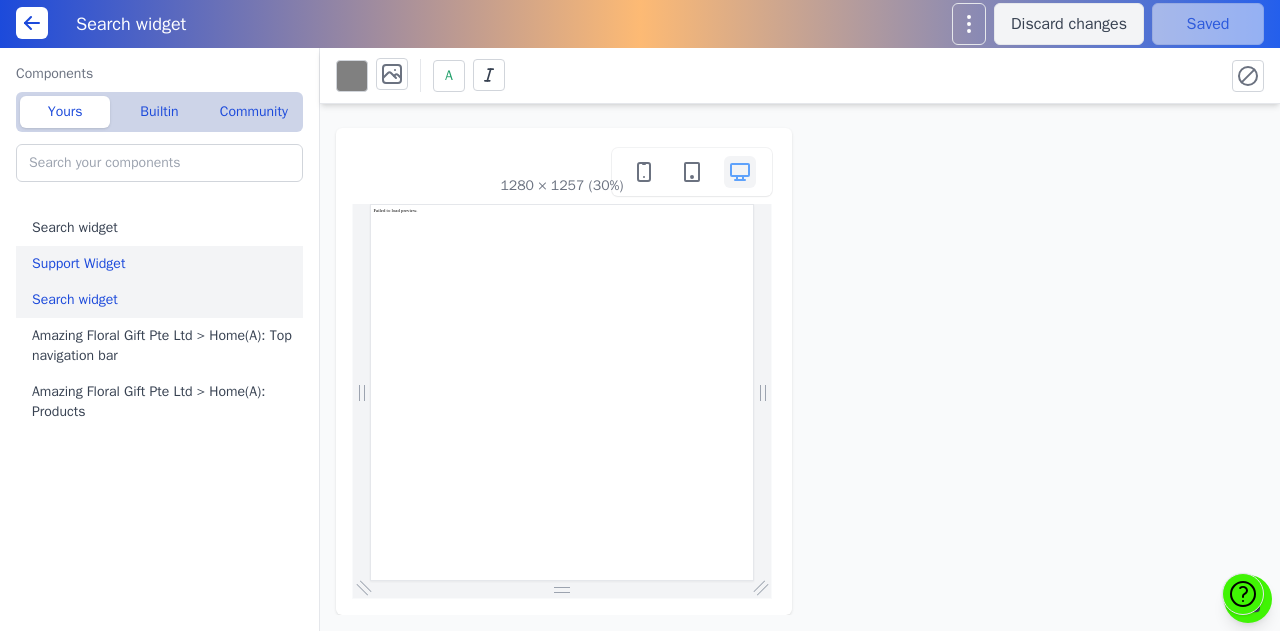 click on "Support Widget" at bounding box center (163, 264) 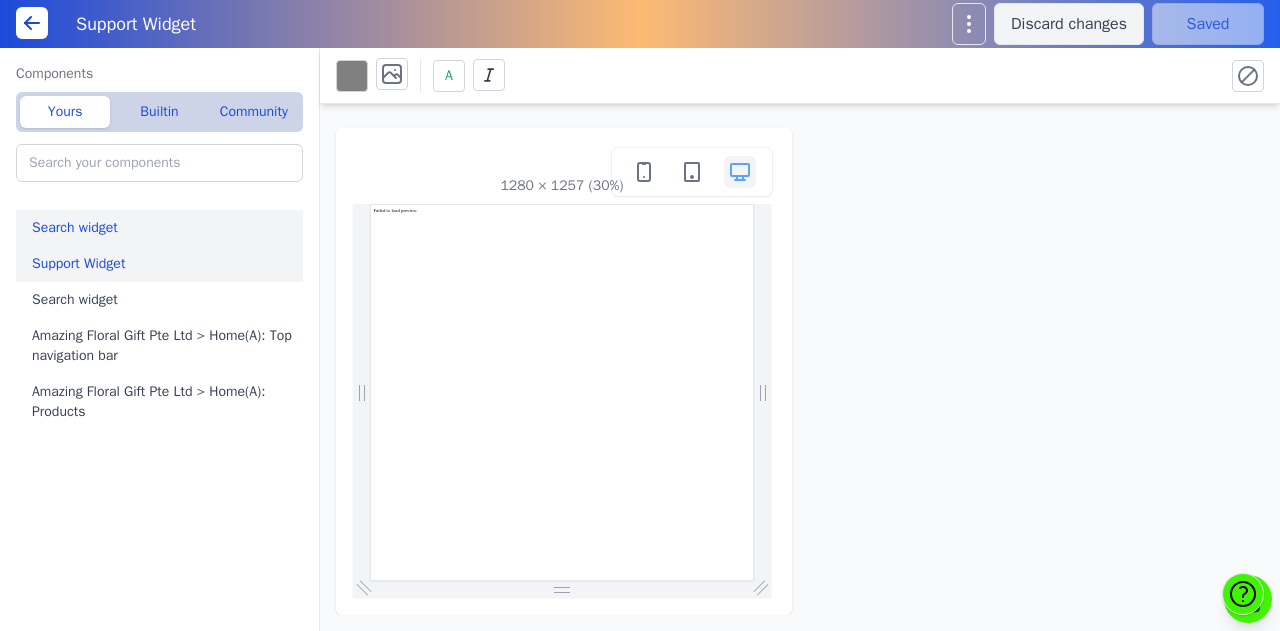 click on "Search widget" at bounding box center (163, 228) 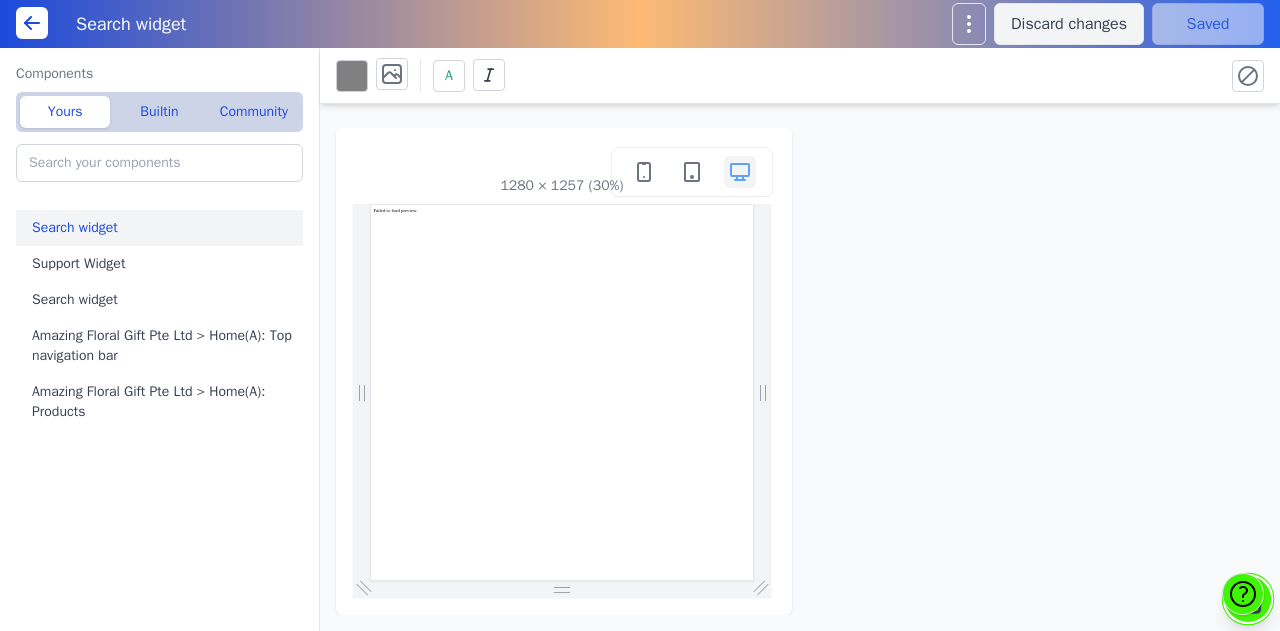 click at bounding box center [1248, 599] 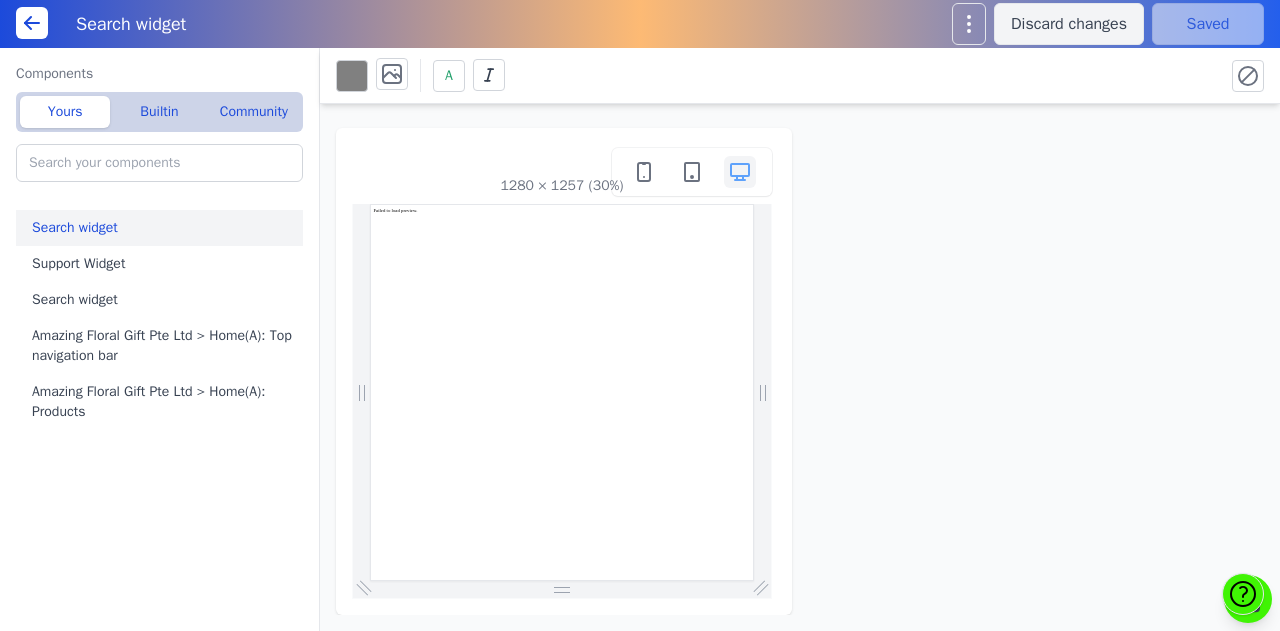 click at bounding box center (1243, 594) 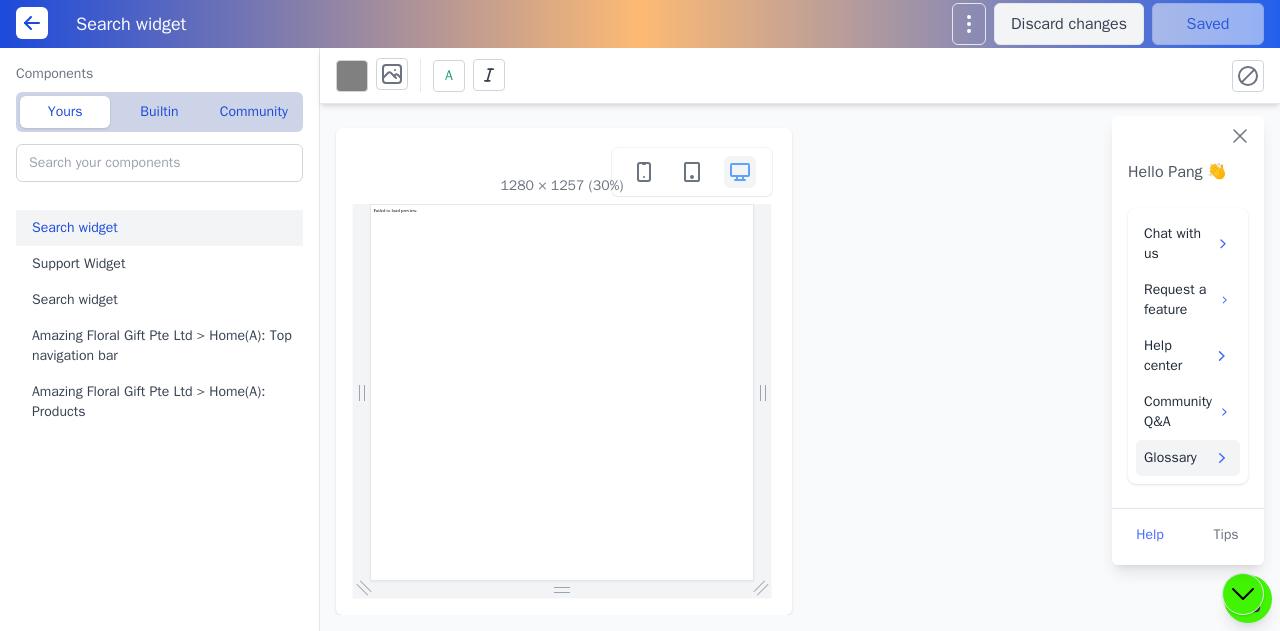 click on "Glossary" at bounding box center (1188, 458) 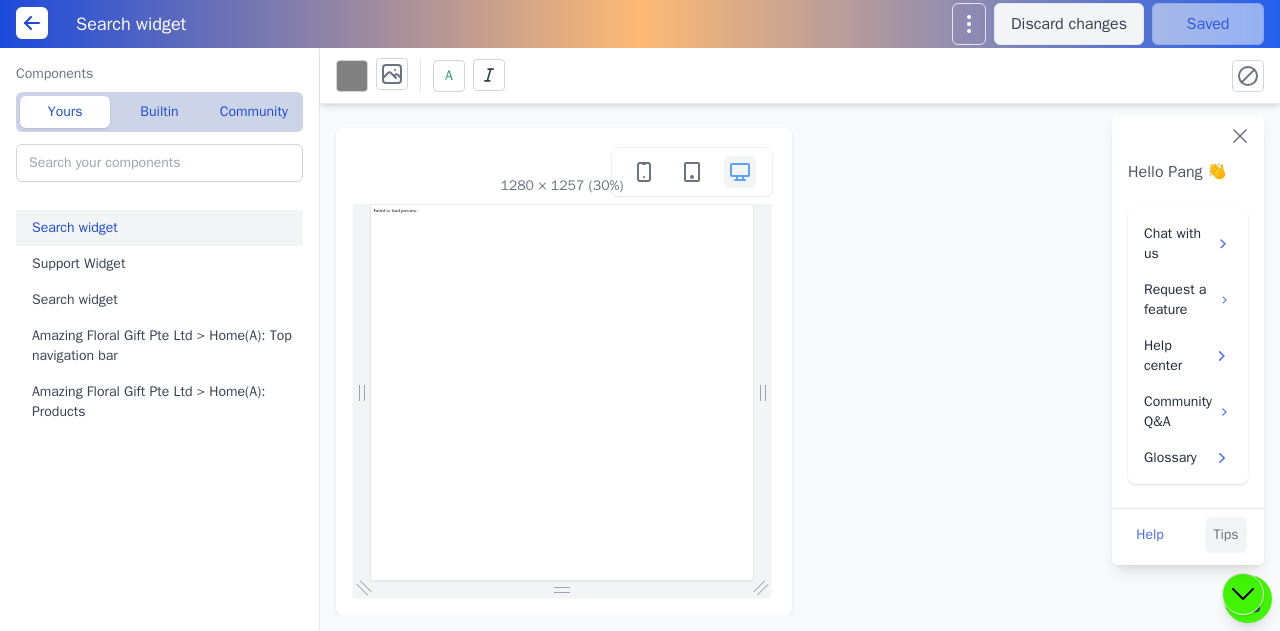 click on "Tips" at bounding box center [1225, 535] 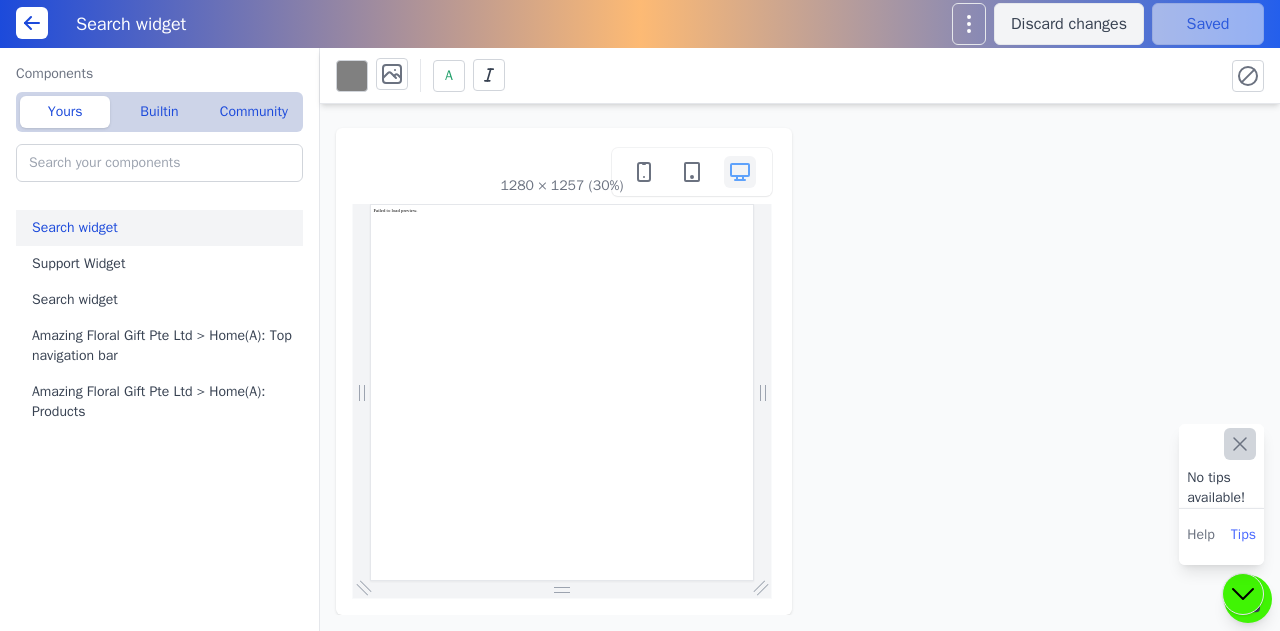 click at bounding box center (1240, 444) 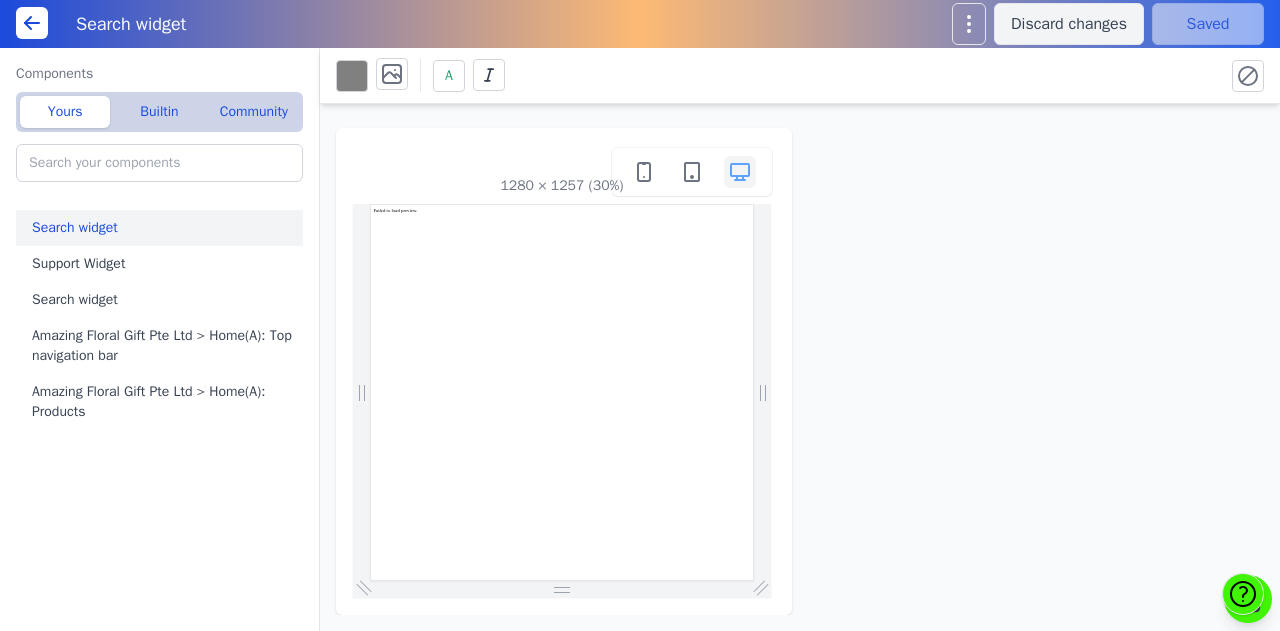 click at bounding box center [1243, 594] 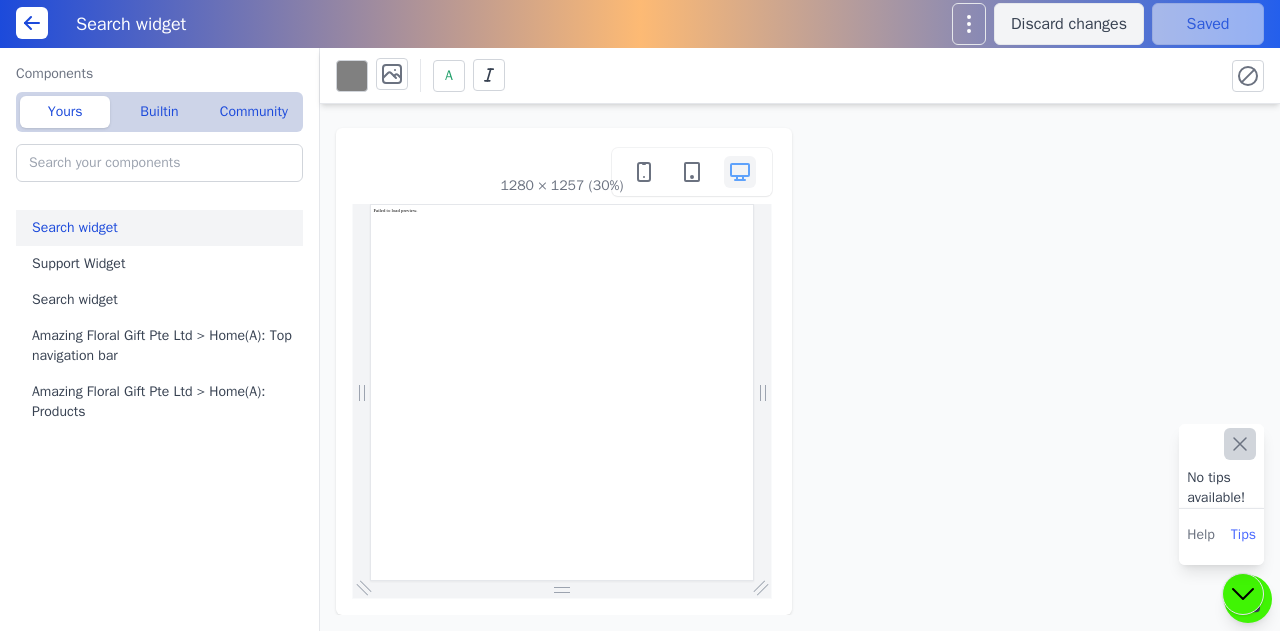 click 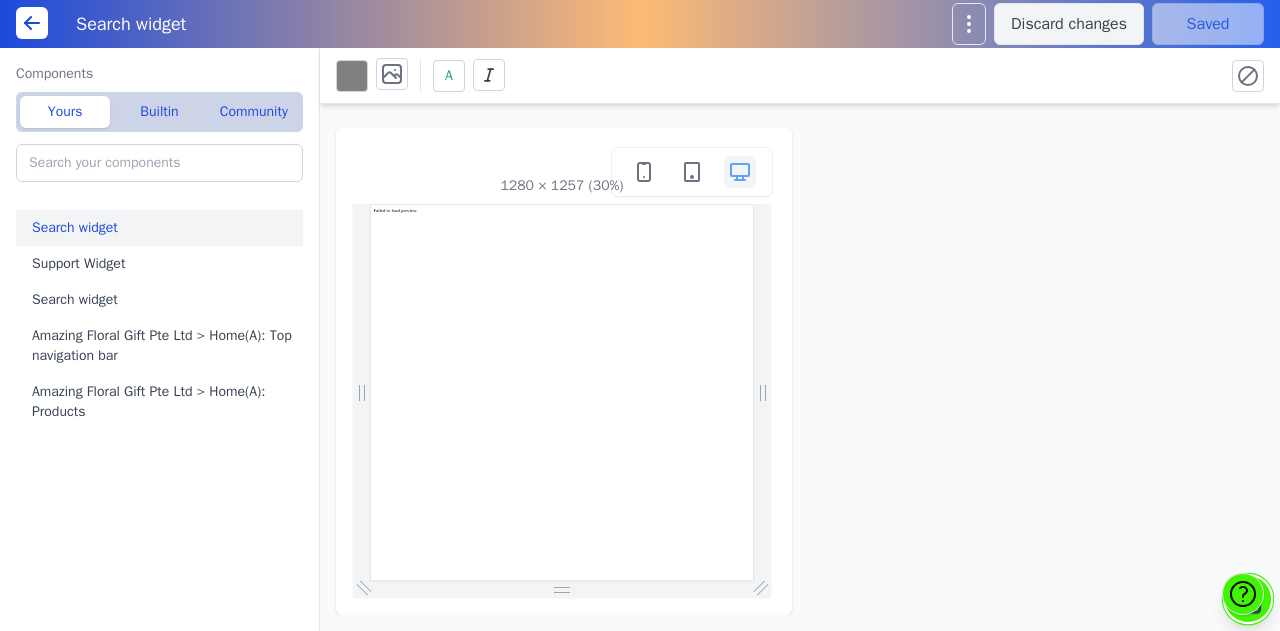click at bounding box center (1248, 599) 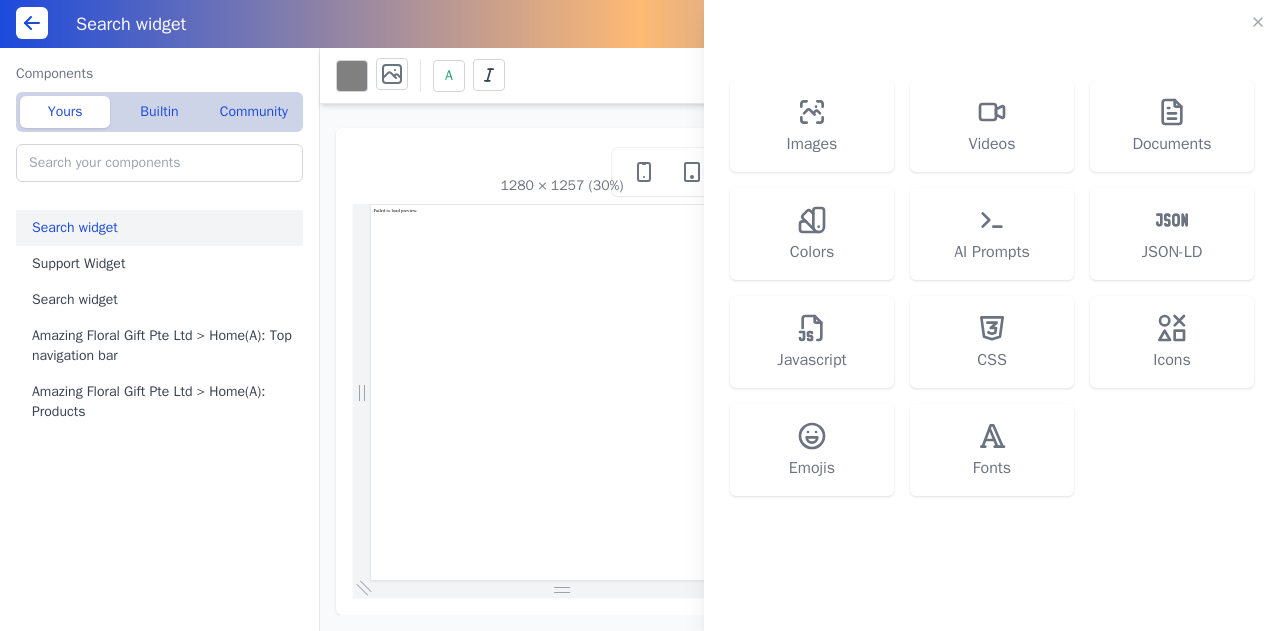 click on "Images Videos Documents Colors AI Prompts JSON-LD Javascript CSS Icons Emojis Fonts" at bounding box center (640, 315) 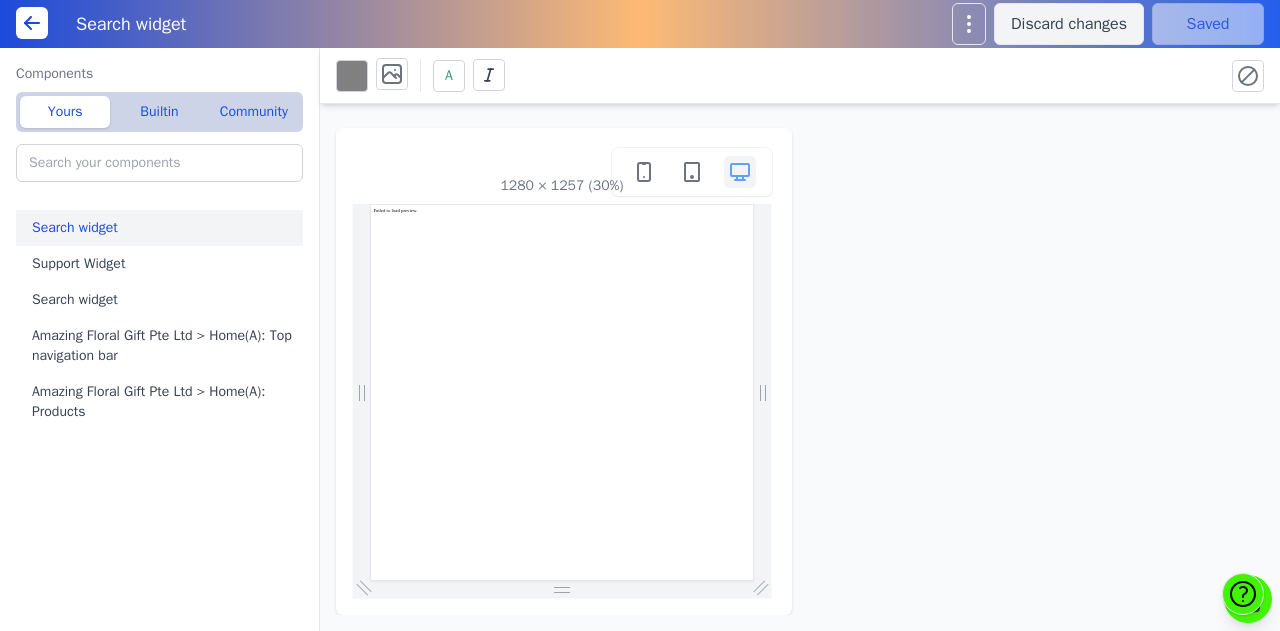click on "Yours Builtin Community" 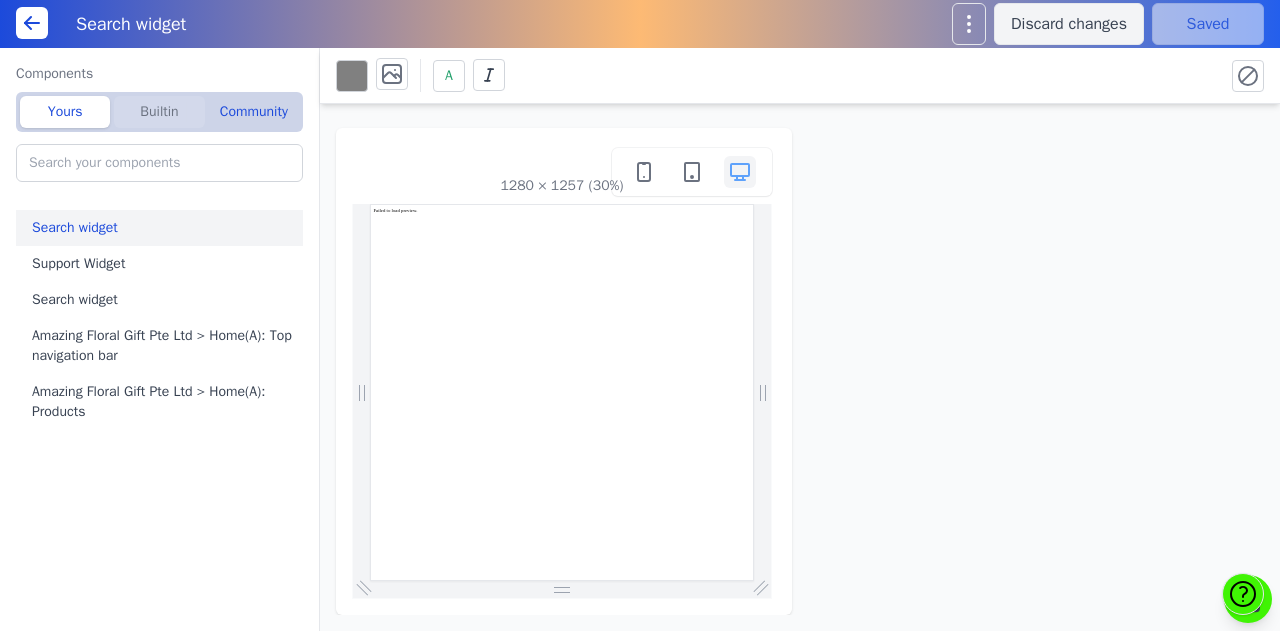 click on "Builtin" 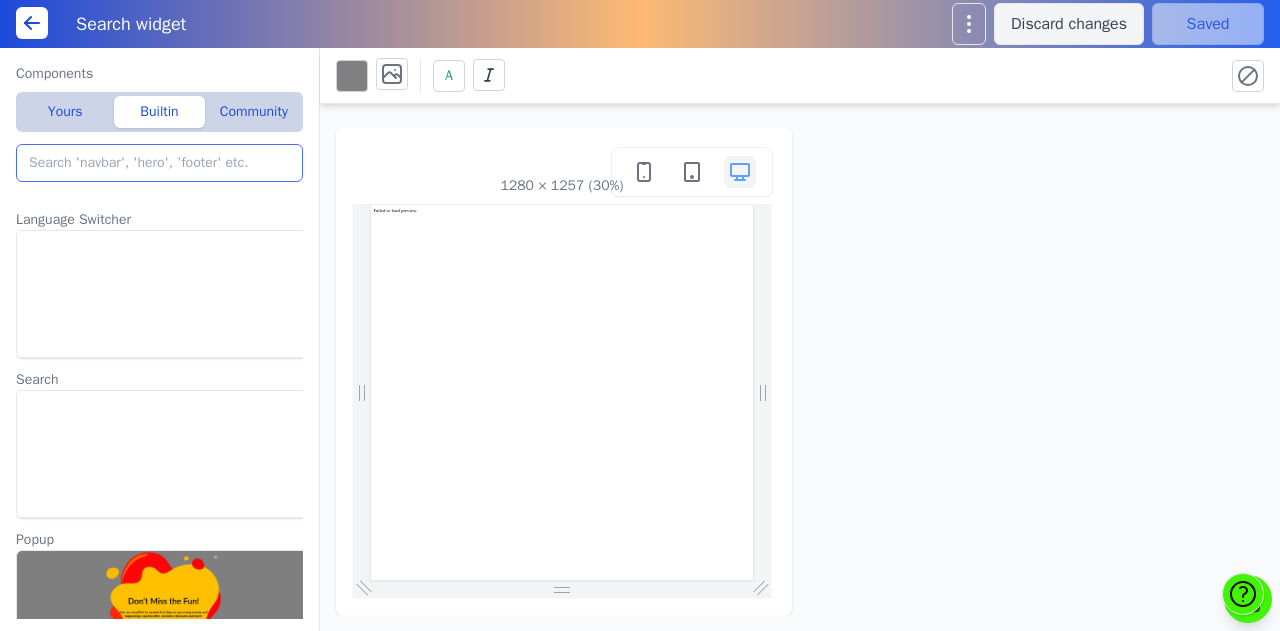 click at bounding box center [159, 163] 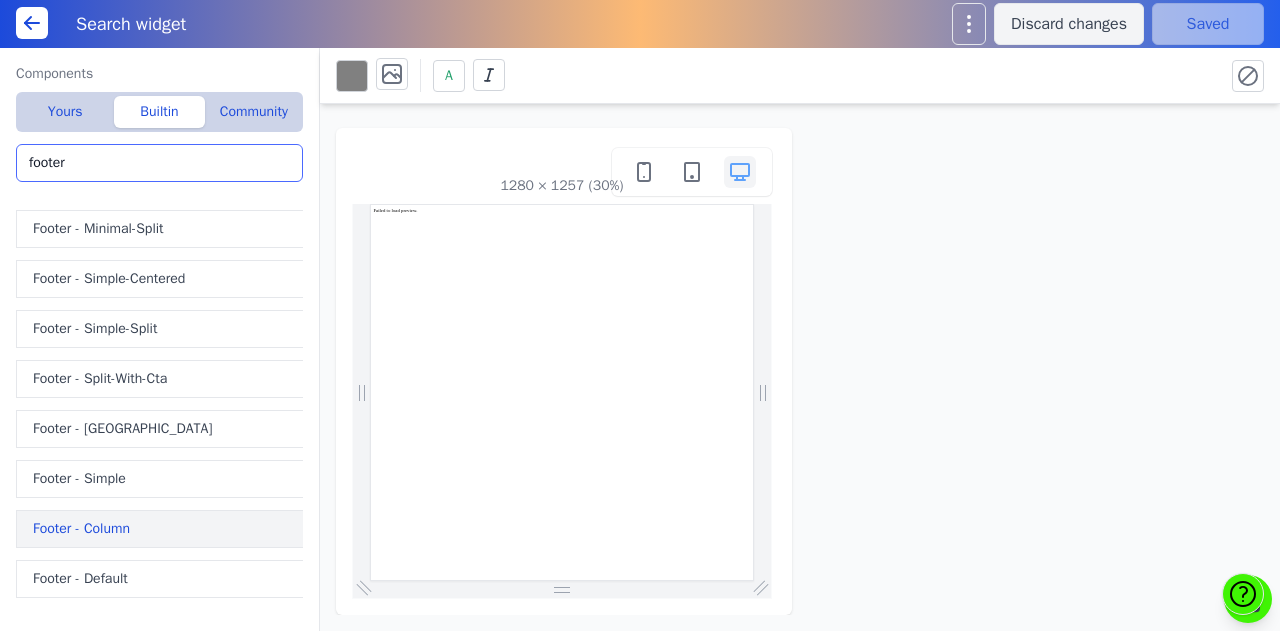 type on "footer" 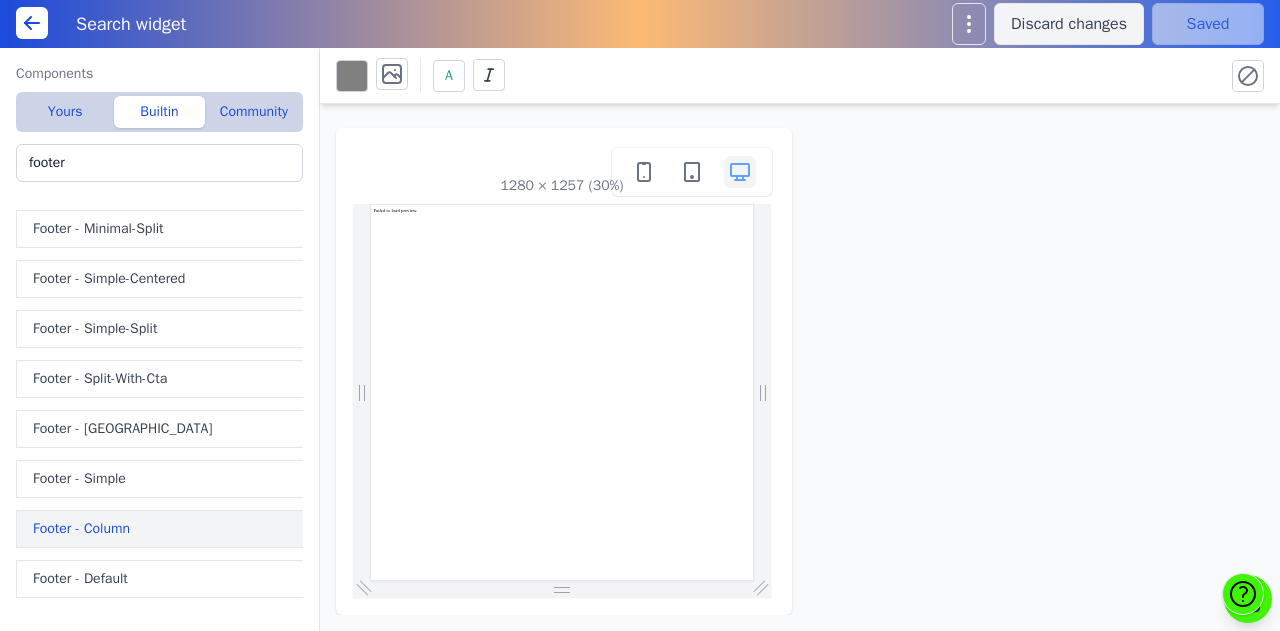 click on "Footer - Column" at bounding box center [163, 529] 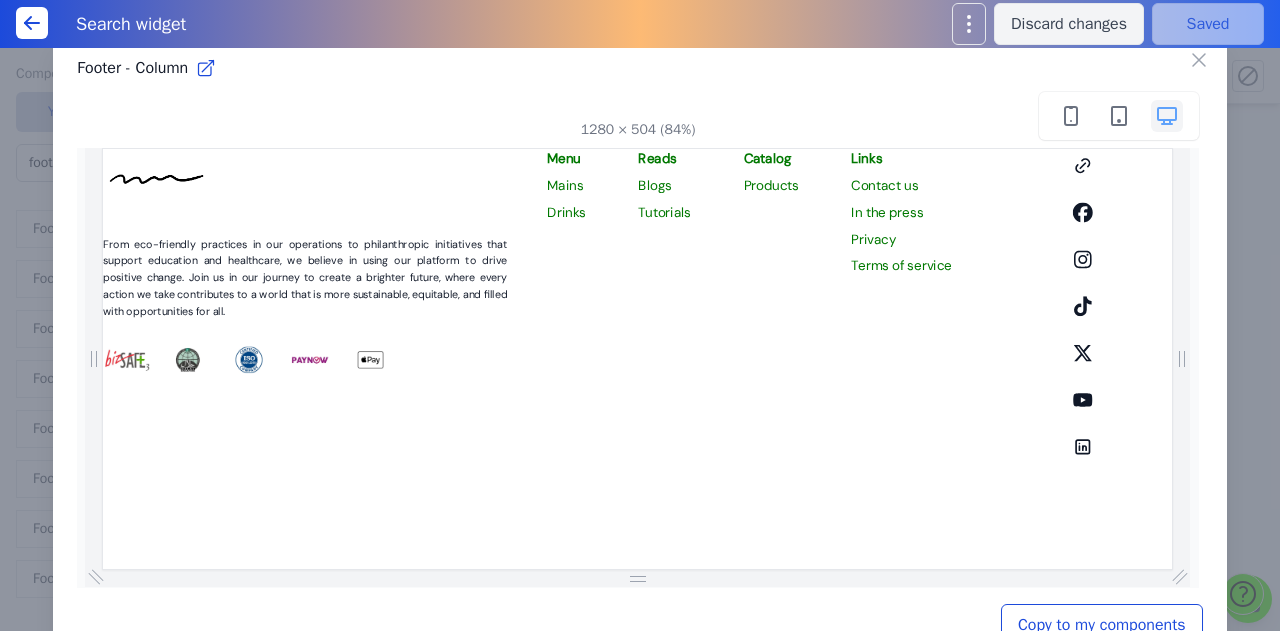 scroll, scrollTop: 0, scrollLeft: 0, axis: both 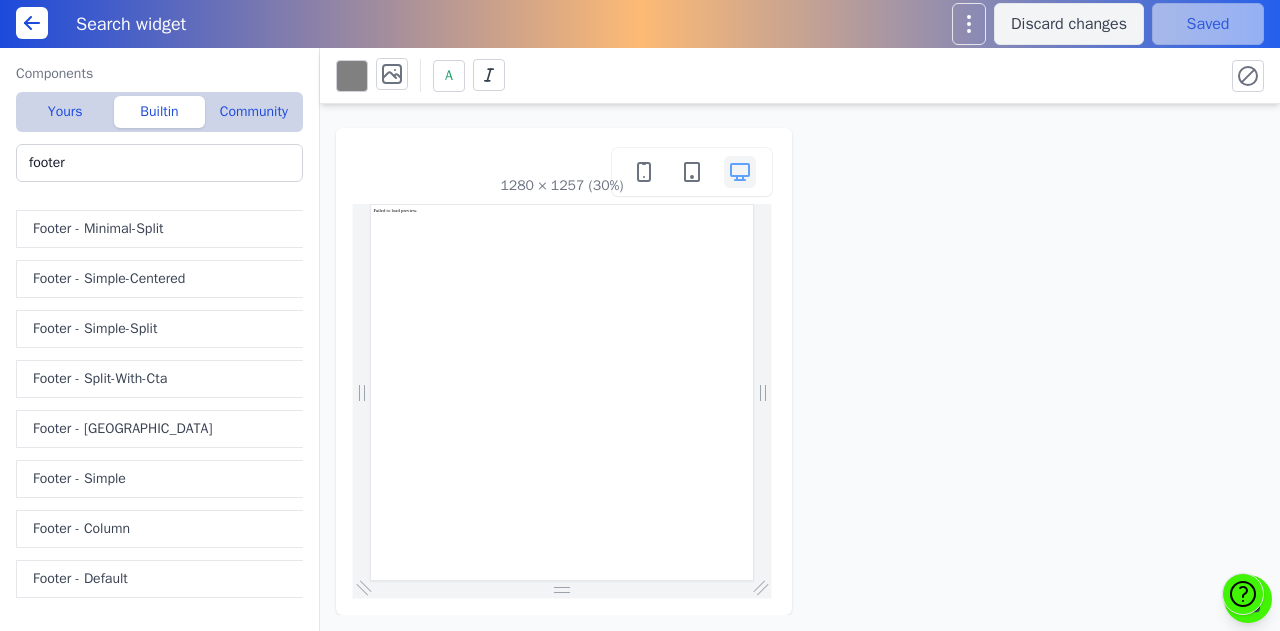 click on "Footer - Minimal-Split Footer - Simple-Centered Footer - Simple-Split Footer - Split-With-Cta Footer - Split Footer - Simple Footer - Column Footer - Default" at bounding box center [163, 404] 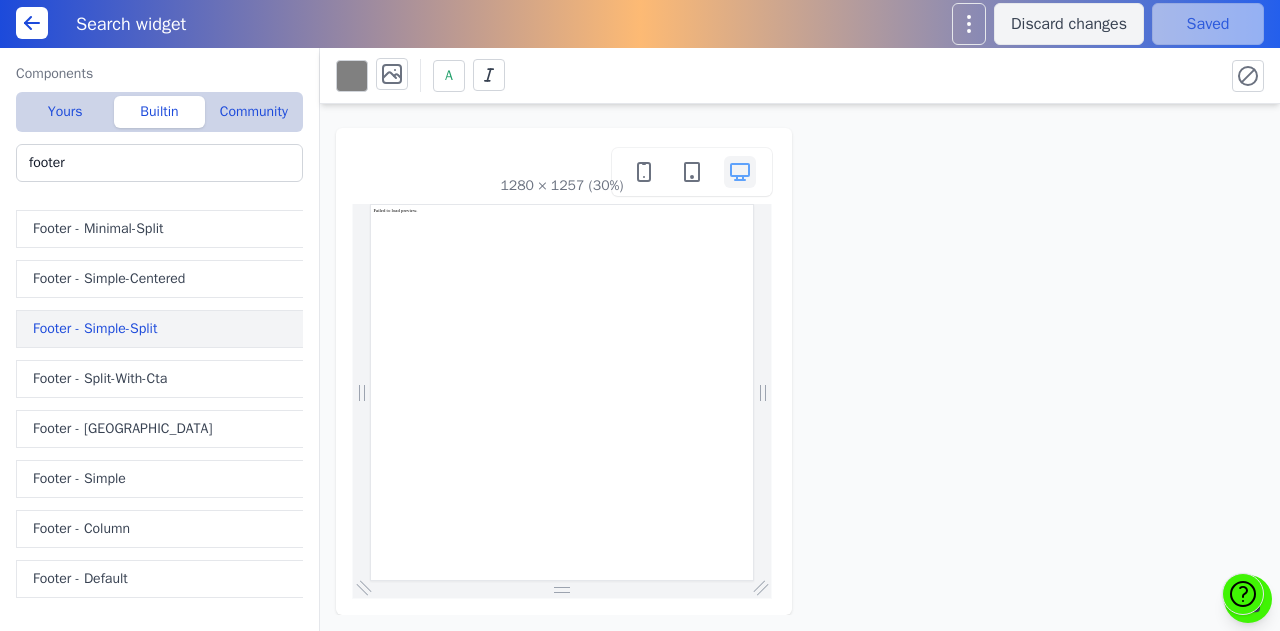 click on "Footer - Simple-Split" at bounding box center [163, 329] 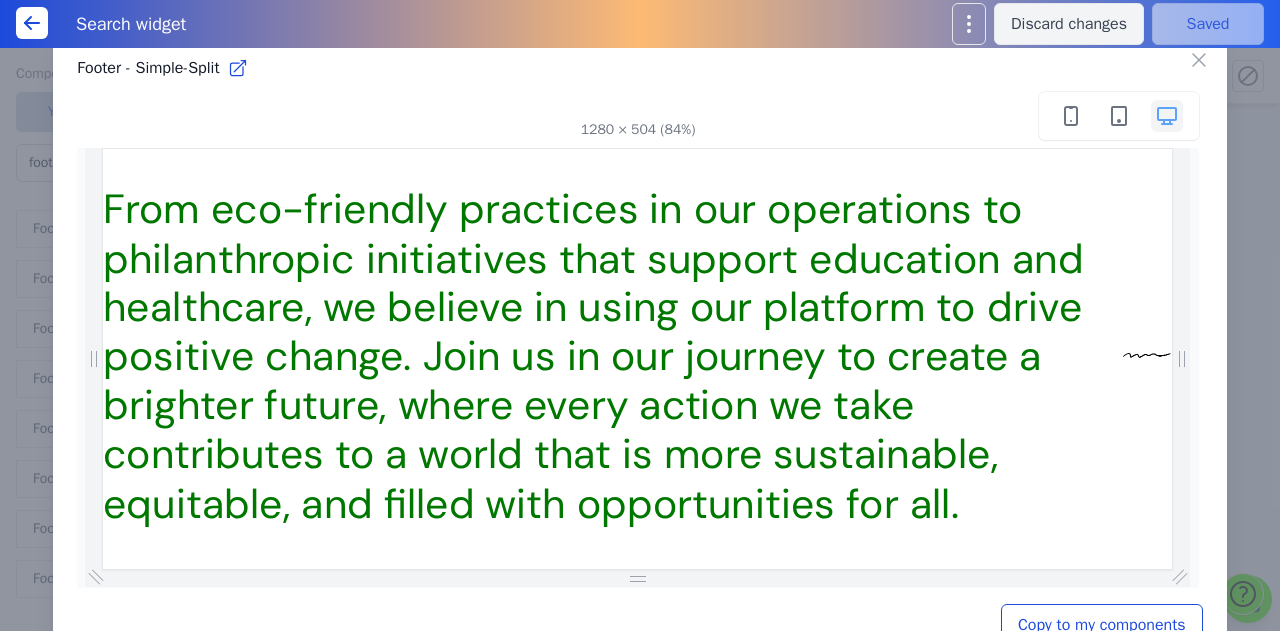 scroll, scrollTop: 276, scrollLeft: 0, axis: vertical 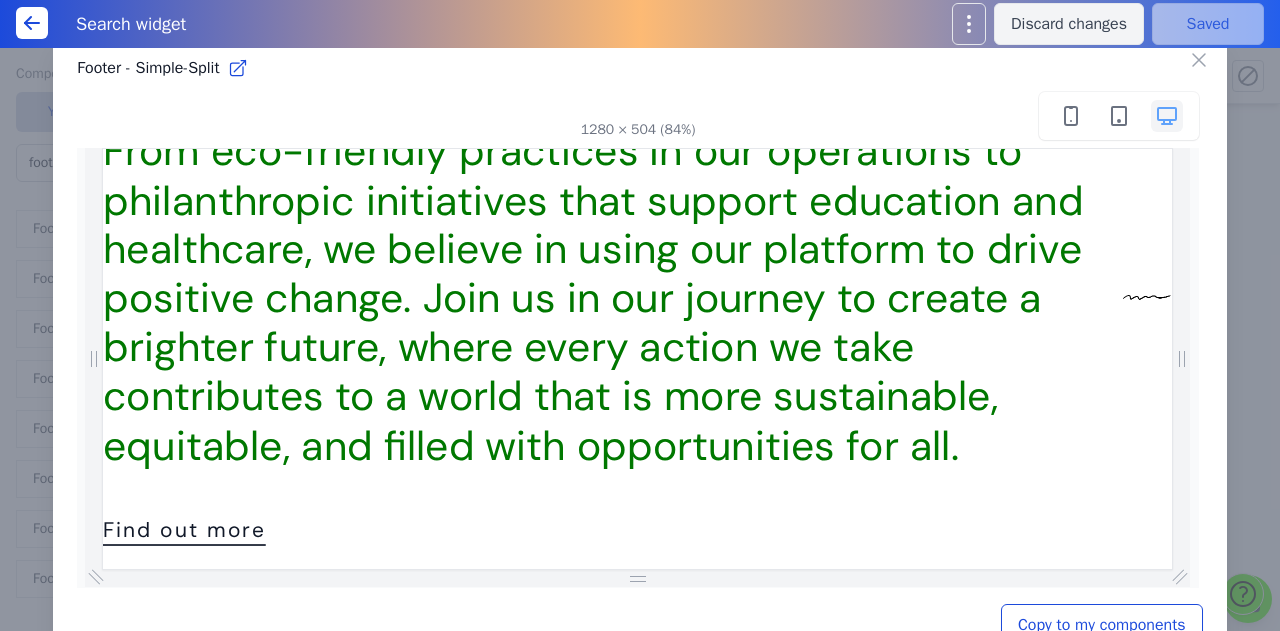 type 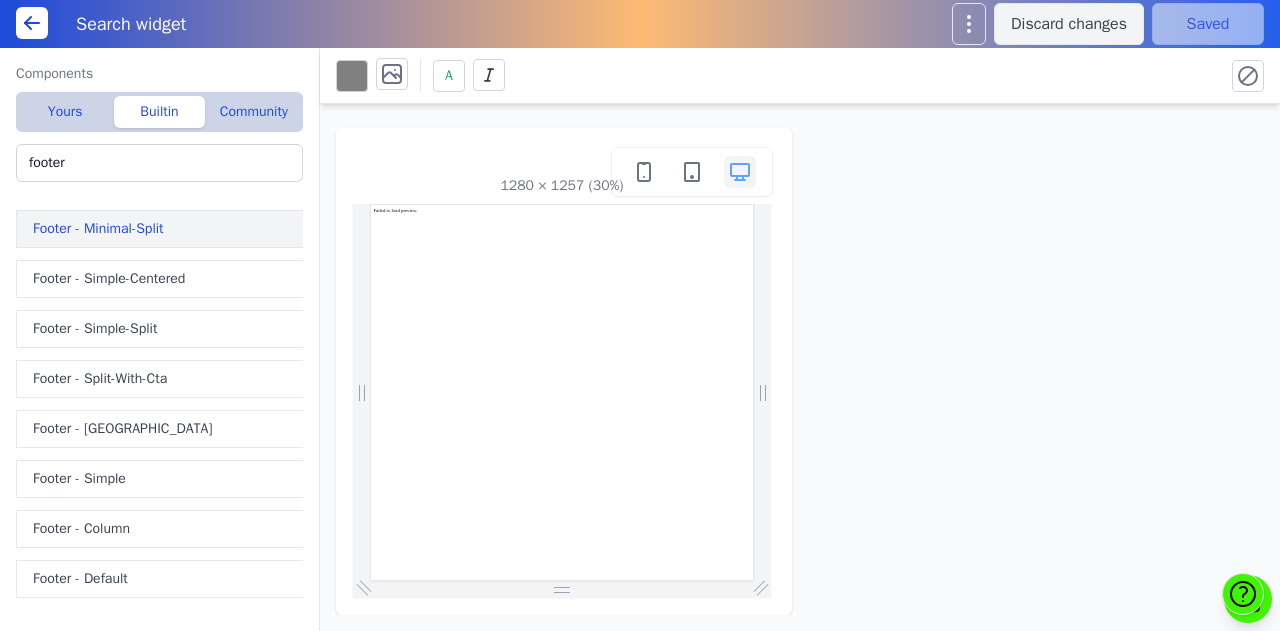 click on "Footer - Minimal-Split" at bounding box center [163, 229] 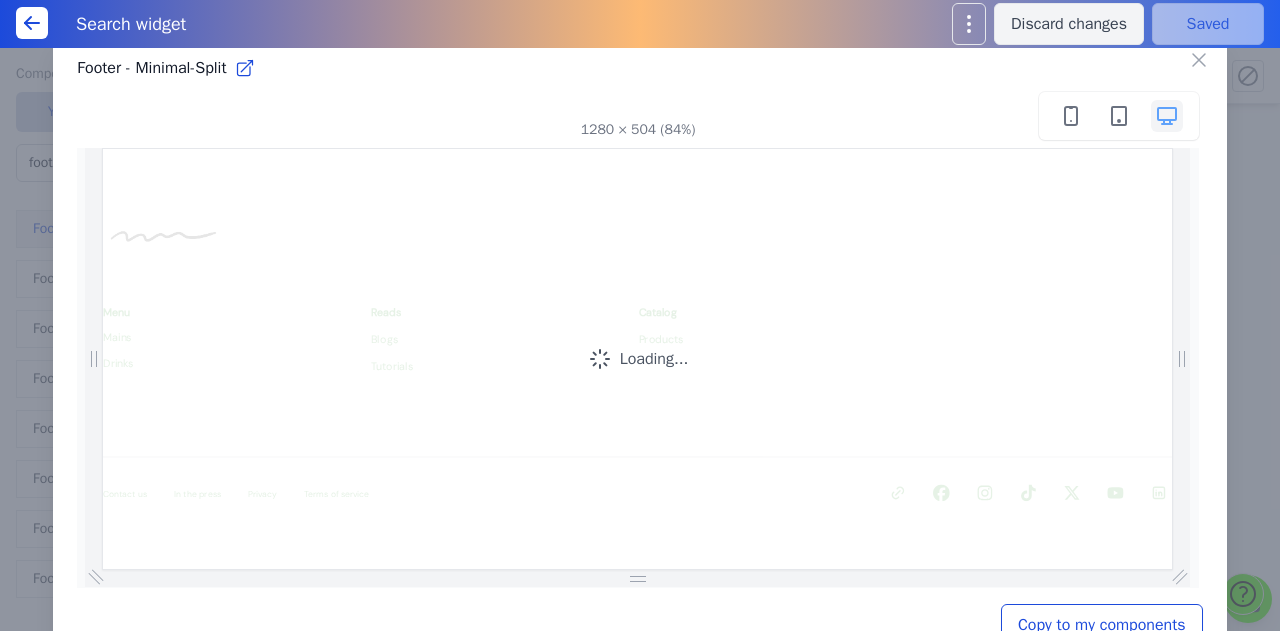 scroll, scrollTop: 0, scrollLeft: 0, axis: both 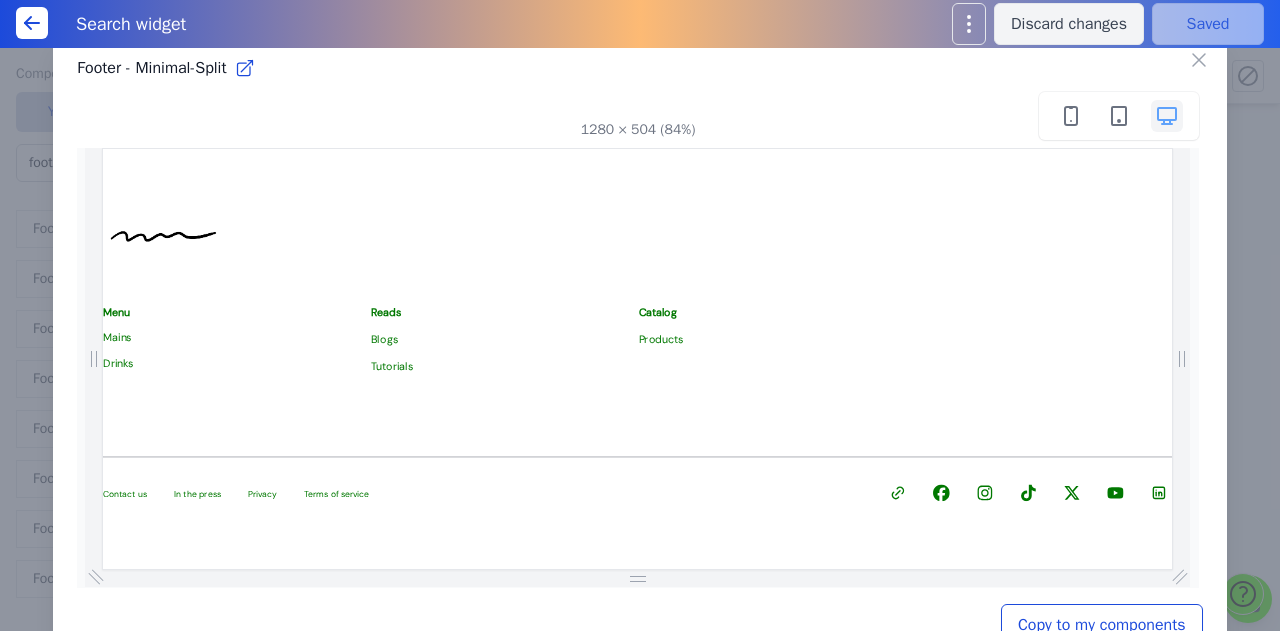 type 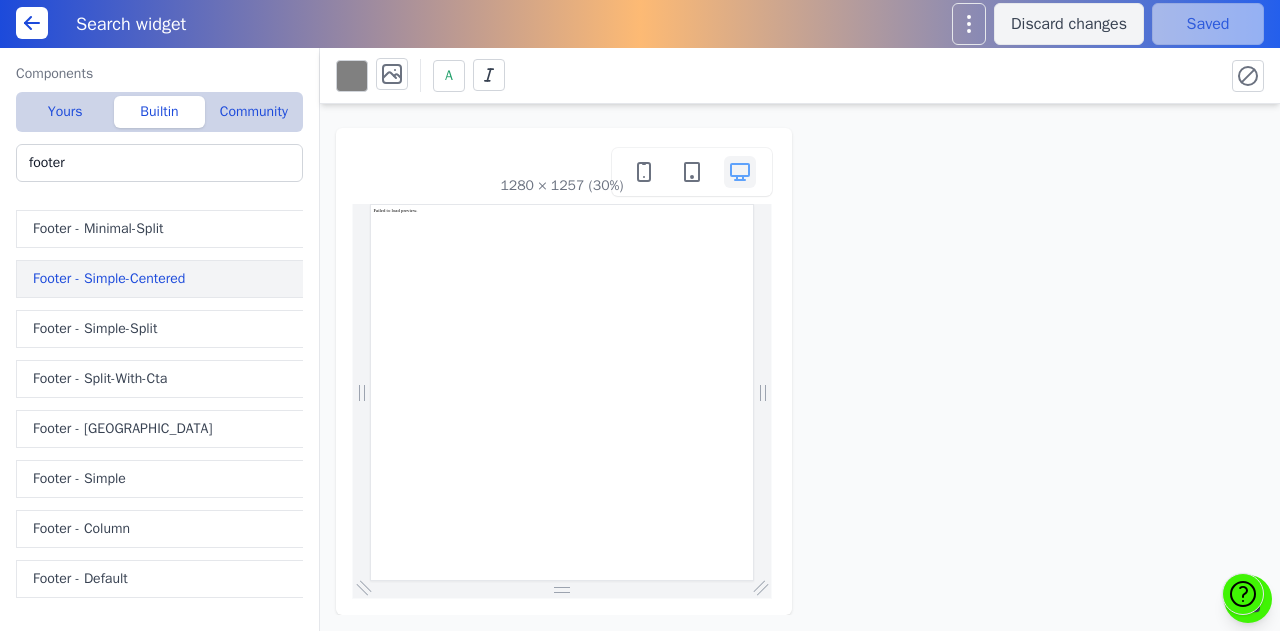 click on "Footer - Simple-Centered" at bounding box center (163, 279) 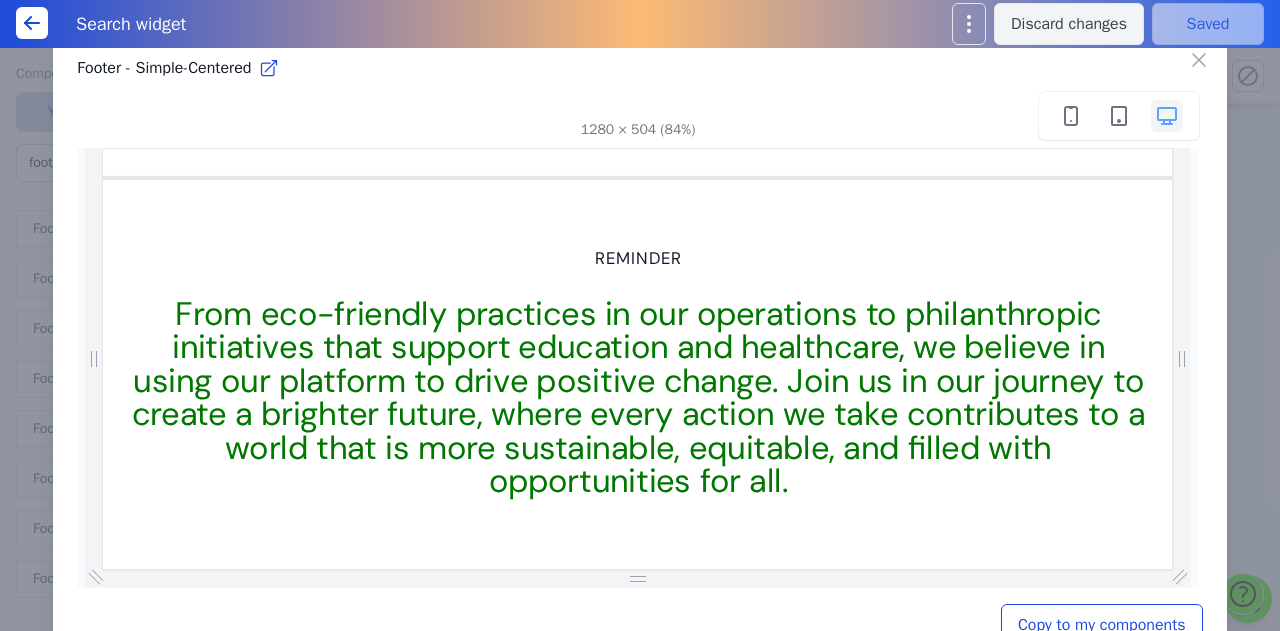 scroll, scrollTop: 0, scrollLeft: 0, axis: both 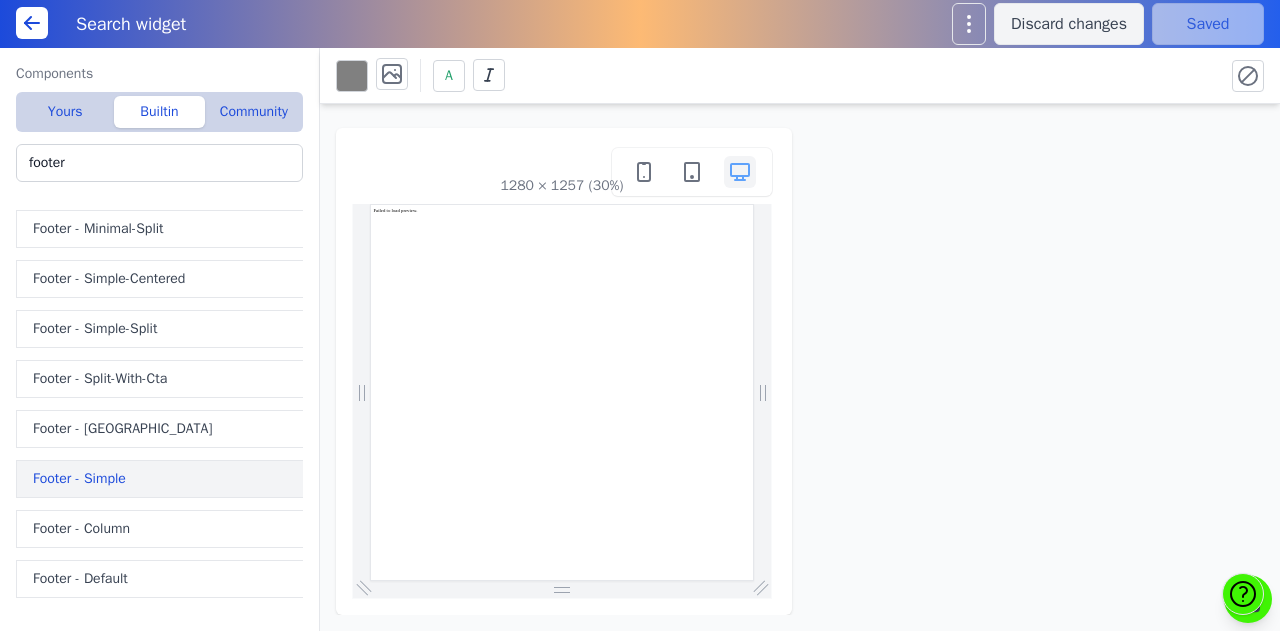 click on "Footer - Simple" at bounding box center [163, 479] 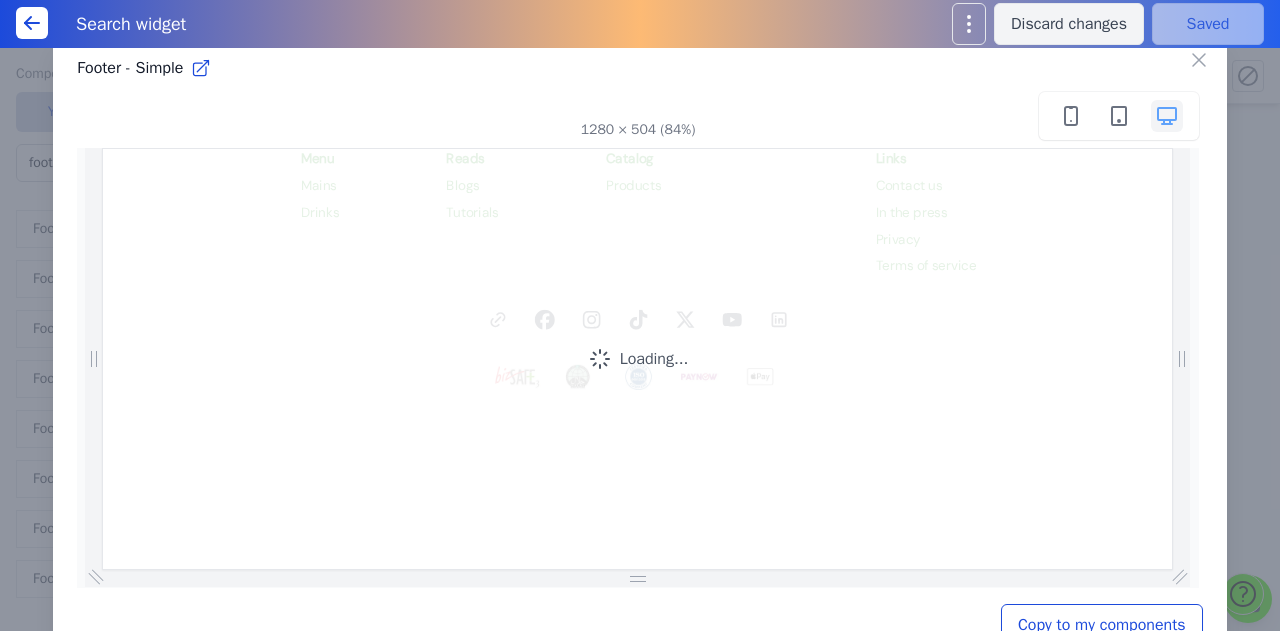 scroll, scrollTop: 0, scrollLeft: 0, axis: both 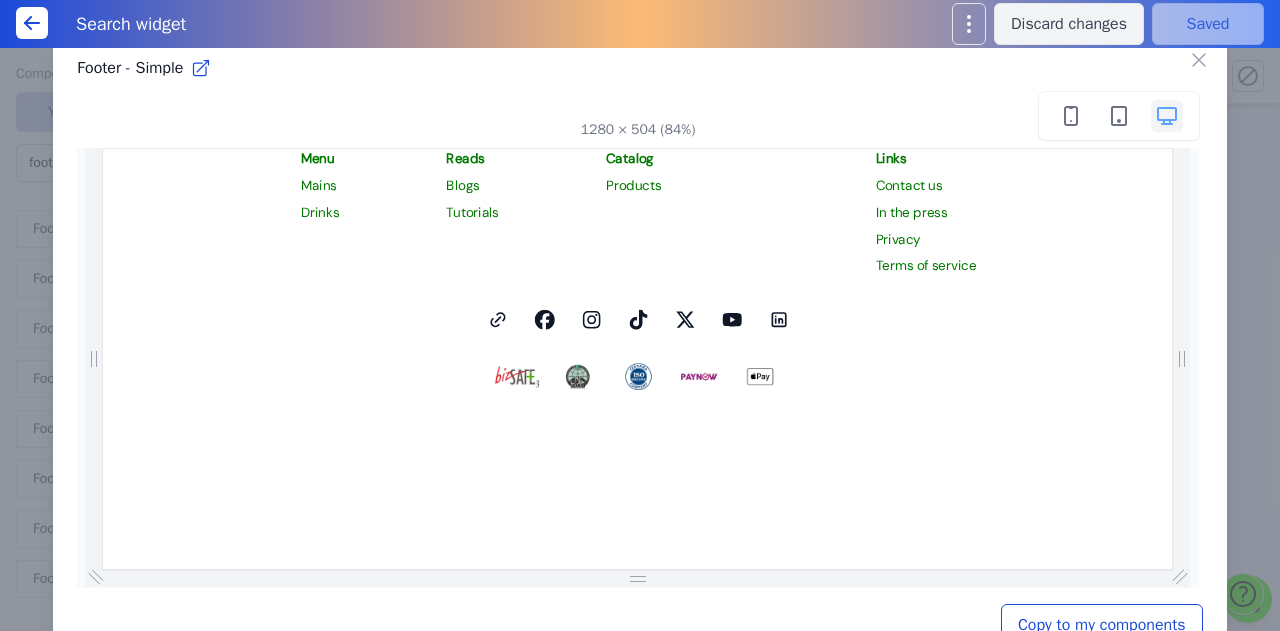 click on "Copy to my components" at bounding box center [1102, 625] 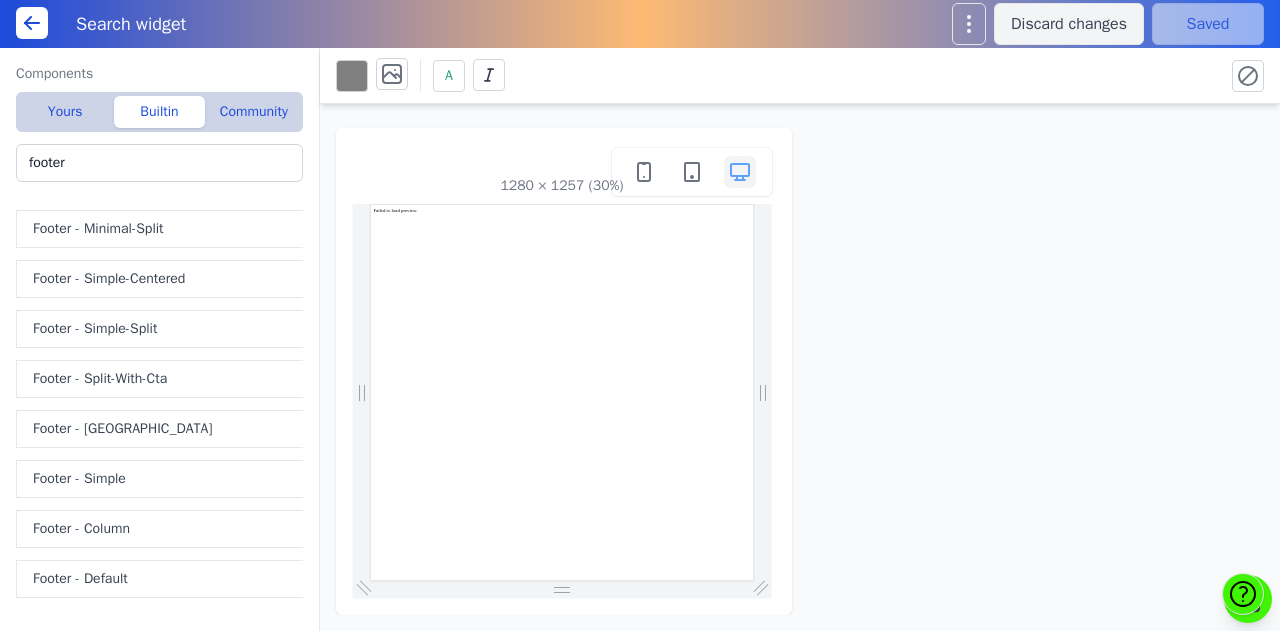 type on "Footer - Simple" 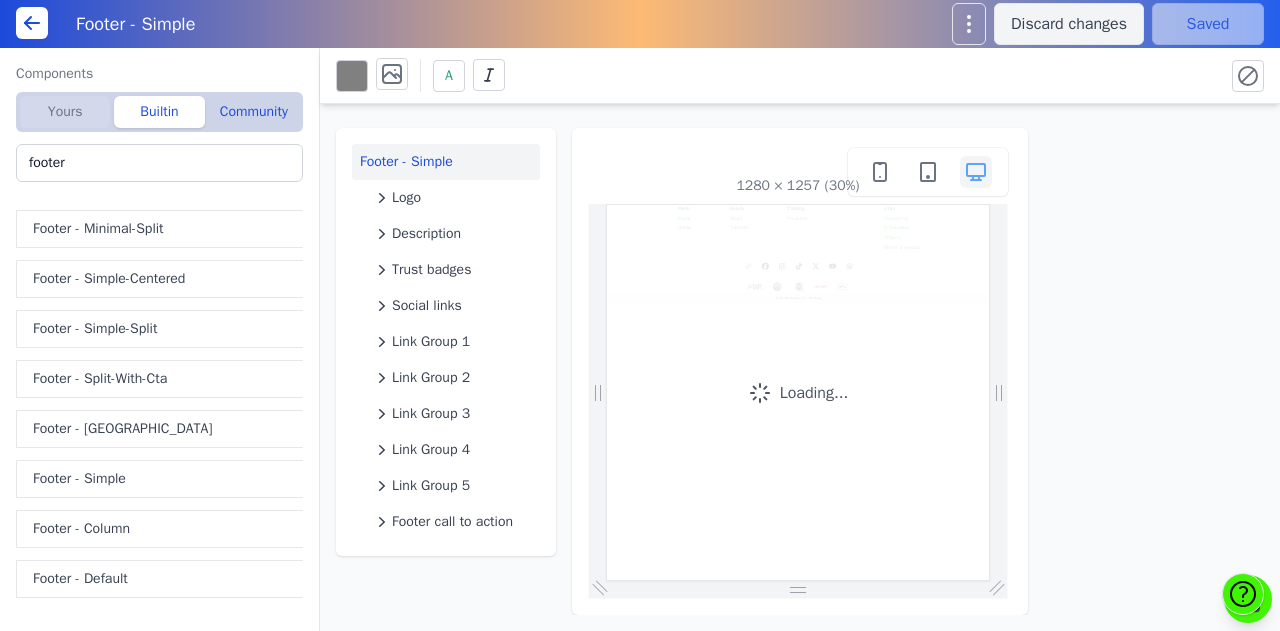 scroll, scrollTop: 0, scrollLeft: 0, axis: both 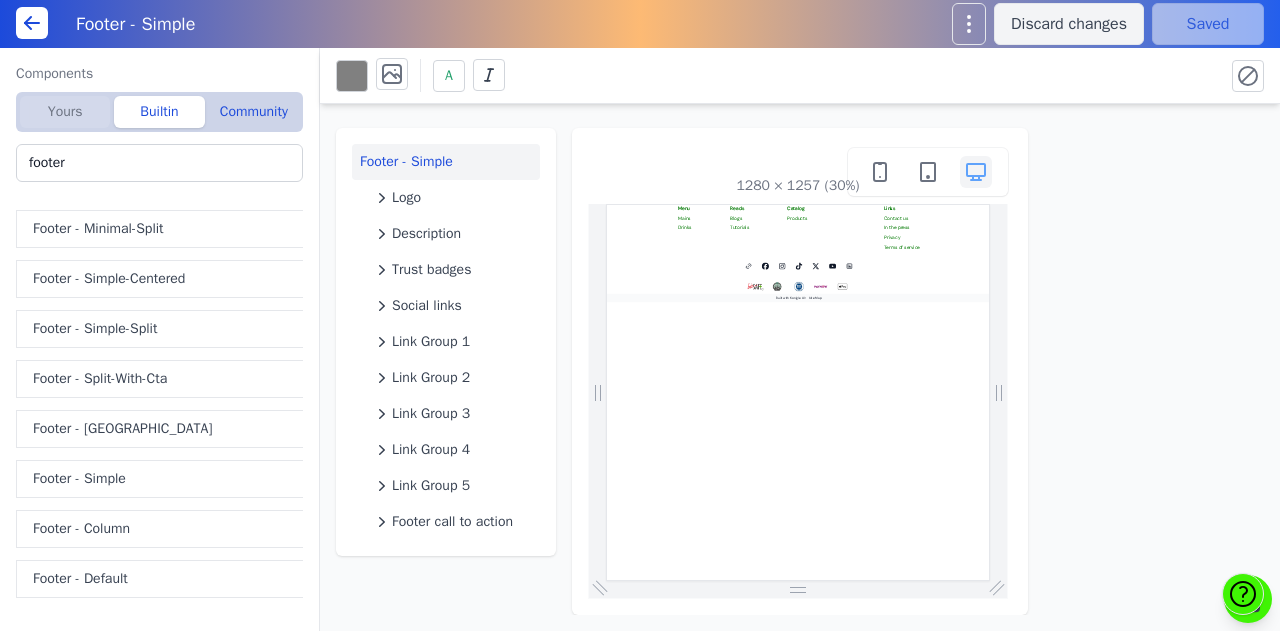 click on "Yours" 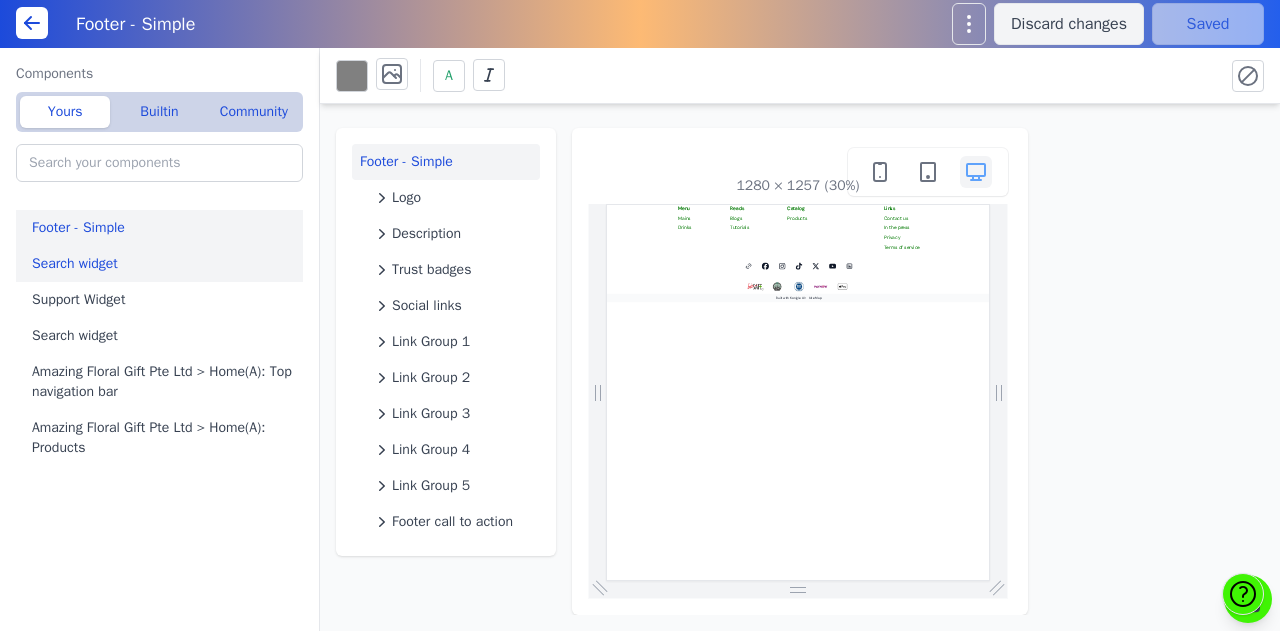 click on "Footer - Simple" at bounding box center [163, 228] 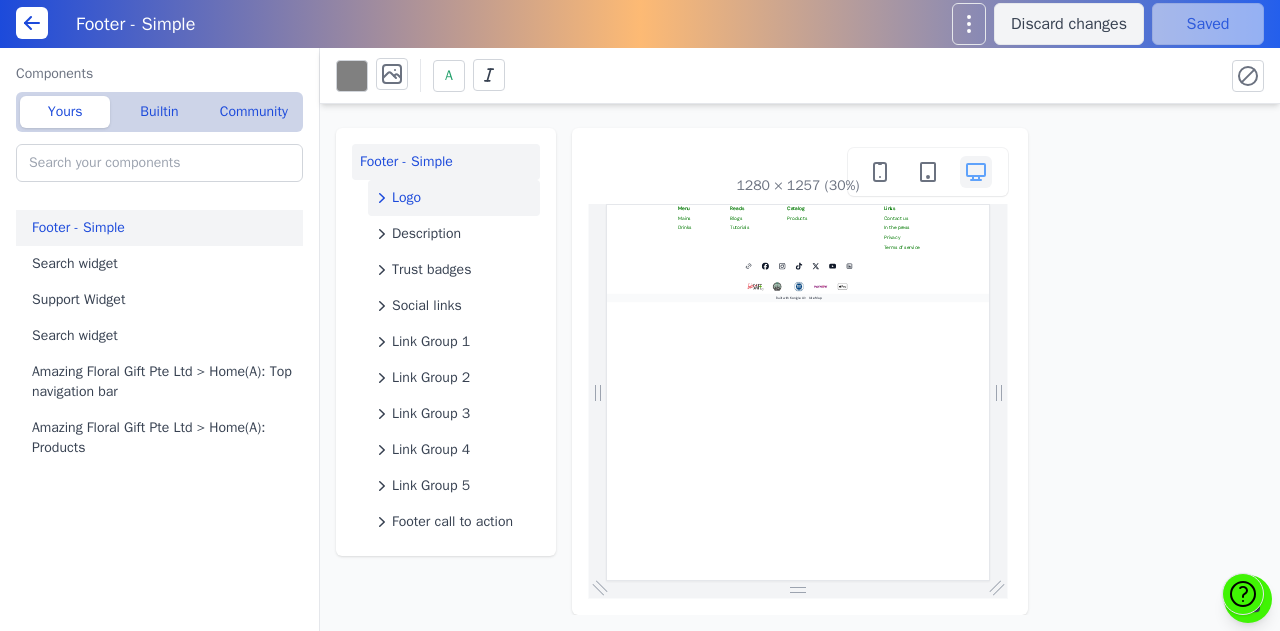 click on "Logo" 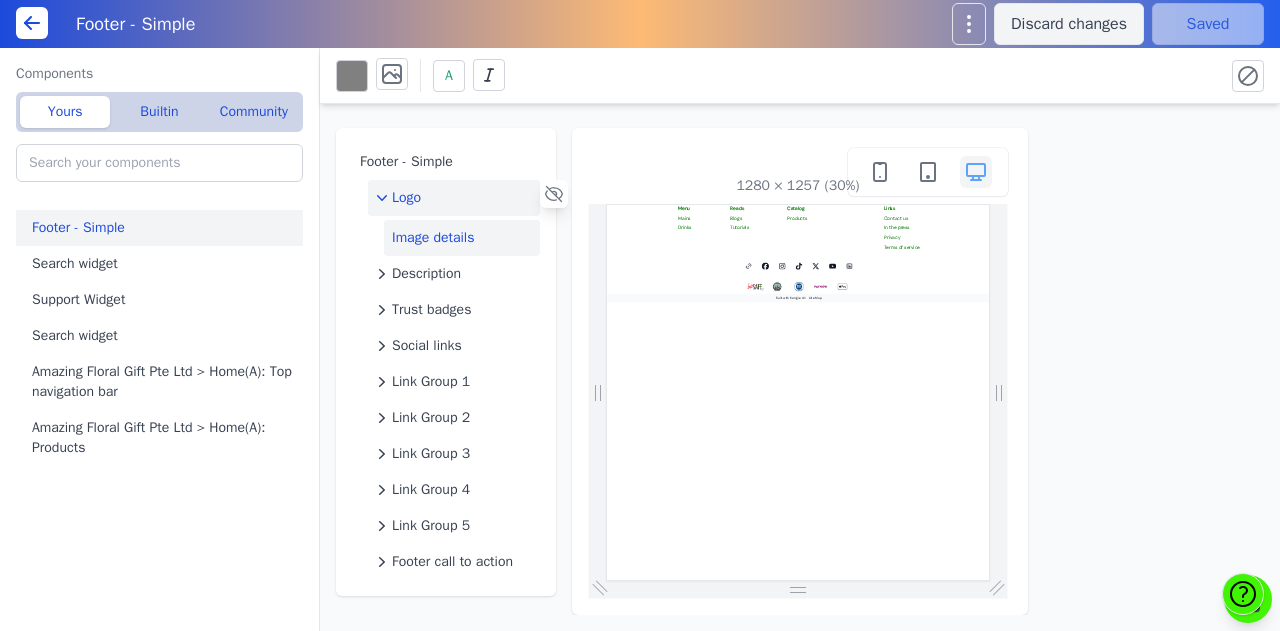 click on "Image details" at bounding box center [462, 238] 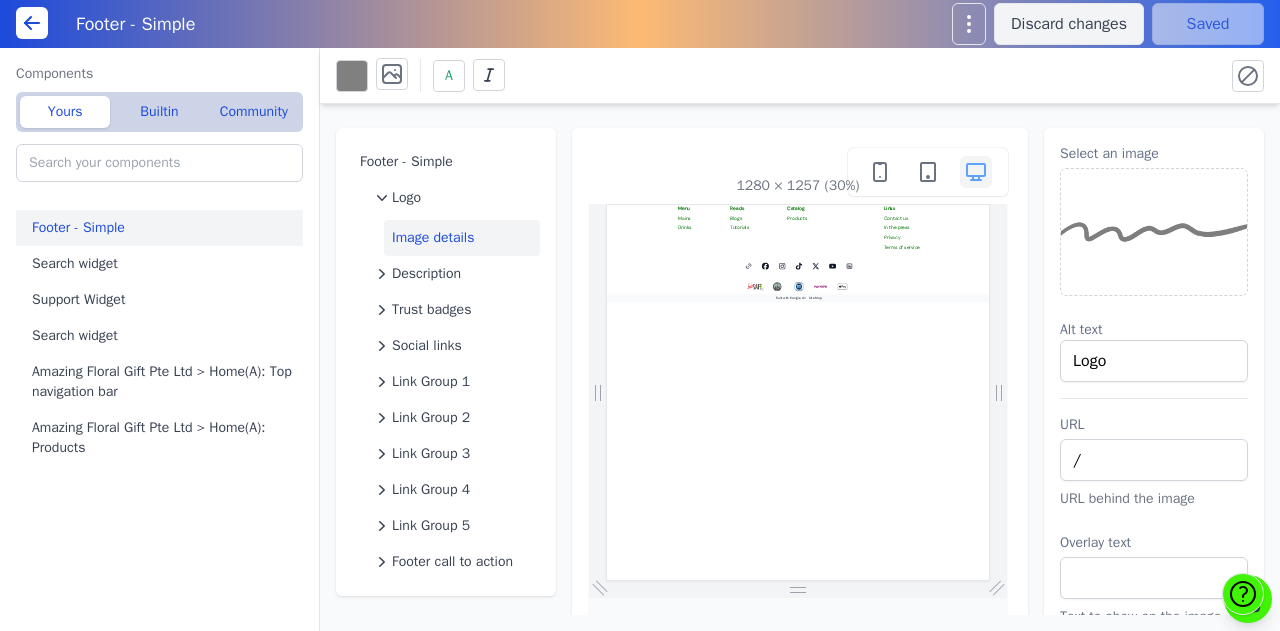 click at bounding box center [1154, 232] 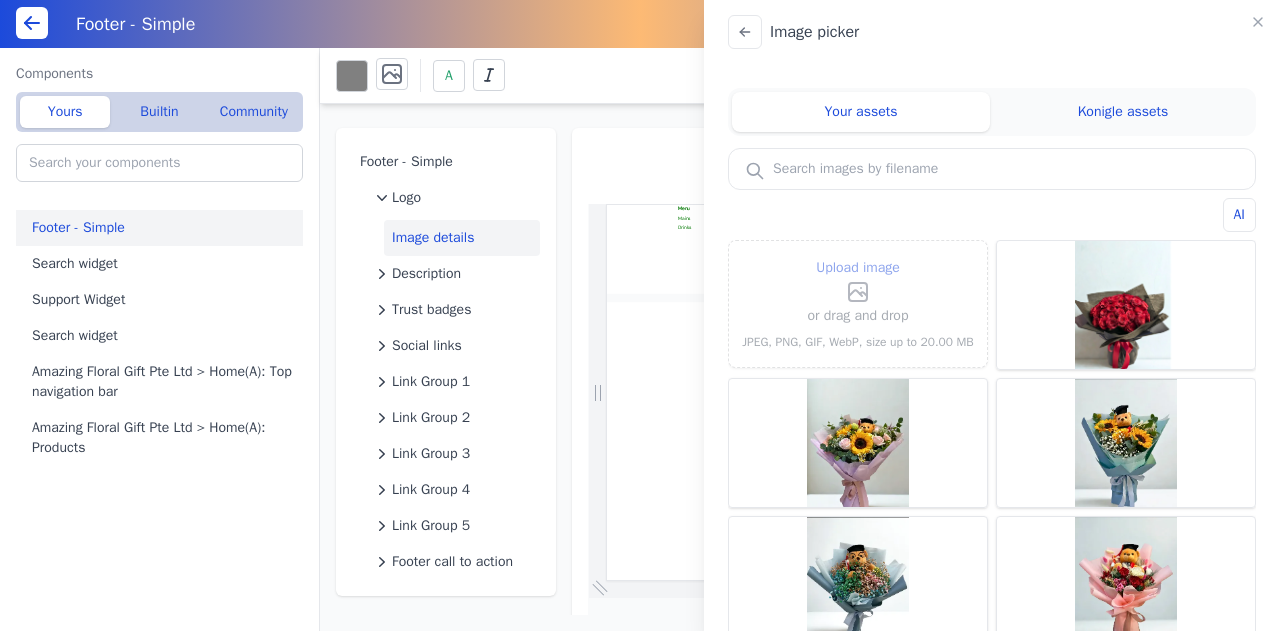 click on "Upload image or drag and drop JPEG, PNG, GIF, WebP, size up to 20.00 MB" at bounding box center [858, 304] 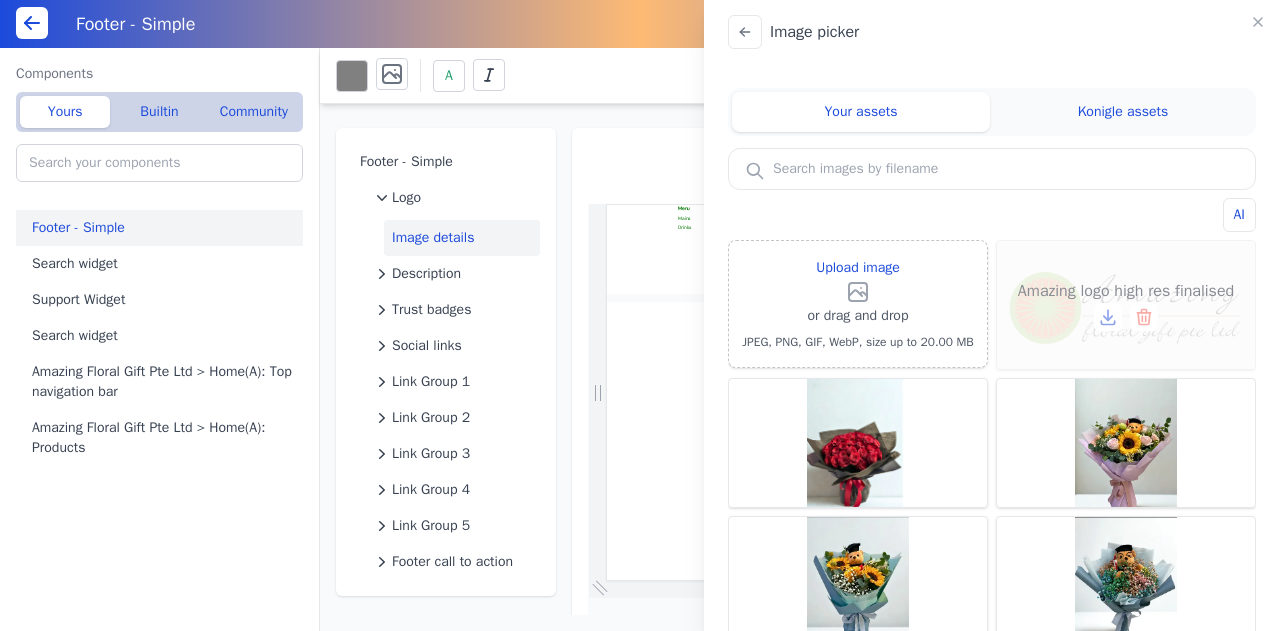 click on "Amazing logo high res finalised" at bounding box center [1126, 291] 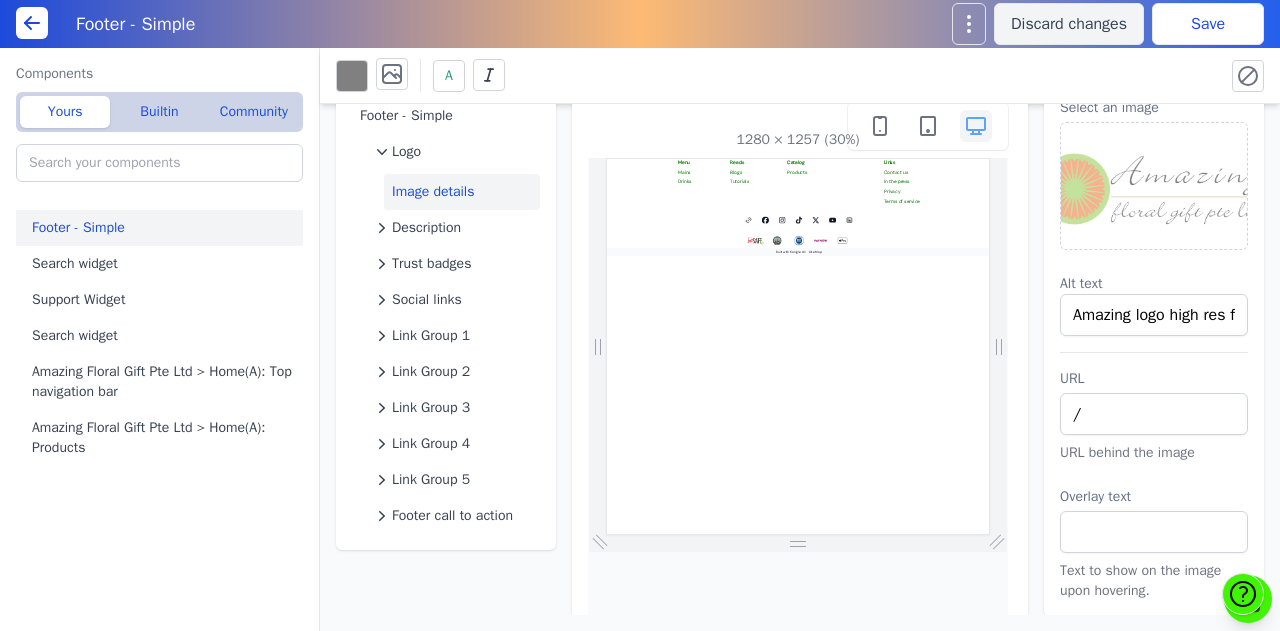 scroll, scrollTop: 0, scrollLeft: 0, axis: both 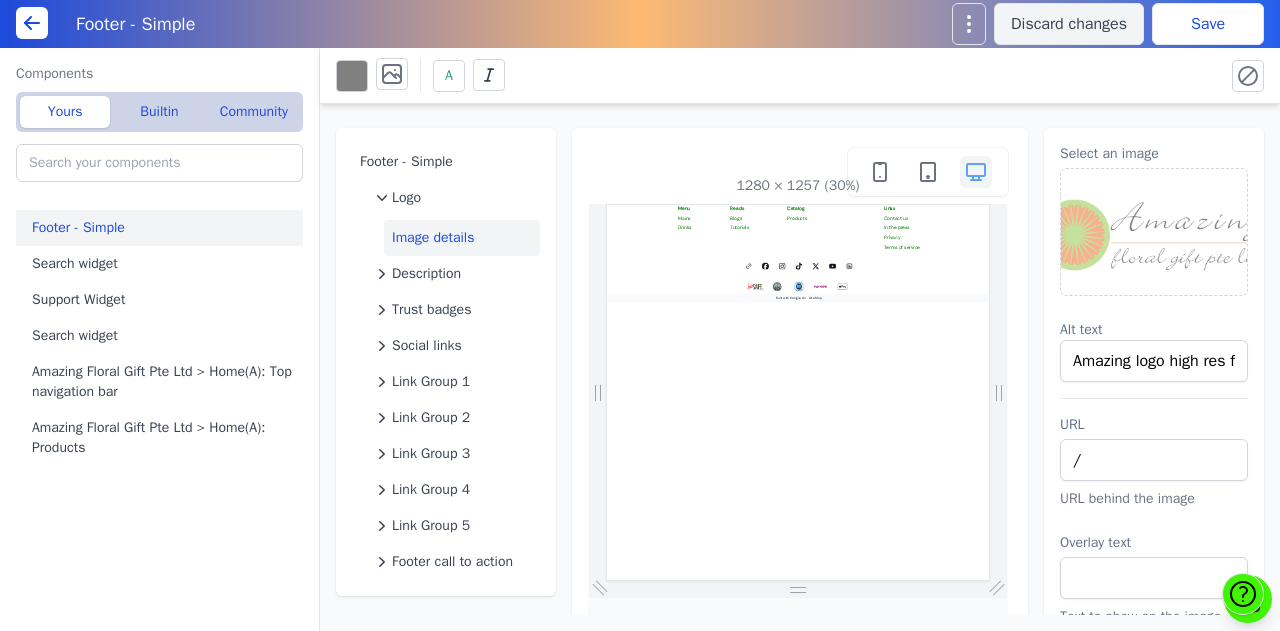 drag, startPoint x: 997, startPoint y: 388, endPoint x: 1003, endPoint y: 311, distance: 77.23341 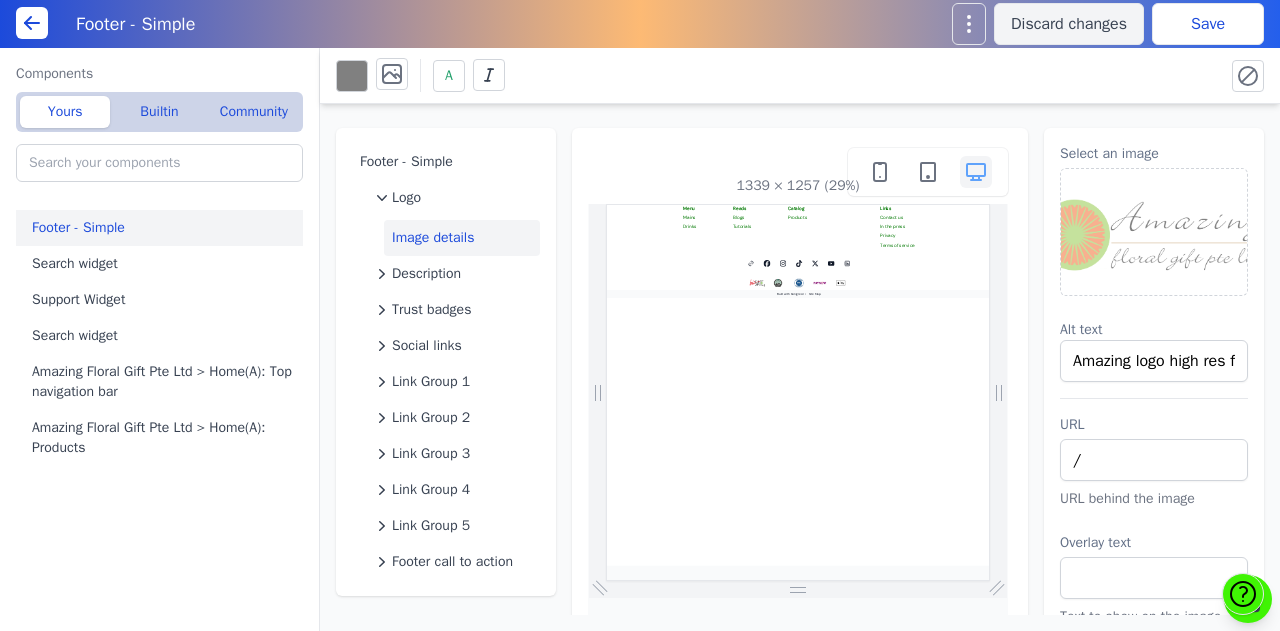 click 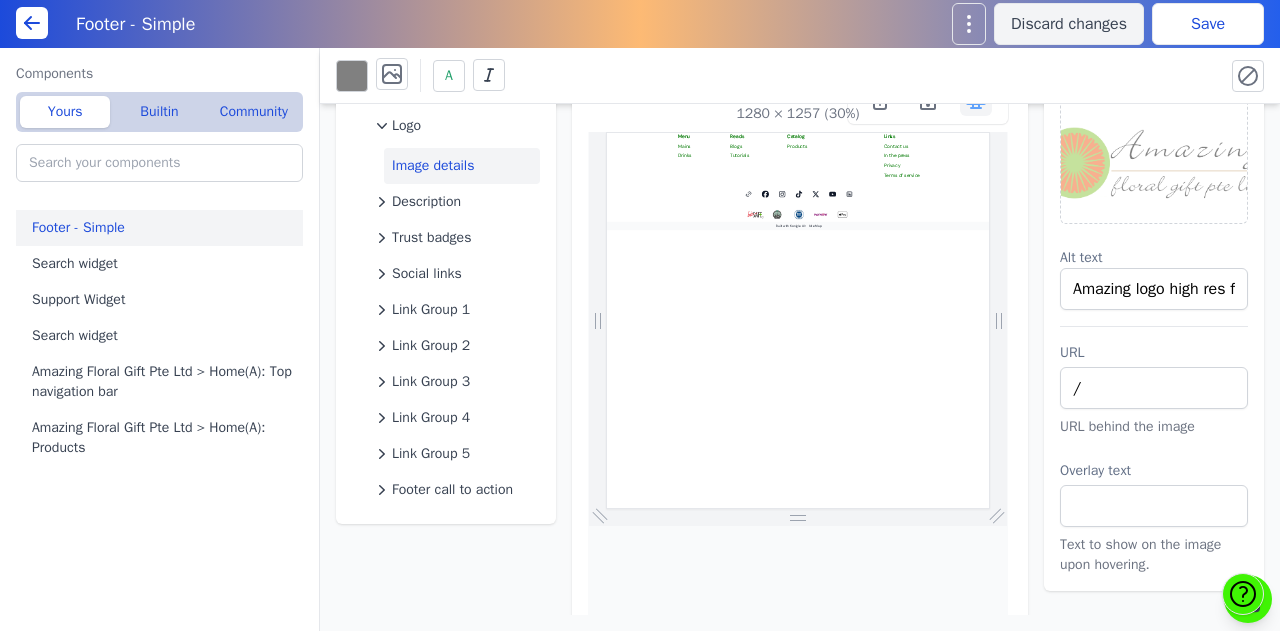 scroll, scrollTop: 0, scrollLeft: 0, axis: both 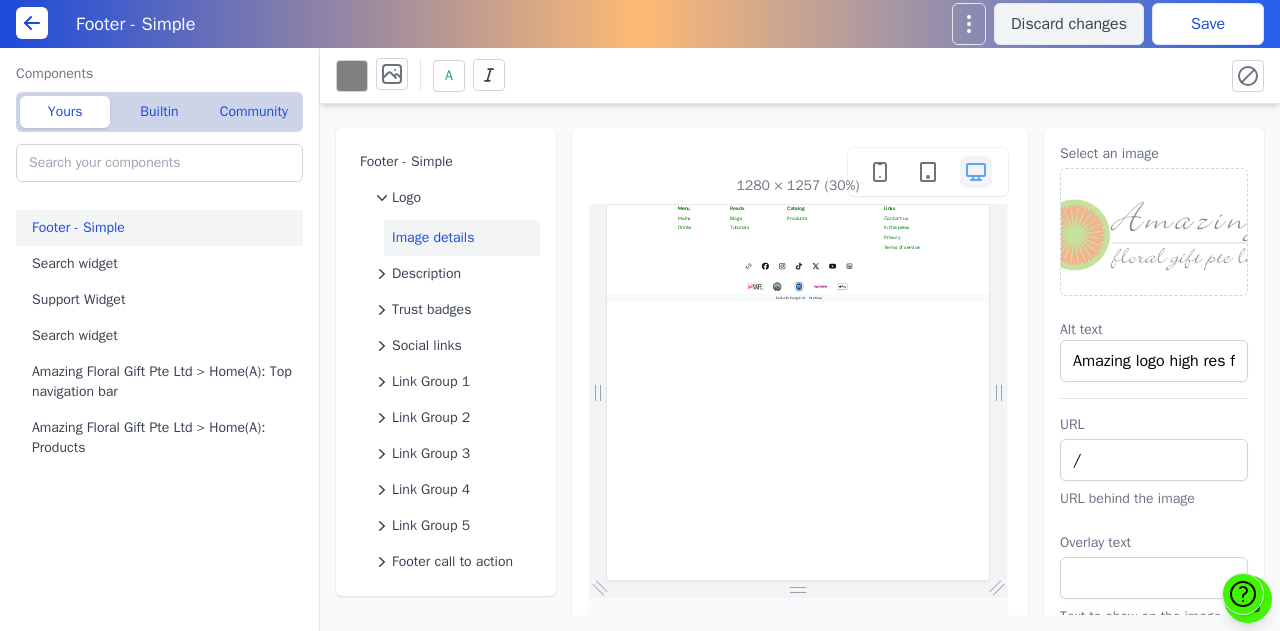 click on "Menu
Mains
Drinks
Reads
x" at bounding box center [1247, 367] 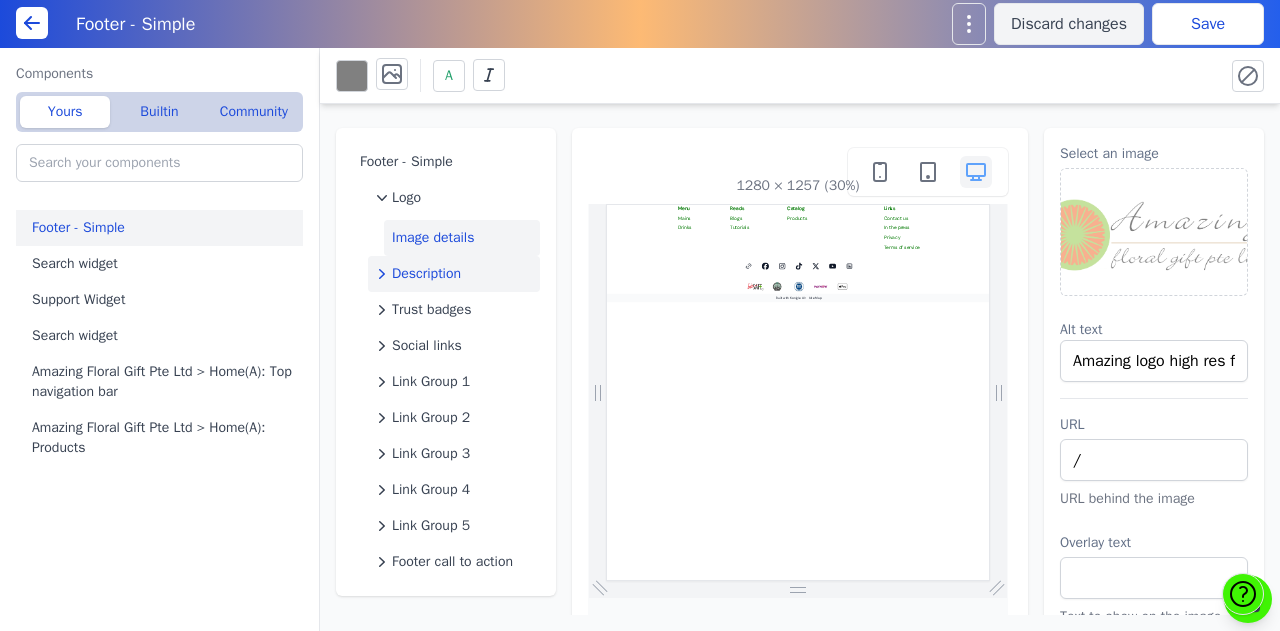 click on "Description" at bounding box center [454, 274] 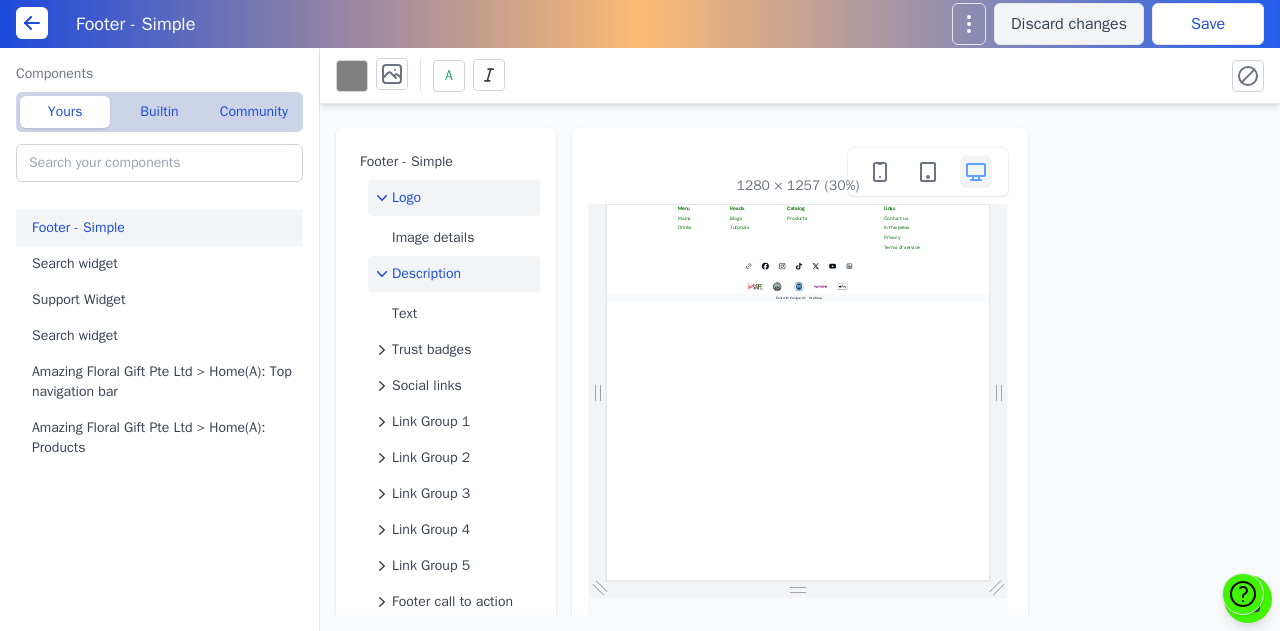 click on "Logo" 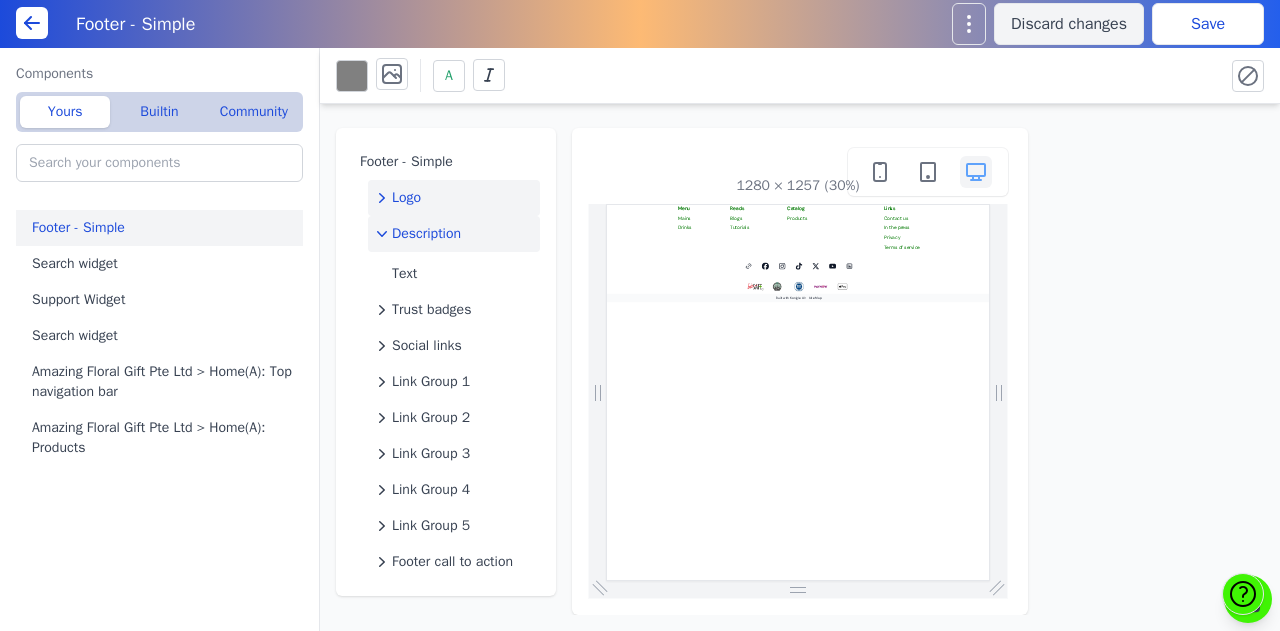 click on "Description" at bounding box center (454, 234) 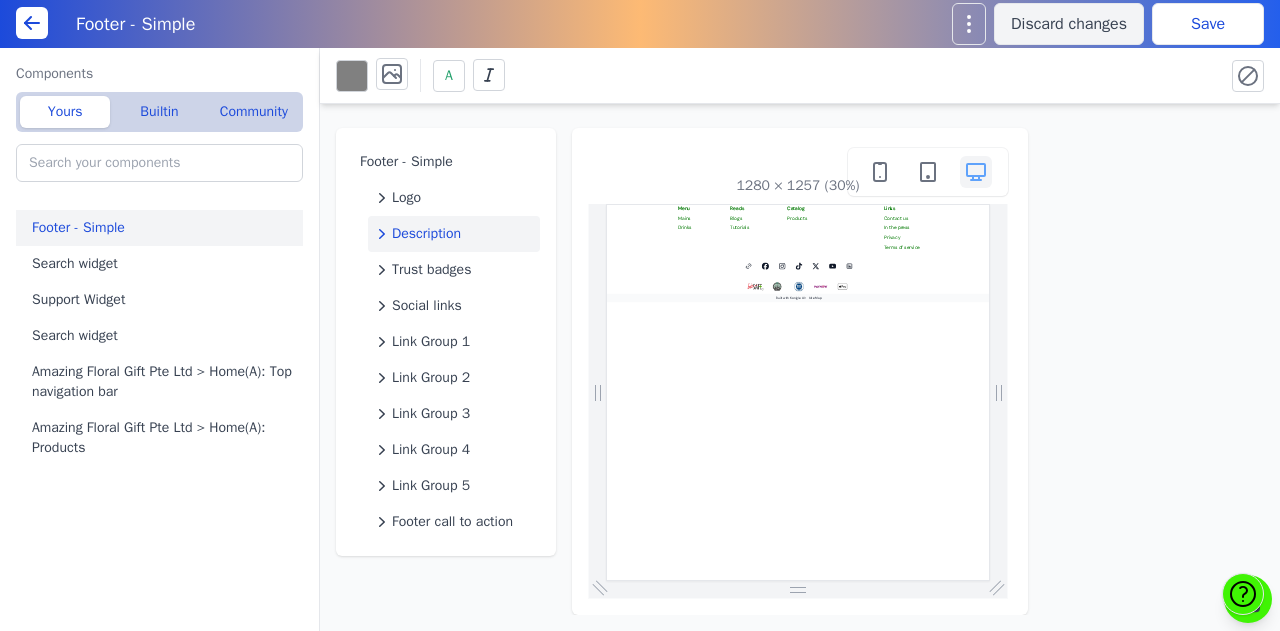 click on "Menu
Mains
Drinks
Reads
Blogs
x" at bounding box center (1247, 349) 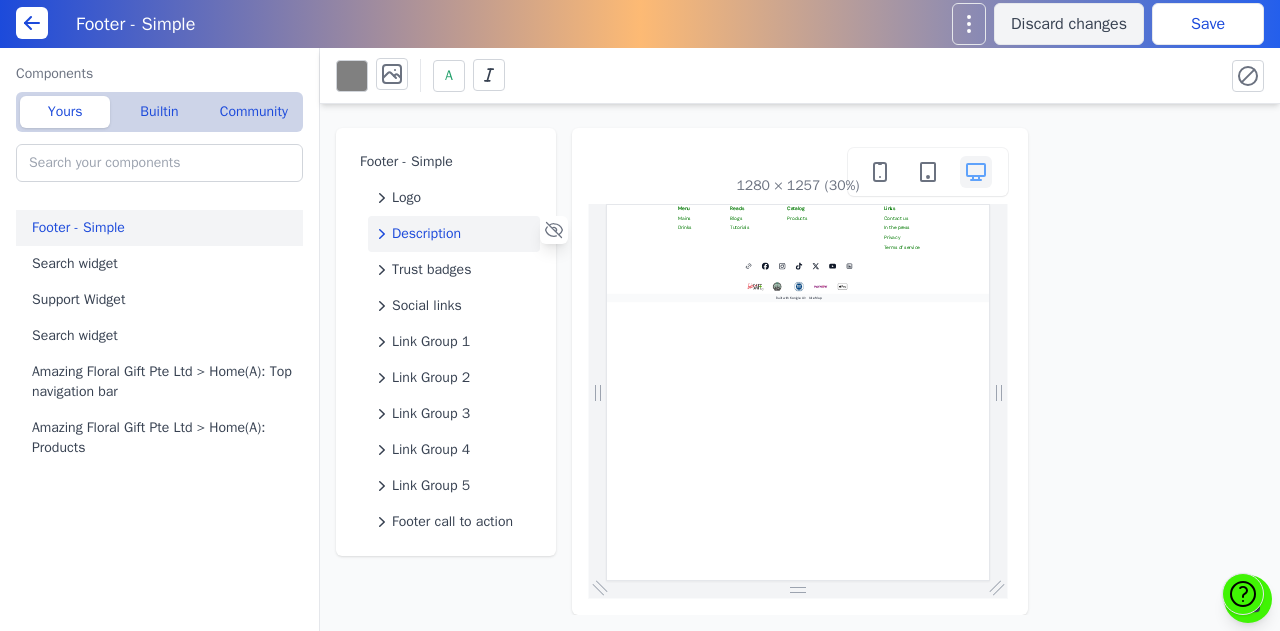 click on "Description" at bounding box center [454, 234] 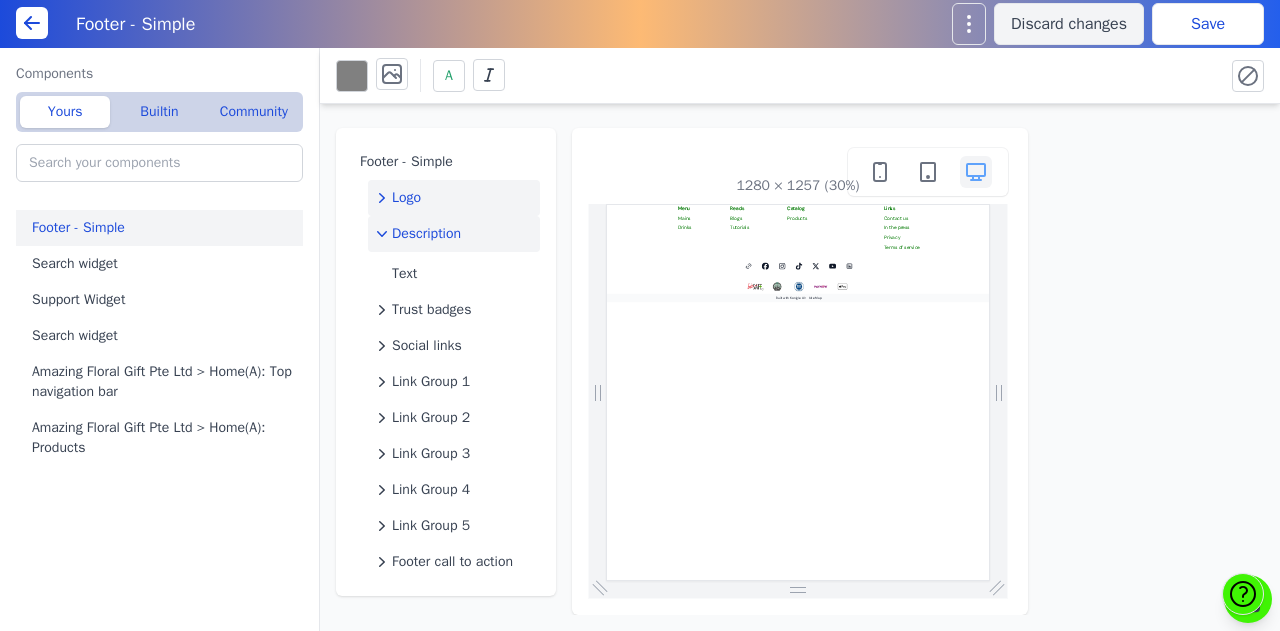 click on "Logo" at bounding box center [454, 198] 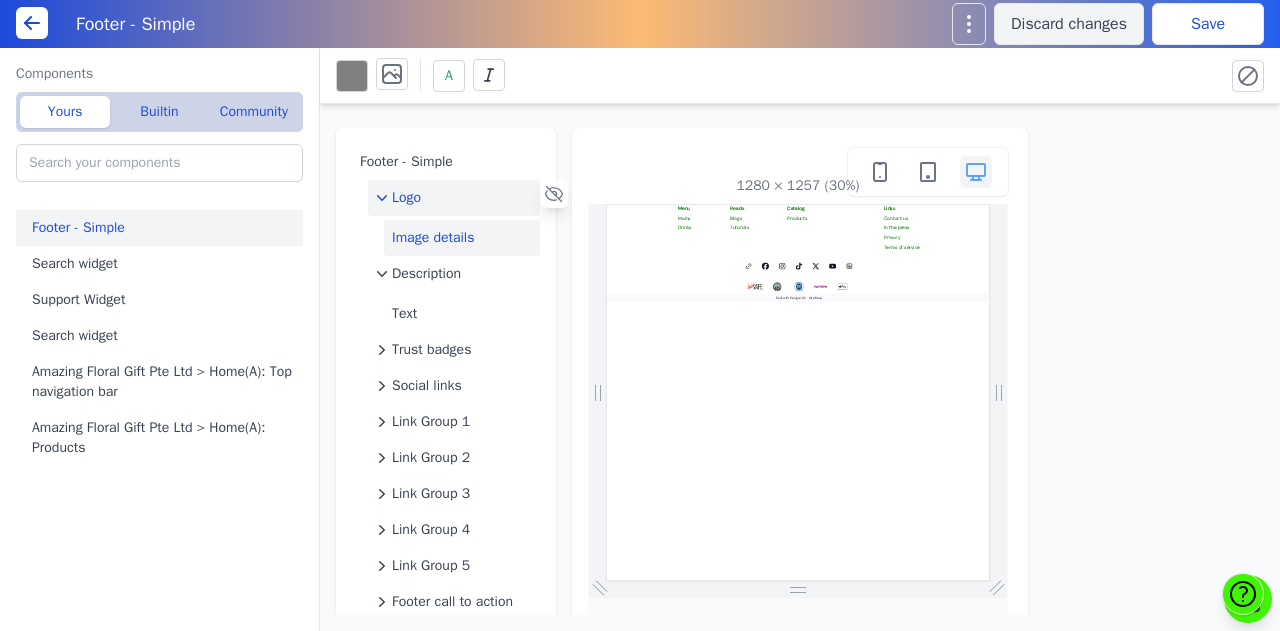 click on "Image details" at bounding box center (462, 238) 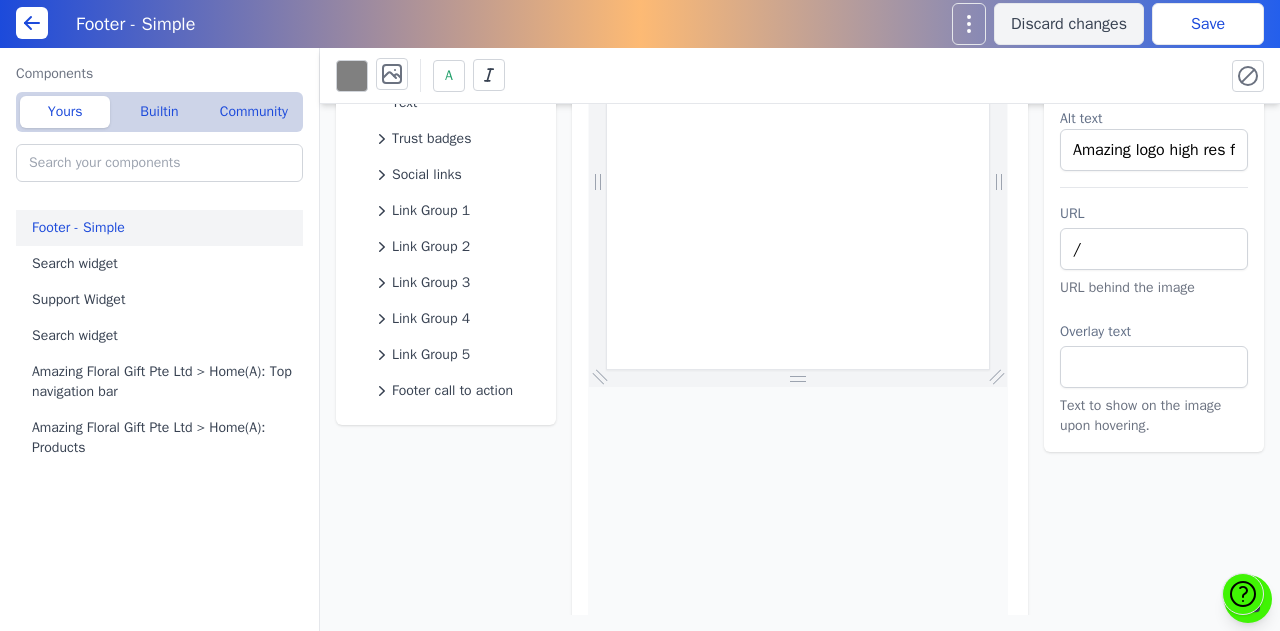 scroll, scrollTop: 100, scrollLeft: 0, axis: vertical 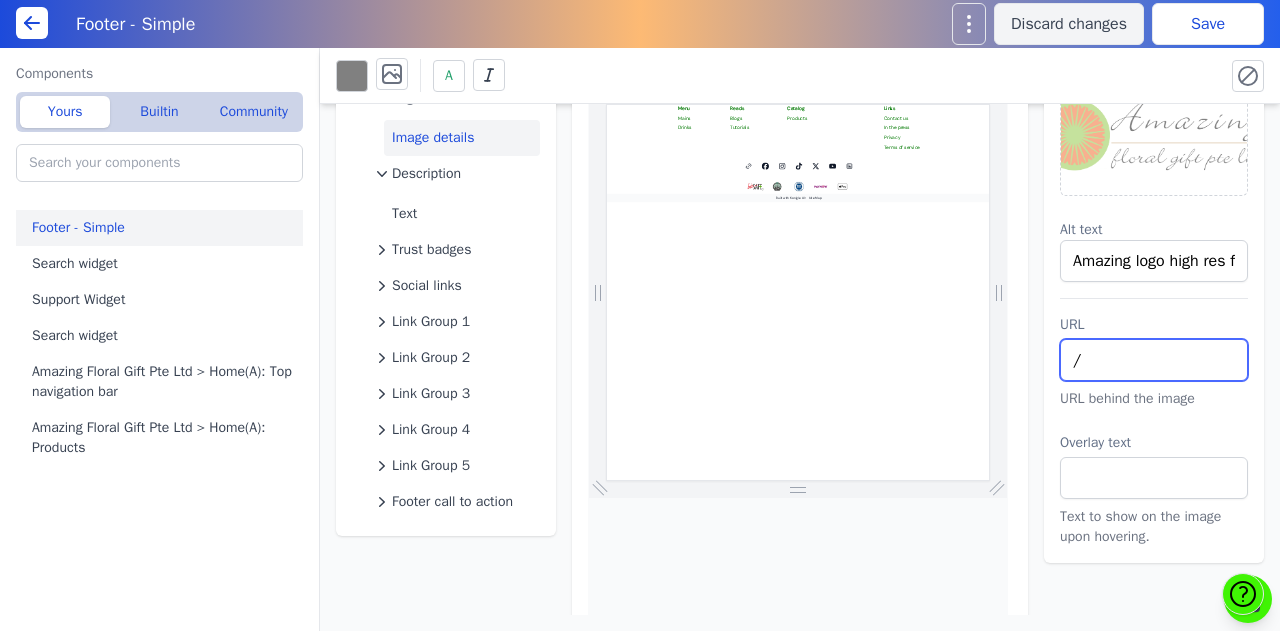 click on "/" at bounding box center [1154, 360] 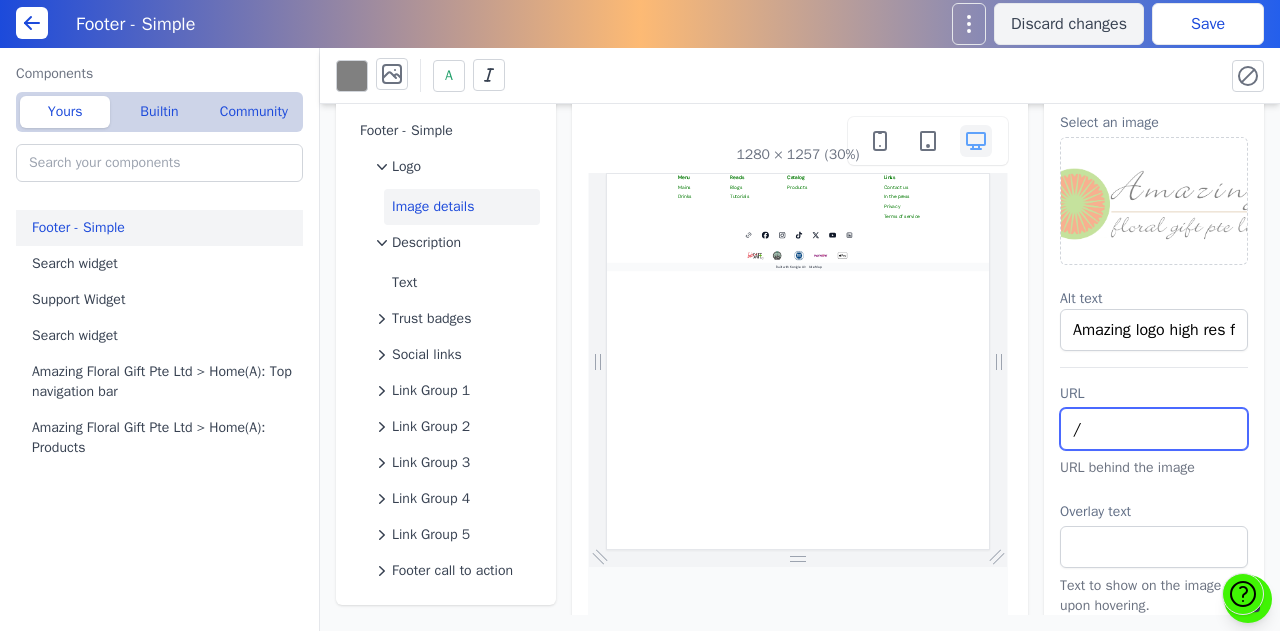 scroll, scrollTop: 0, scrollLeft: 0, axis: both 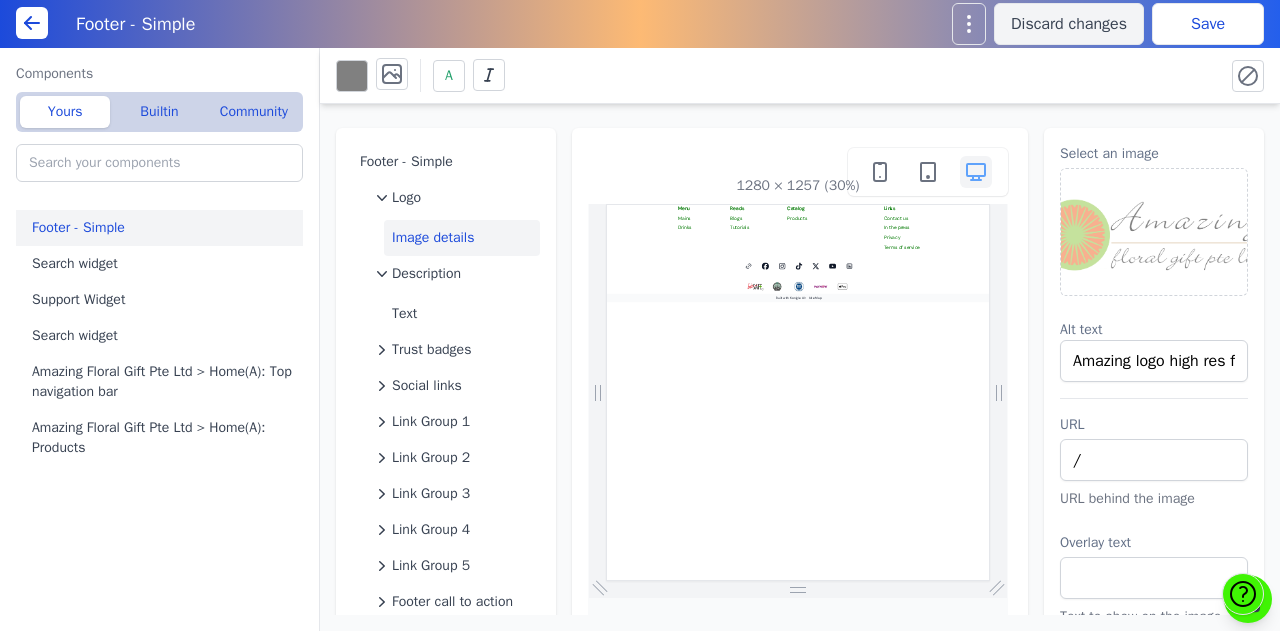 click on "Menu
Mains
Drinks
Reads
x" at bounding box center (1247, 367) 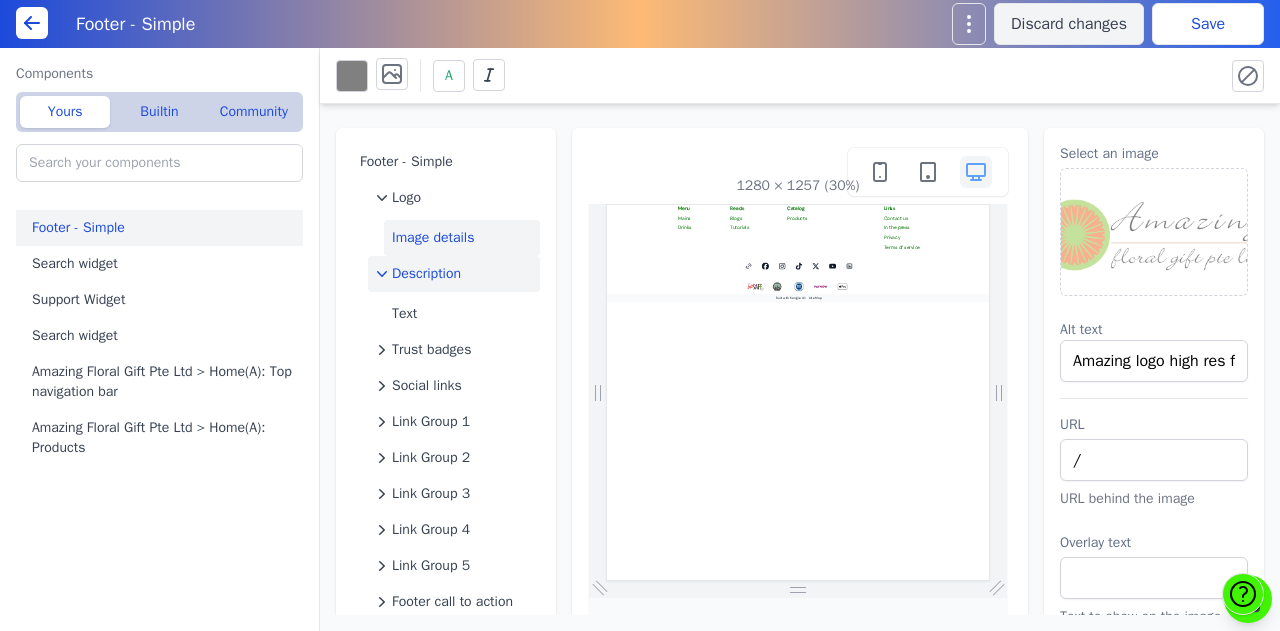 click on "Description" at bounding box center (454, 274) 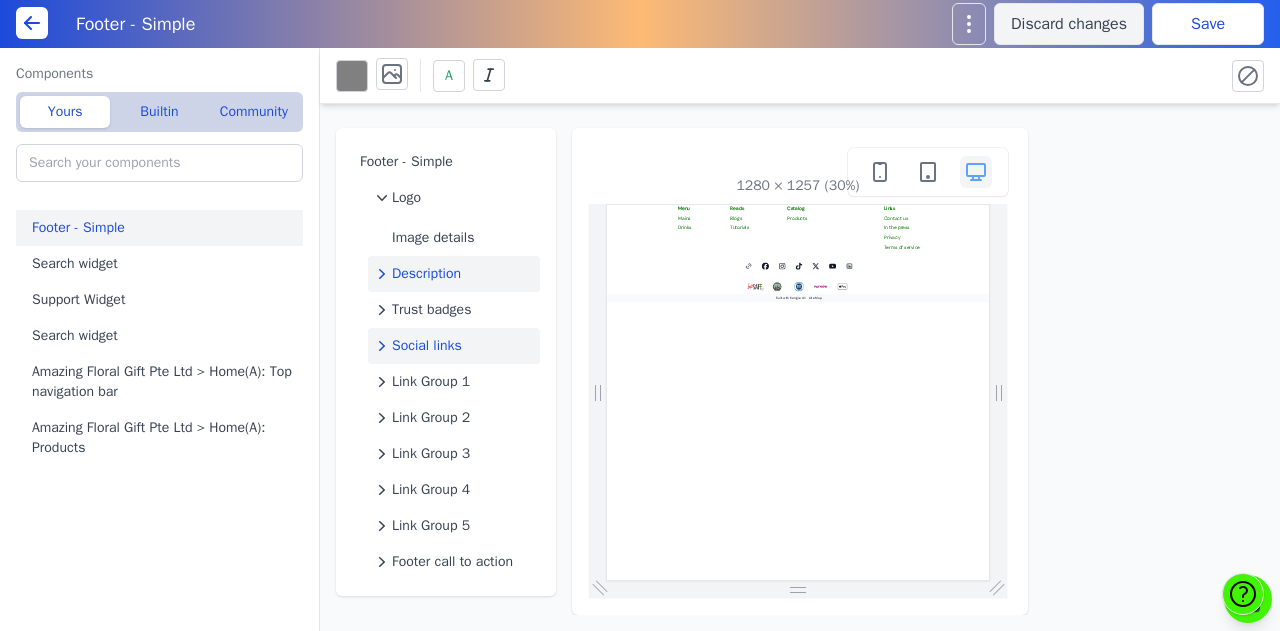 click on "Social links" at bounding box center (427, 346) 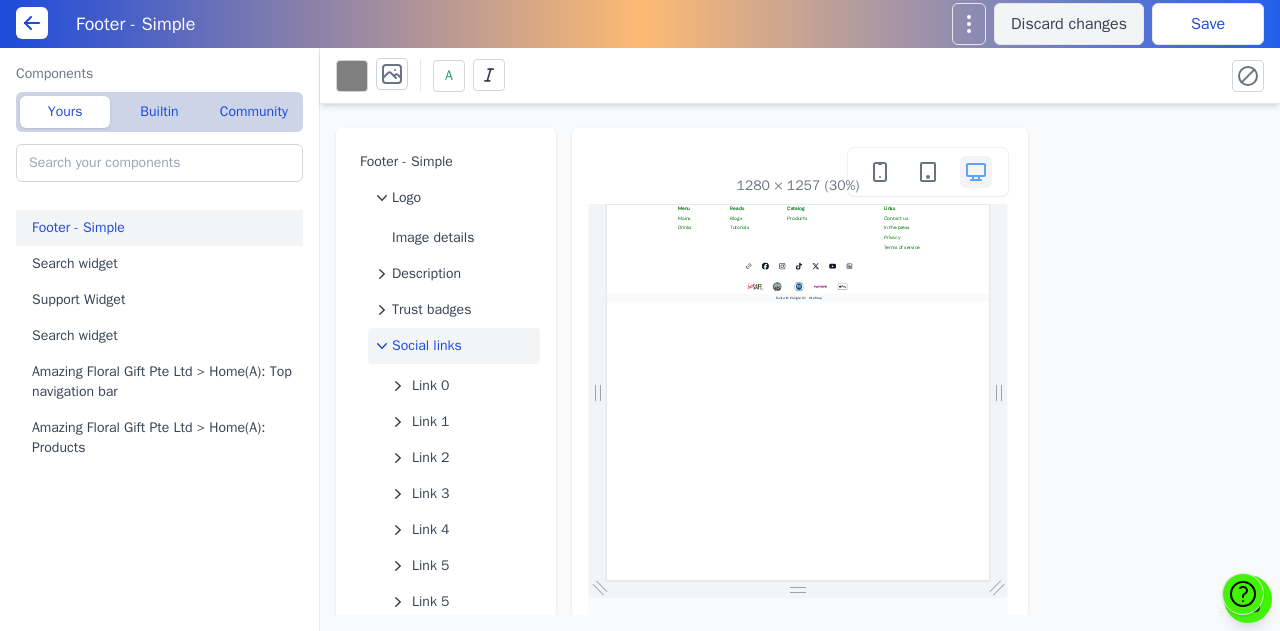 click on "1280 × 1257 (30%)" at bounding box center (797, 186) 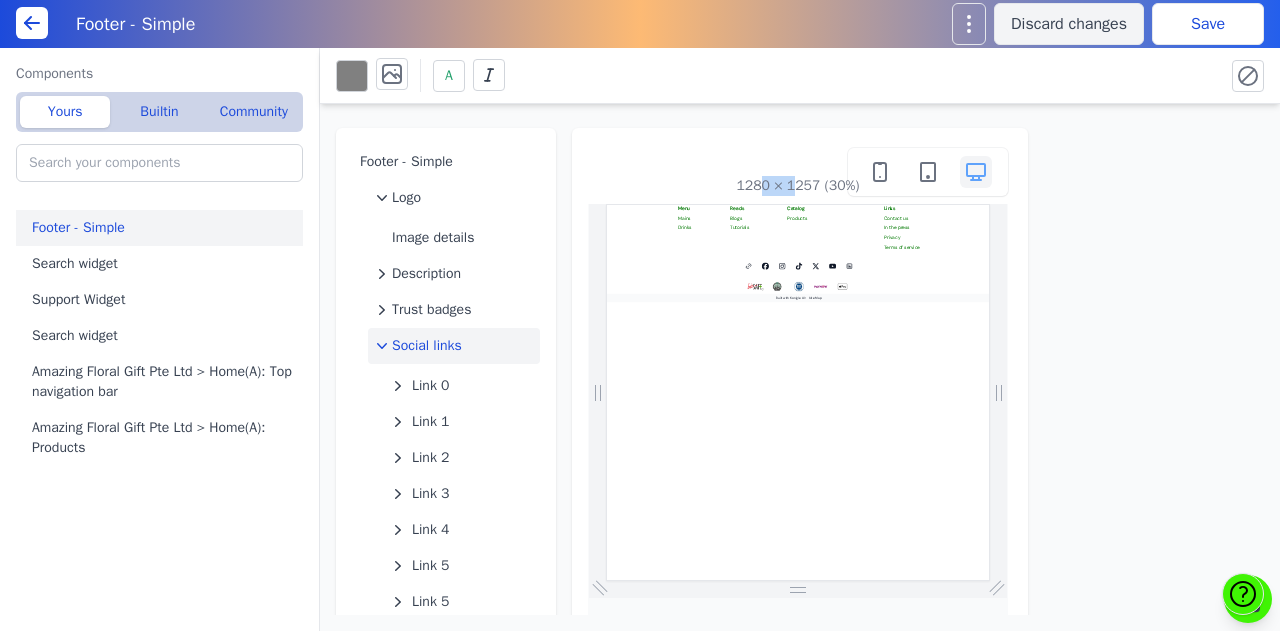 drag, startPoint x: 751, startPoint y: 175, endPoint x: 784, endPoint y: 181, distance: 33.54102 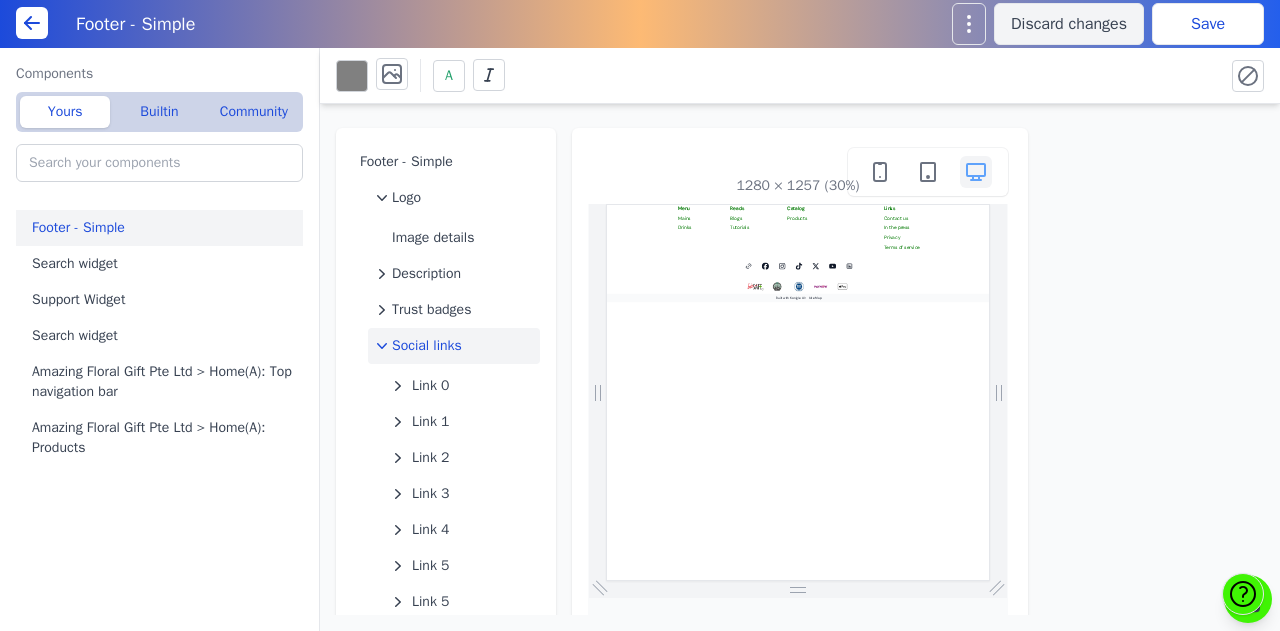 click on "Footer - Simple Logo Image details Description Trust badges Social links Link 0 Link 1 Link 2 Link 3 Link 4 Link 5 Link 5  New social link Link Group 1 Link Group 2 Link Group 3 Link Group 4 Link Group 5 Footer call to action 1280 × 1257 (30%)" at bounding box center [800, 359] 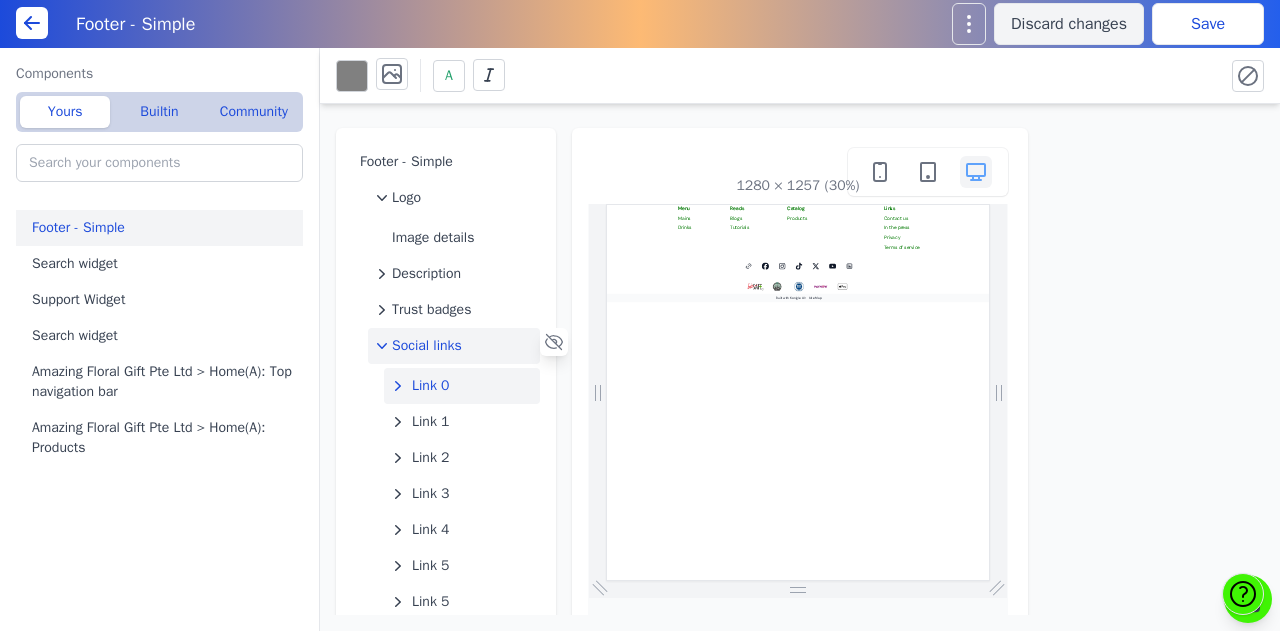 click on "Link 0" 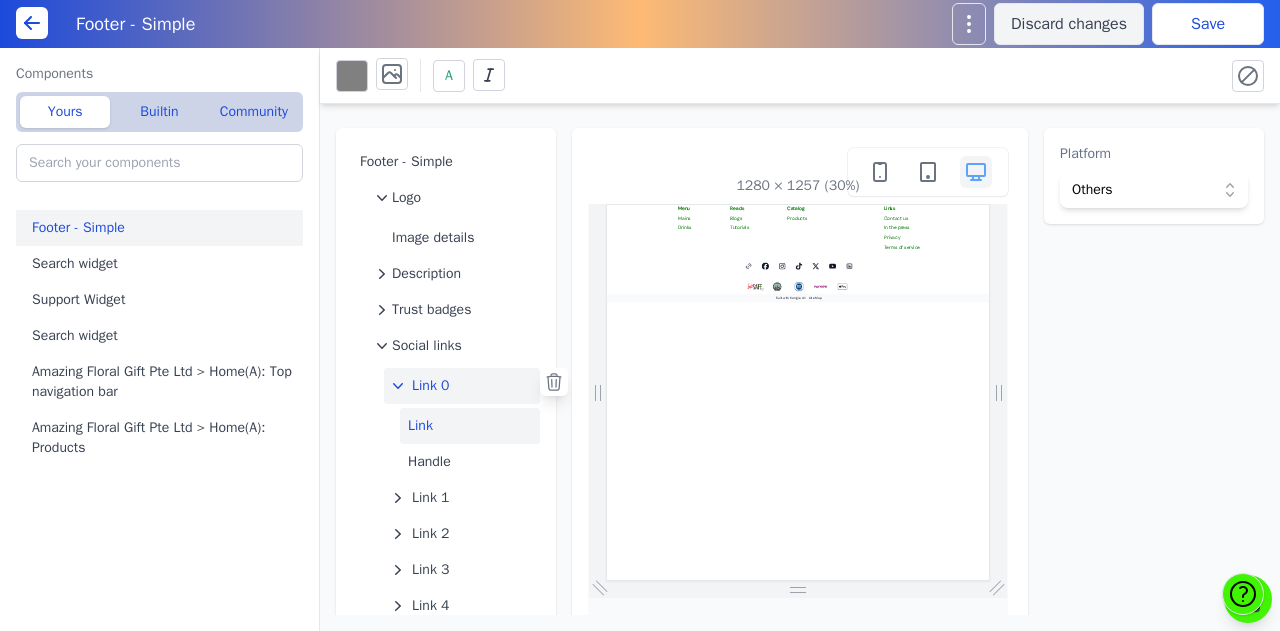 click on "Link" at bounding box center (470, 426) 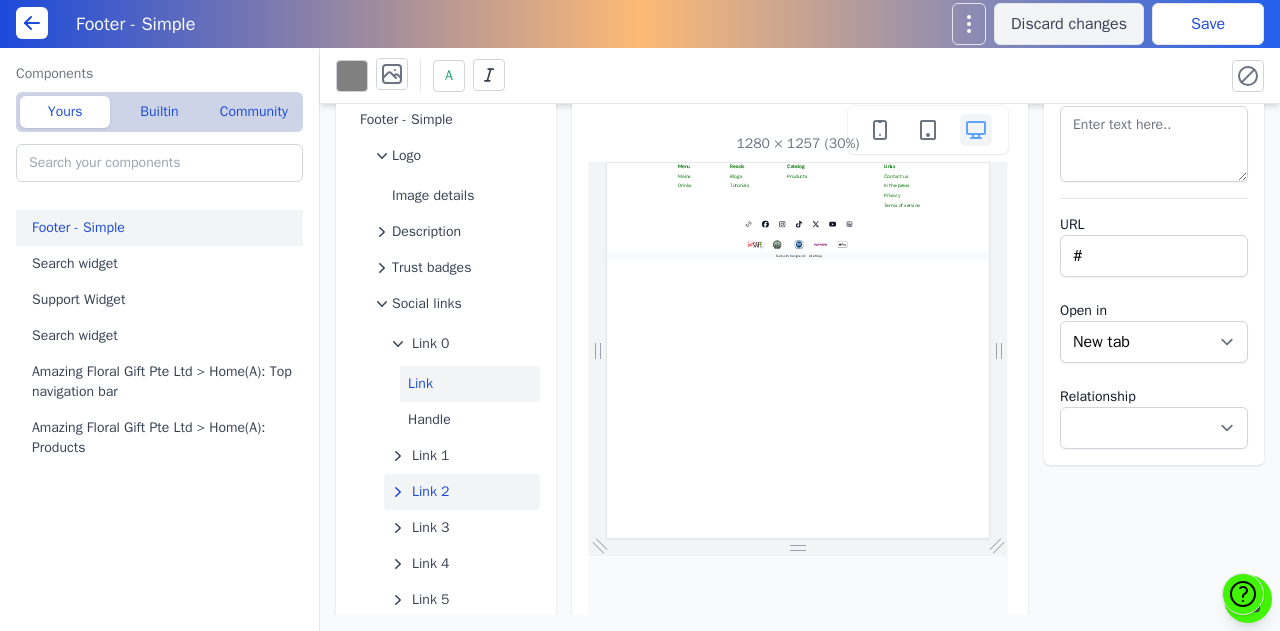 scroll, scrollTop: 100, scrollLeft: 0, axis: vertical 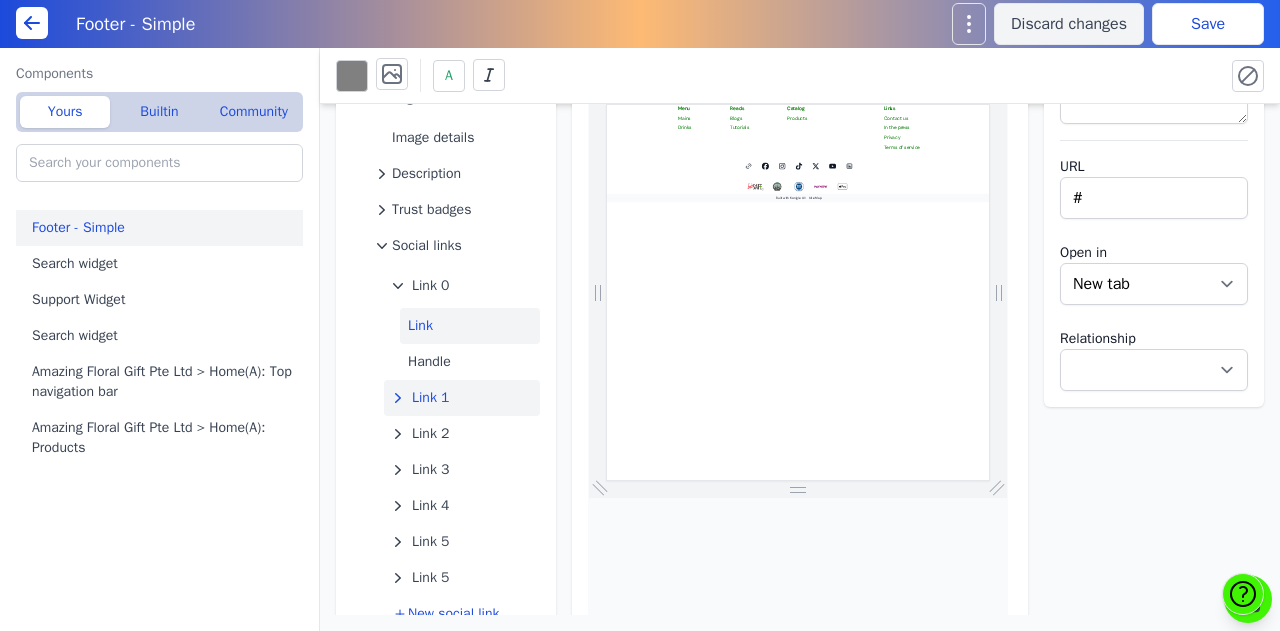 click on "Link 1" 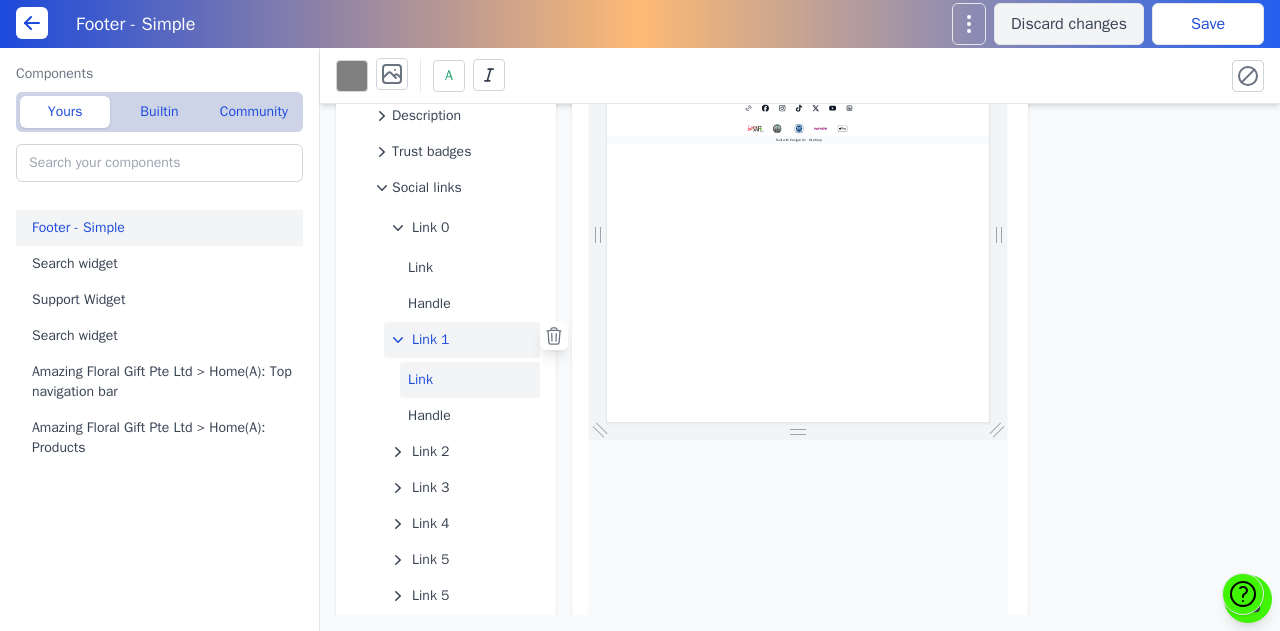 scroll, scrollTop: 200, scrollLeft: 0, axis: vertical 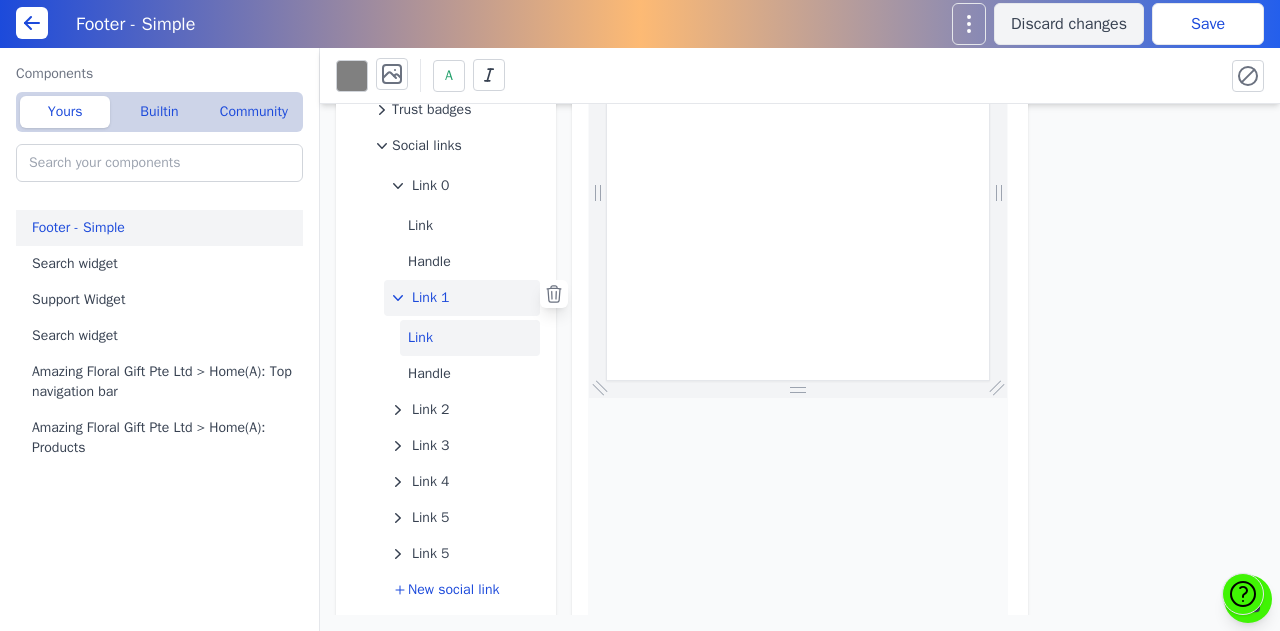 click on "Link 3" 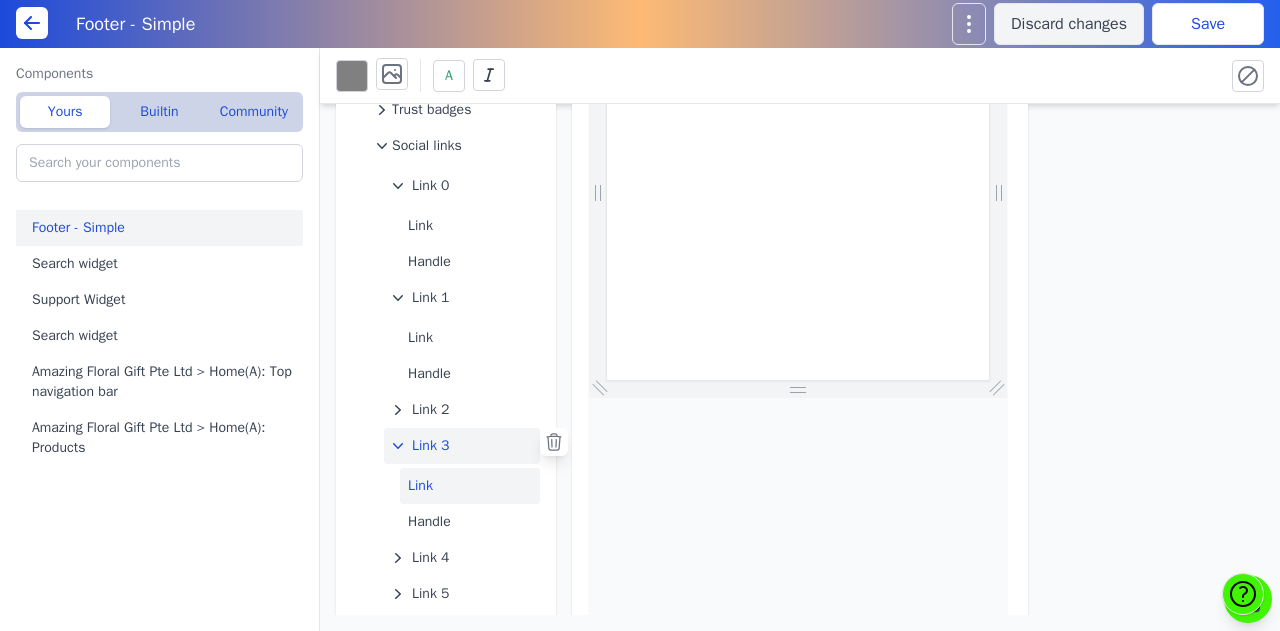 click on "Link" at bounding box center (470, 486) 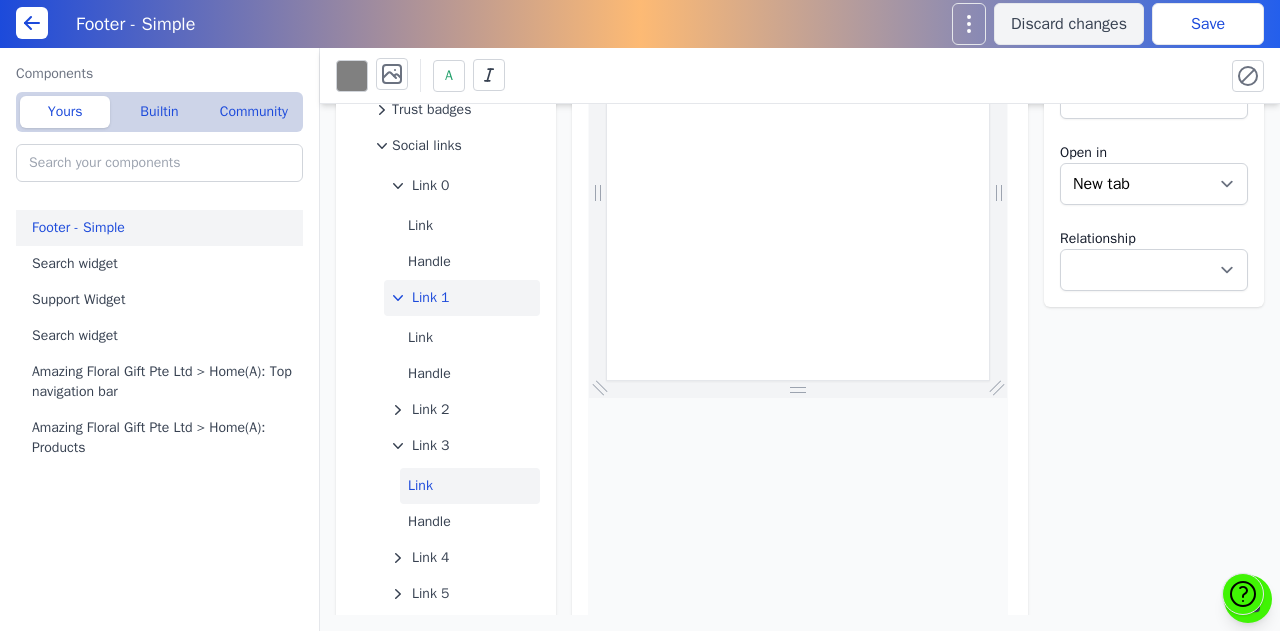 scroll, scrollTop: 106, scrollLeft: 0, axis: vertical 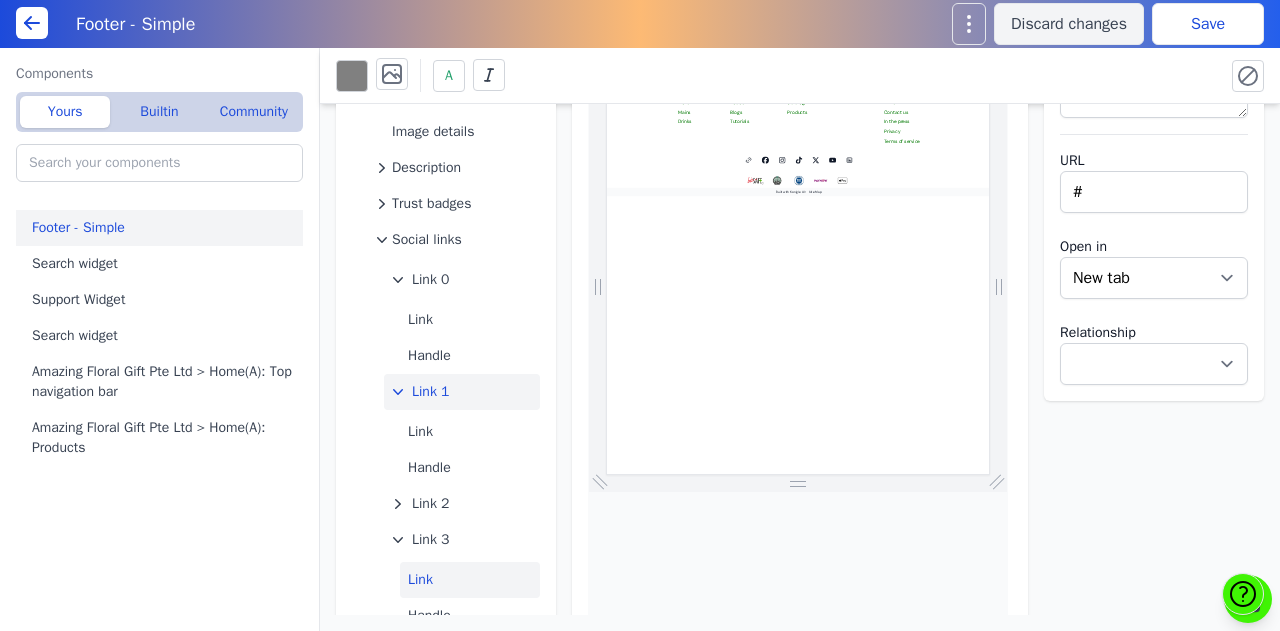 drag, startPoint x: 445, startPoint y: 487, endPoint x: 450, endPoint y: 451, distance: 36.345562 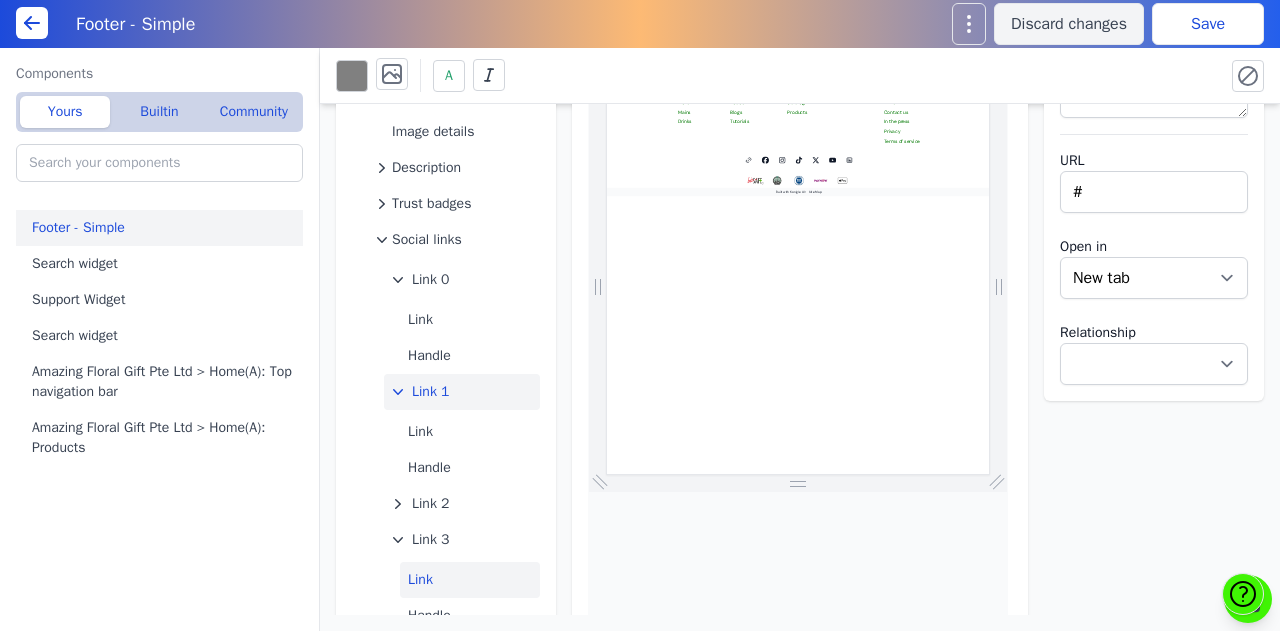 scroll, scrollTop: 0, scrollLeft: 0, axis: both 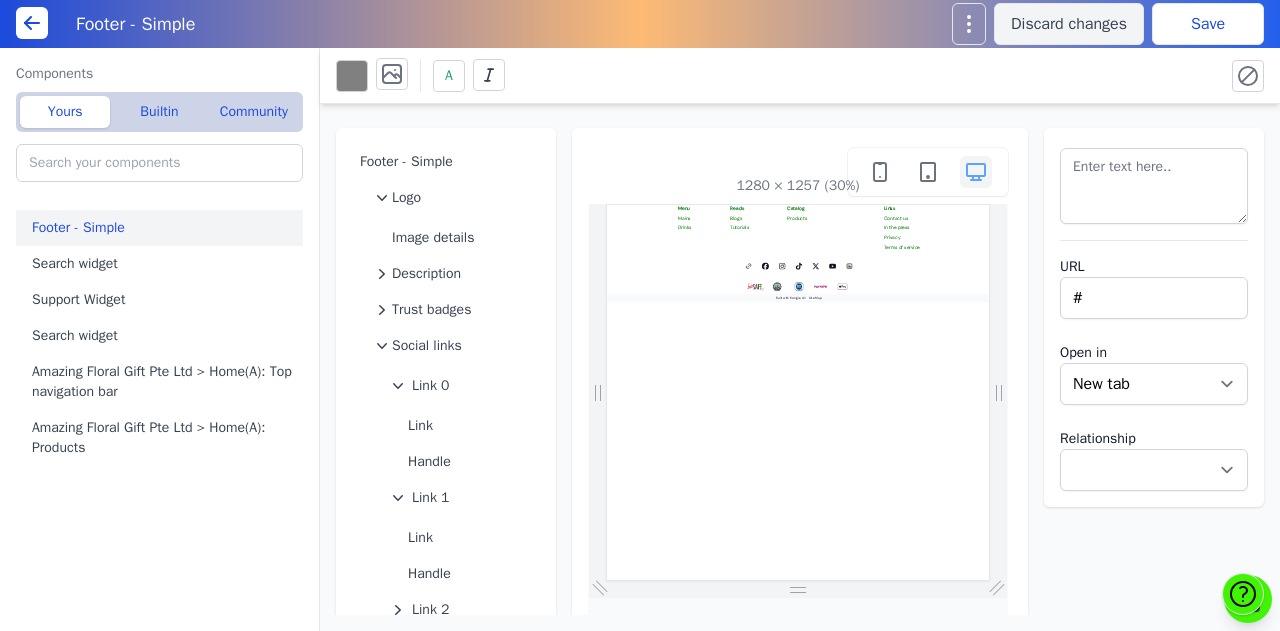 drag, startPoint x: 1057, startPoint y: 656, endPoint x: 1037, endPoint y: 1034, distance: 378.52872 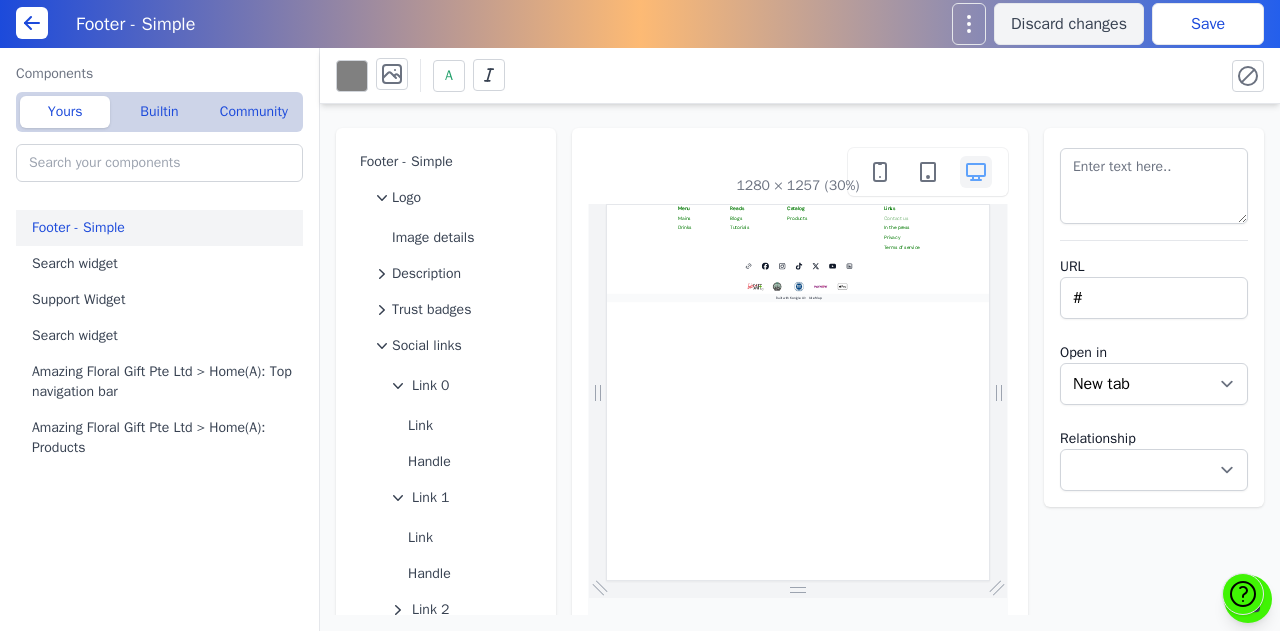 click on "Contact us" at bounding box center (1571, 248) 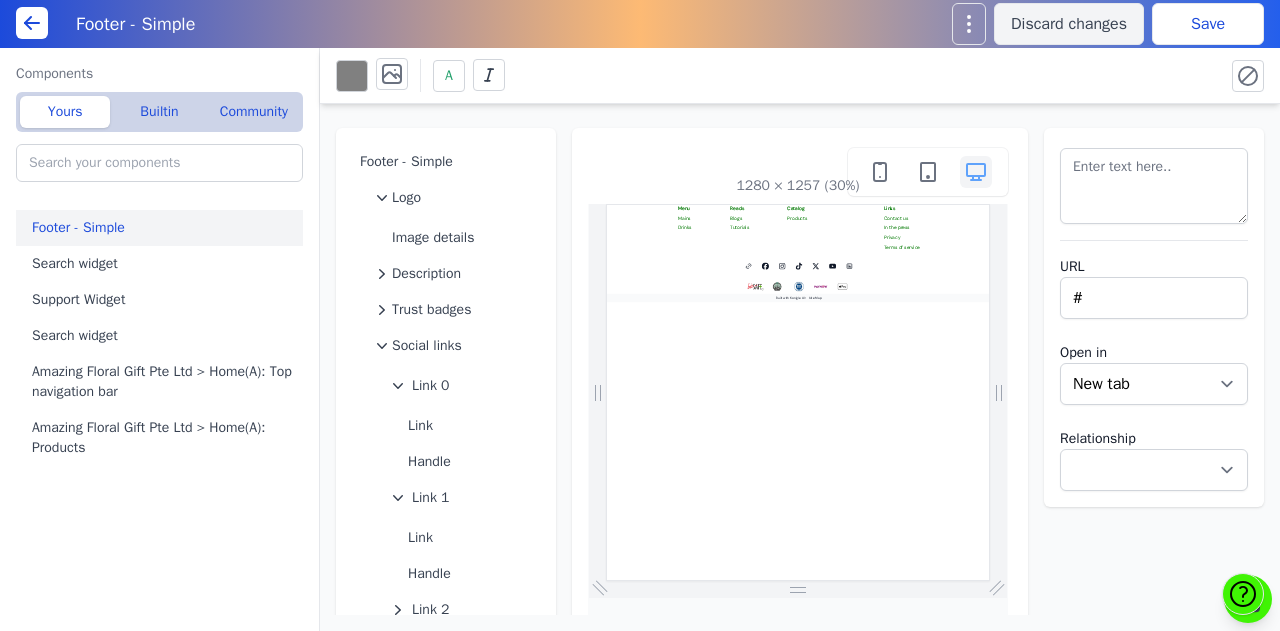 click on "Products" at bounding box center (1242, 249) 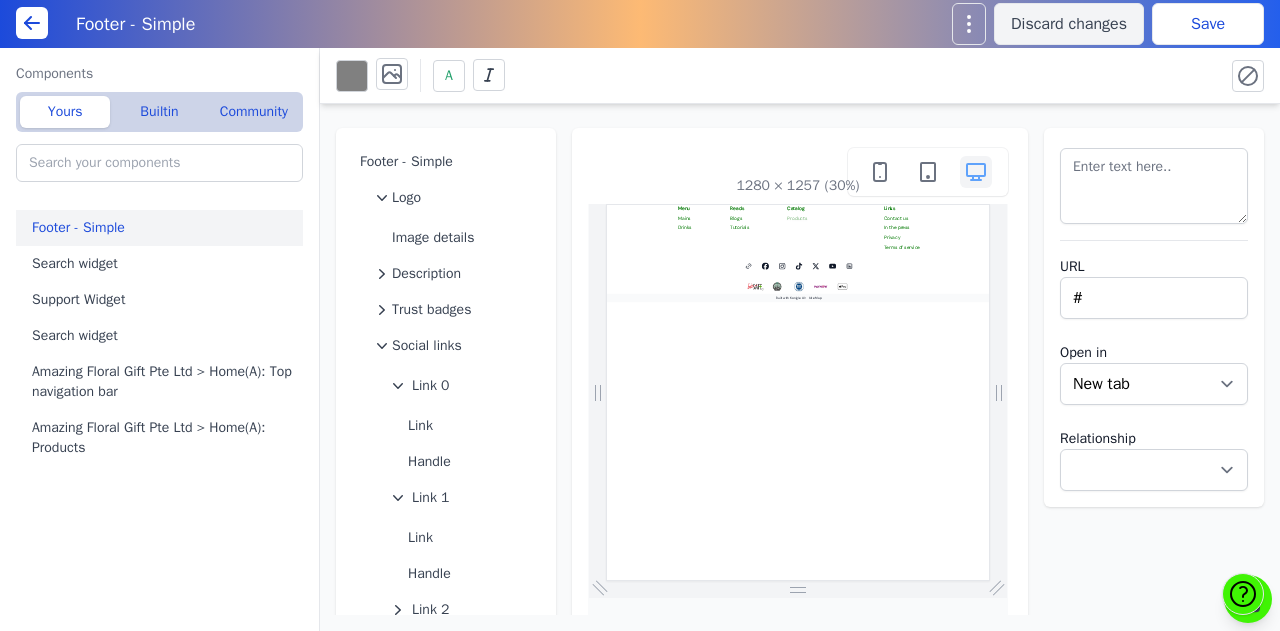 click on "Products" at bounding box center [1242, 248] 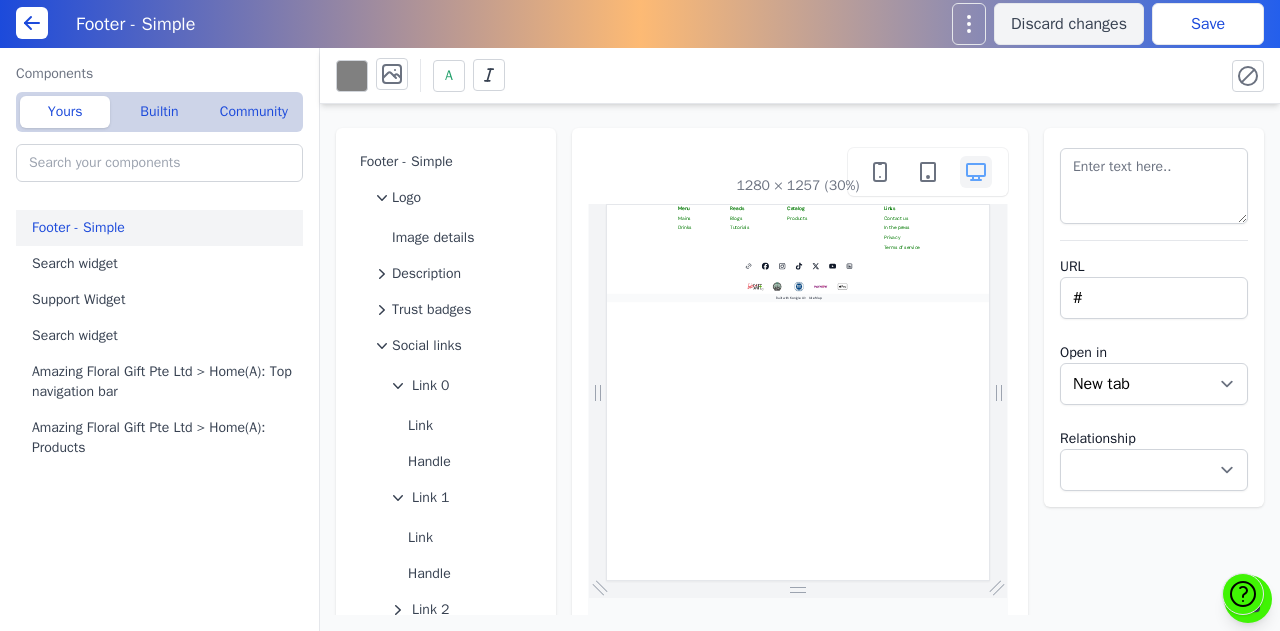 click on "Link 0 Link Handle Link 1 Link Handle Link 2 Link 3 Link Handle Link 4 Link 5 Link 5  New social link" 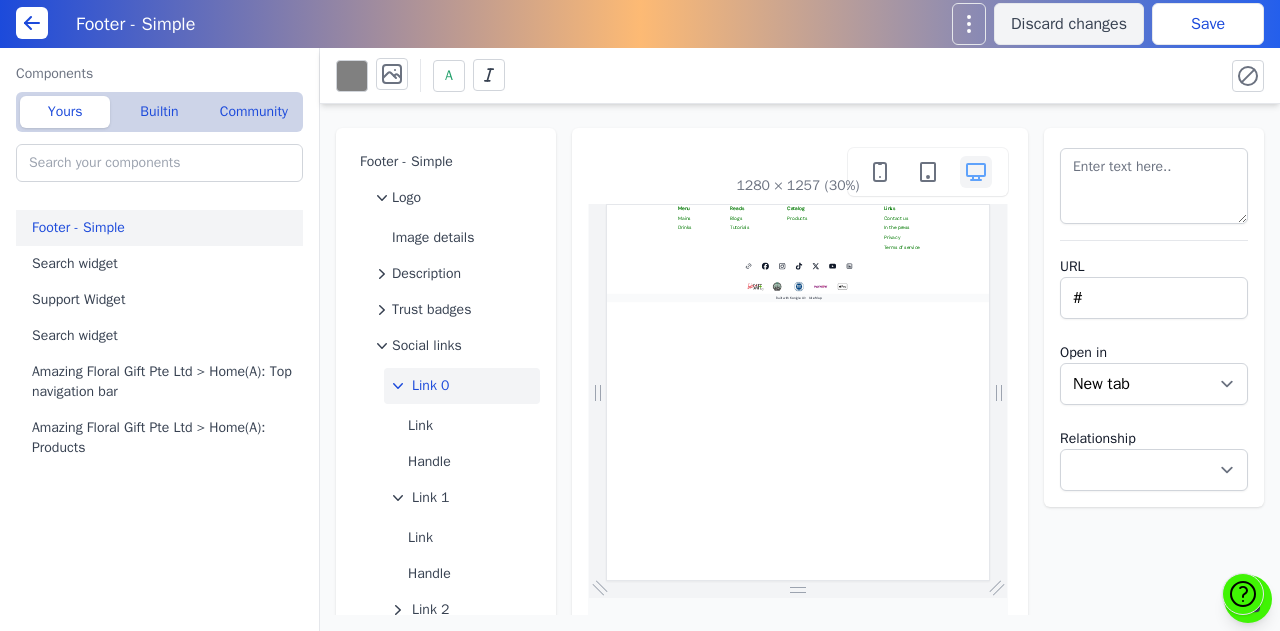 click 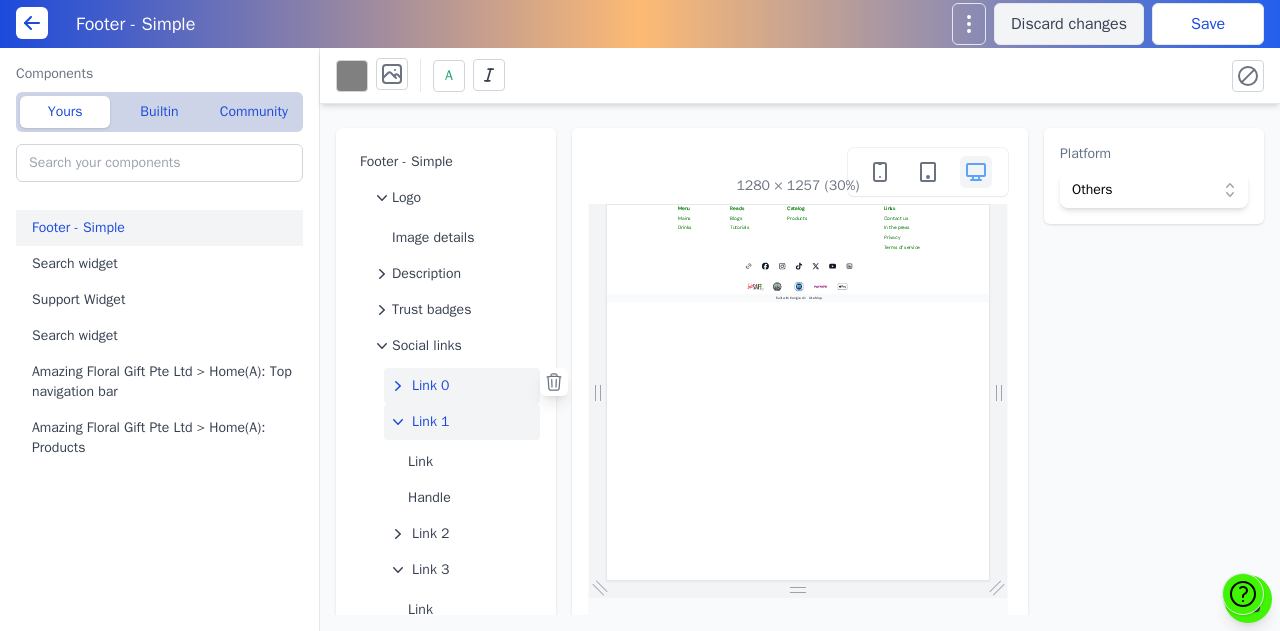click 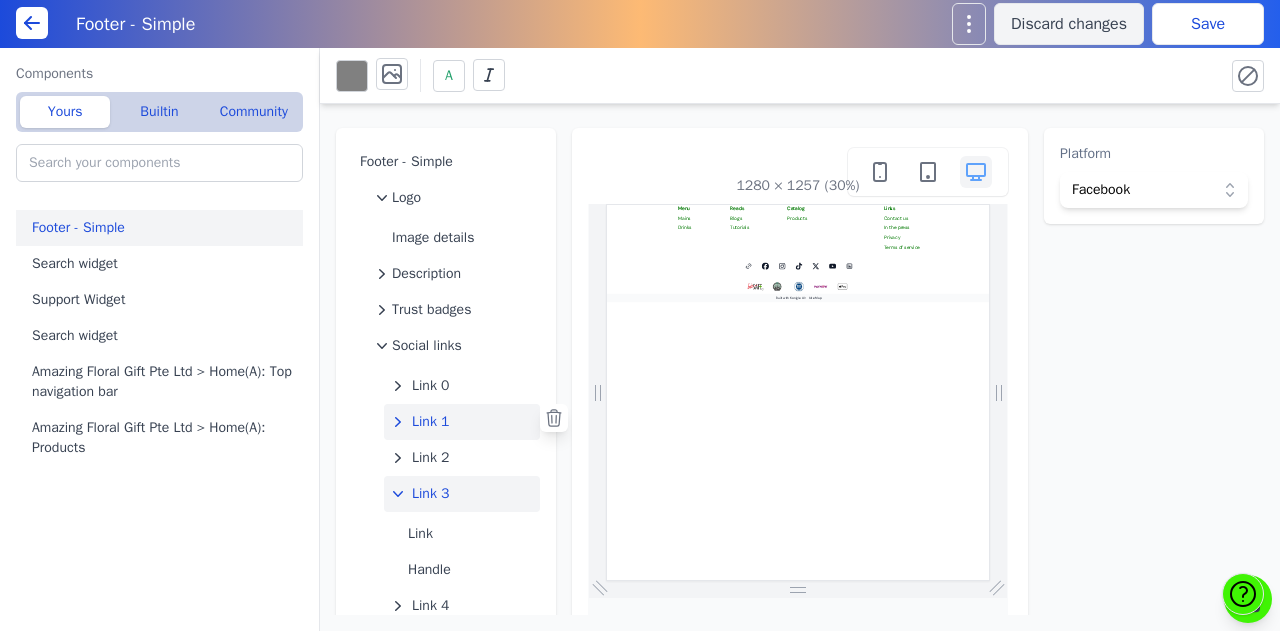 click 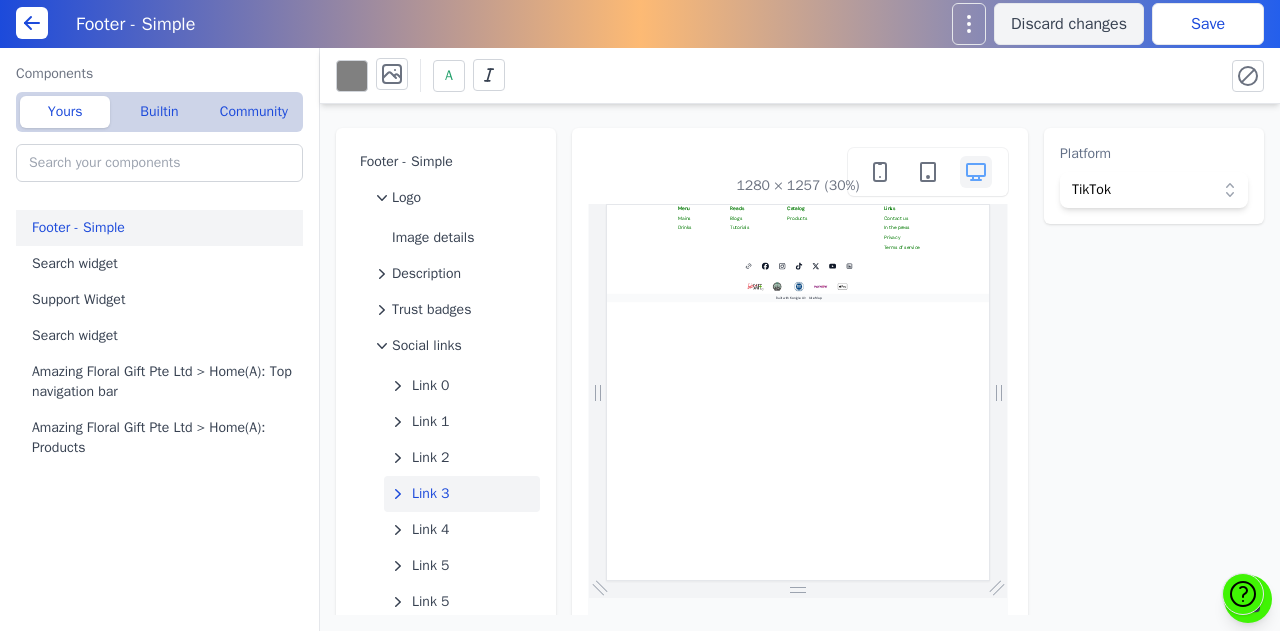 scroll, scrollTop: 272, scrollLeft: 0, axis: vertical 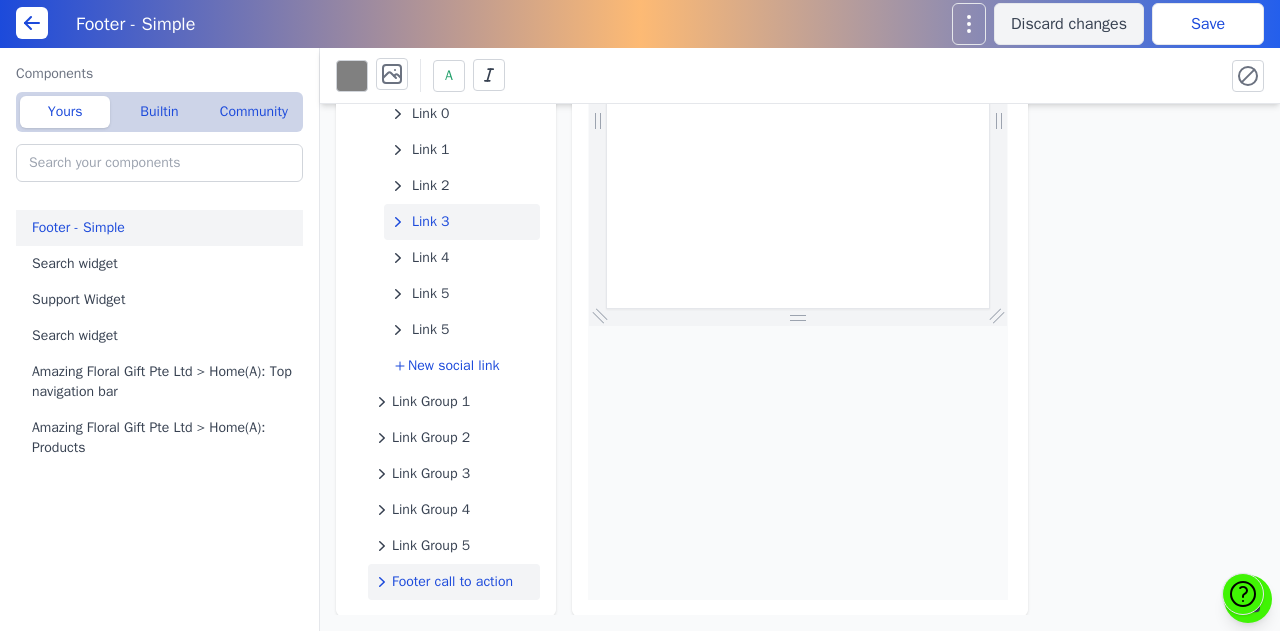 click on "Footer call to action" at bounding box center (452, 582) 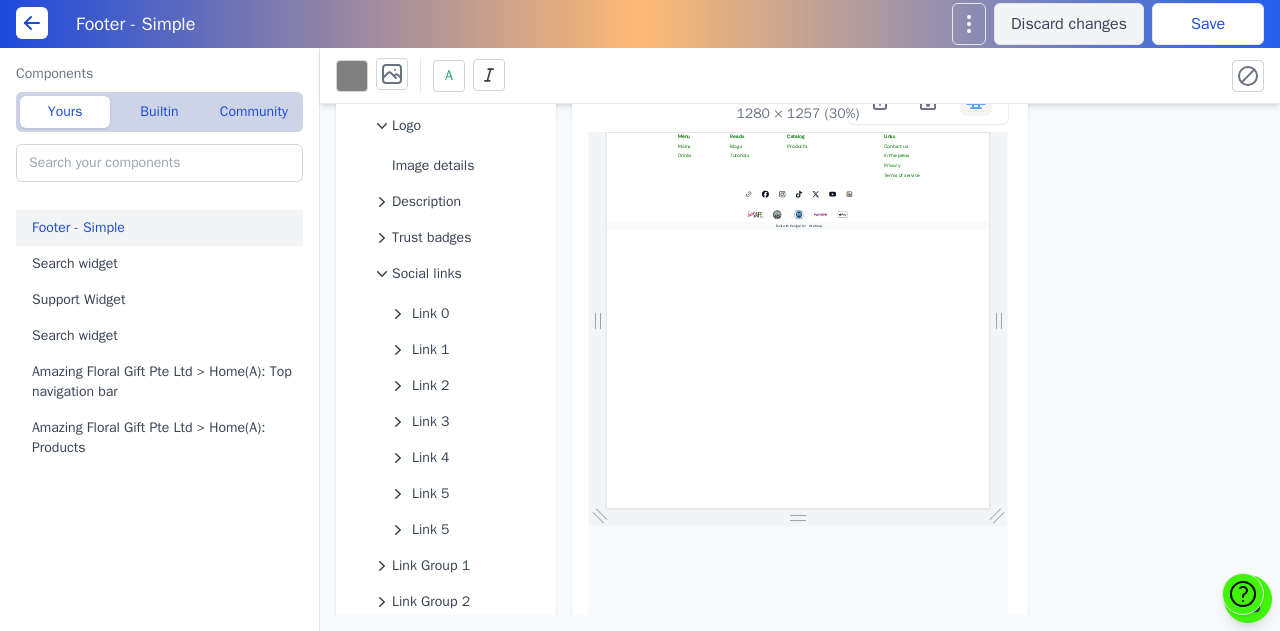 scroll, scrollTop: 272, scrollLeft: 0, axis: vertical 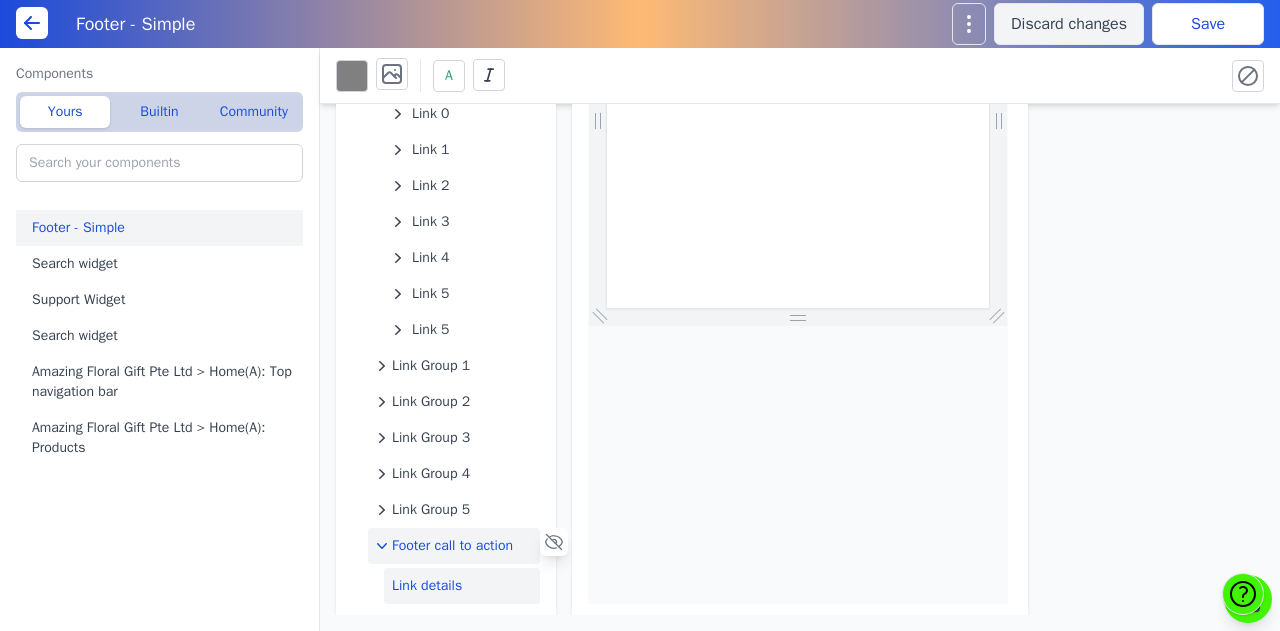 click on "Link details" at bounding box center (462, 586) 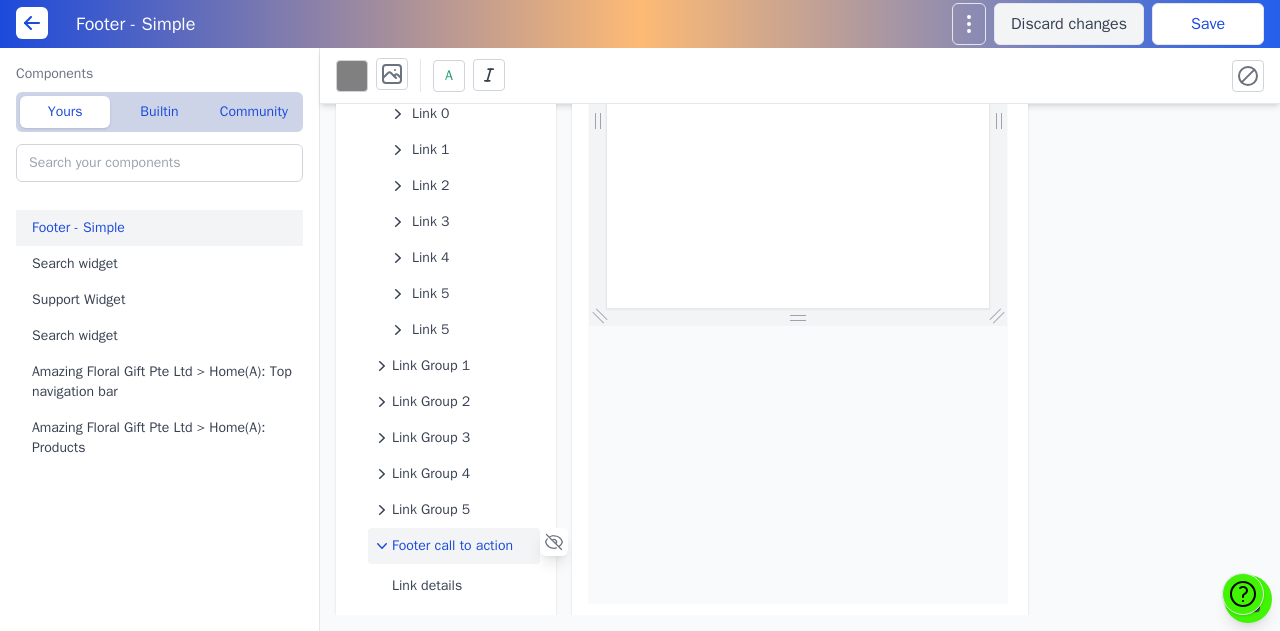 select 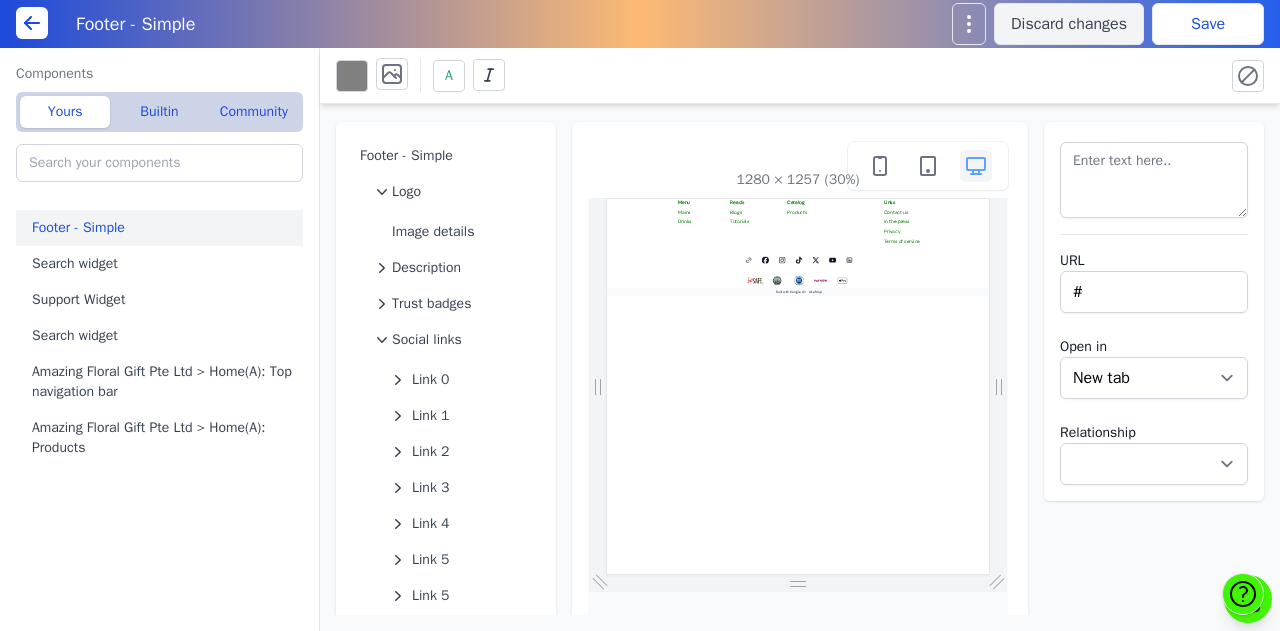 scroll, scrollTop: 0, scrollLeft: 0, axis: both 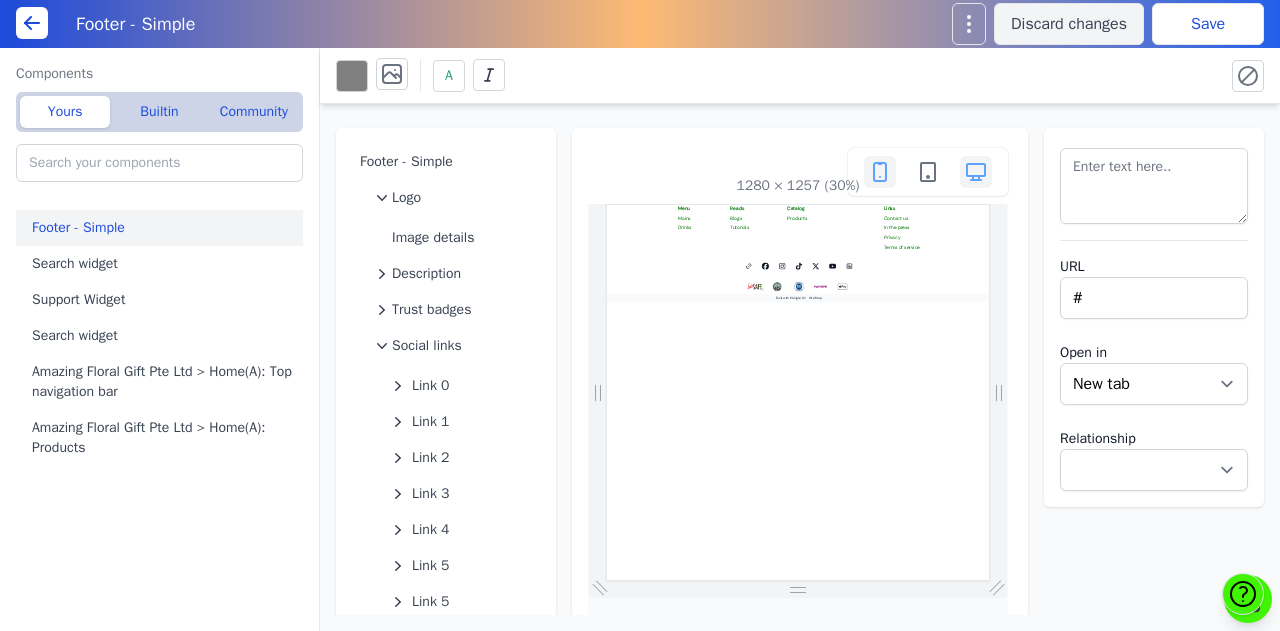click 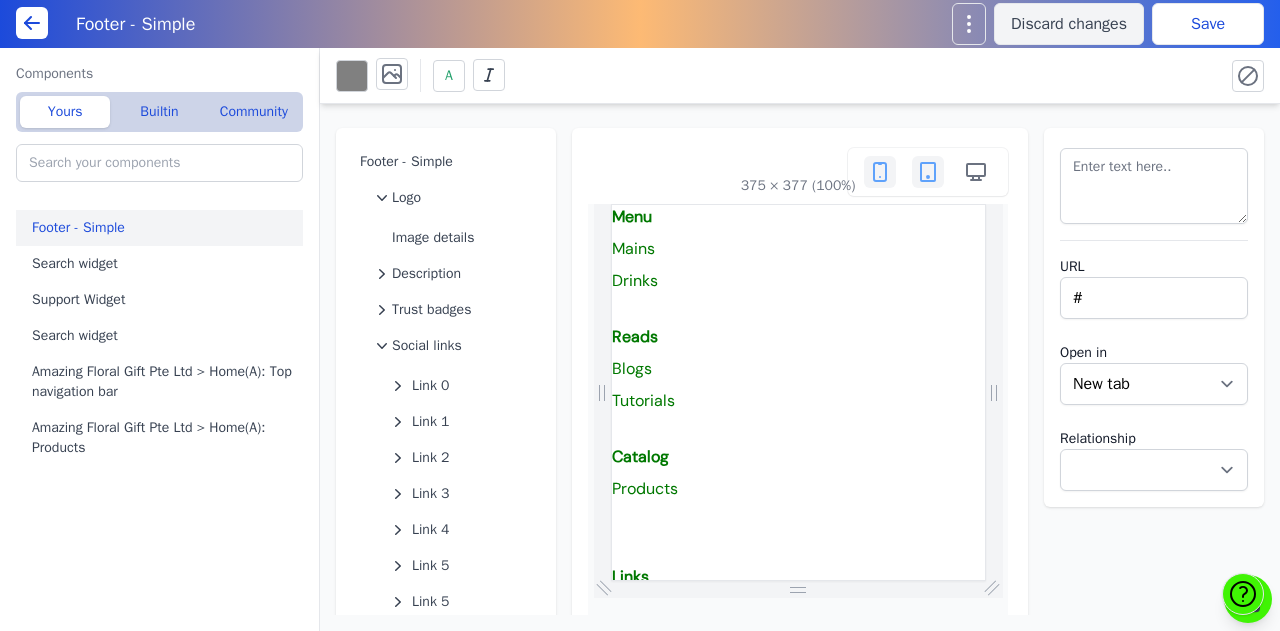click 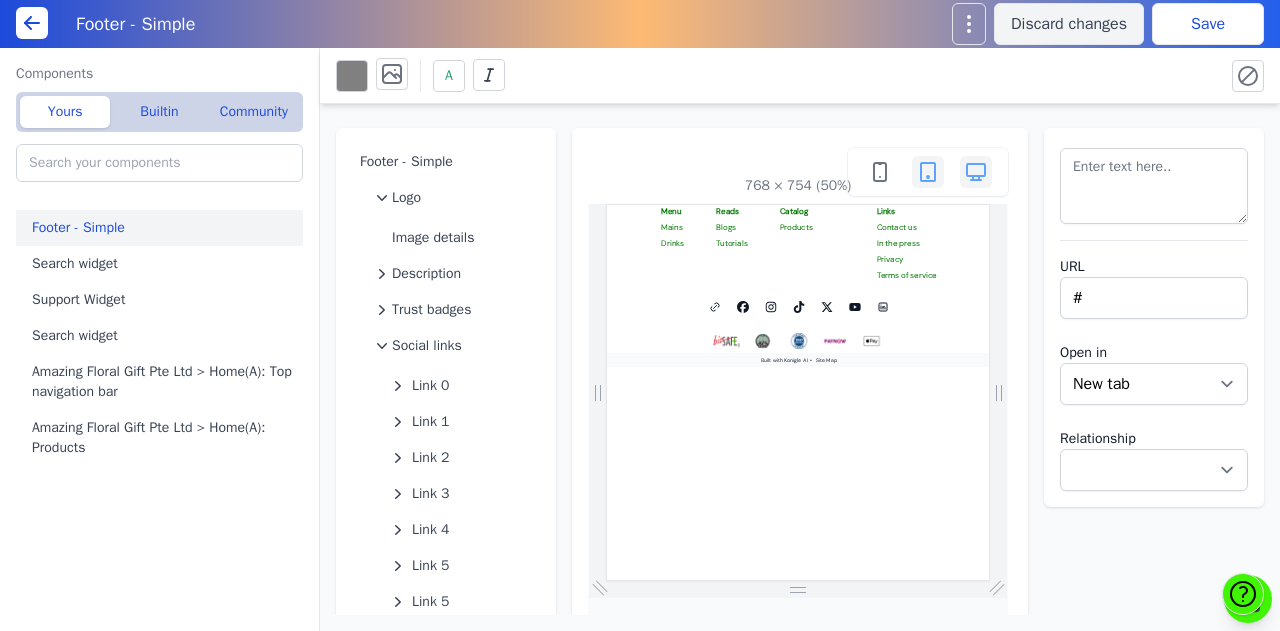 click 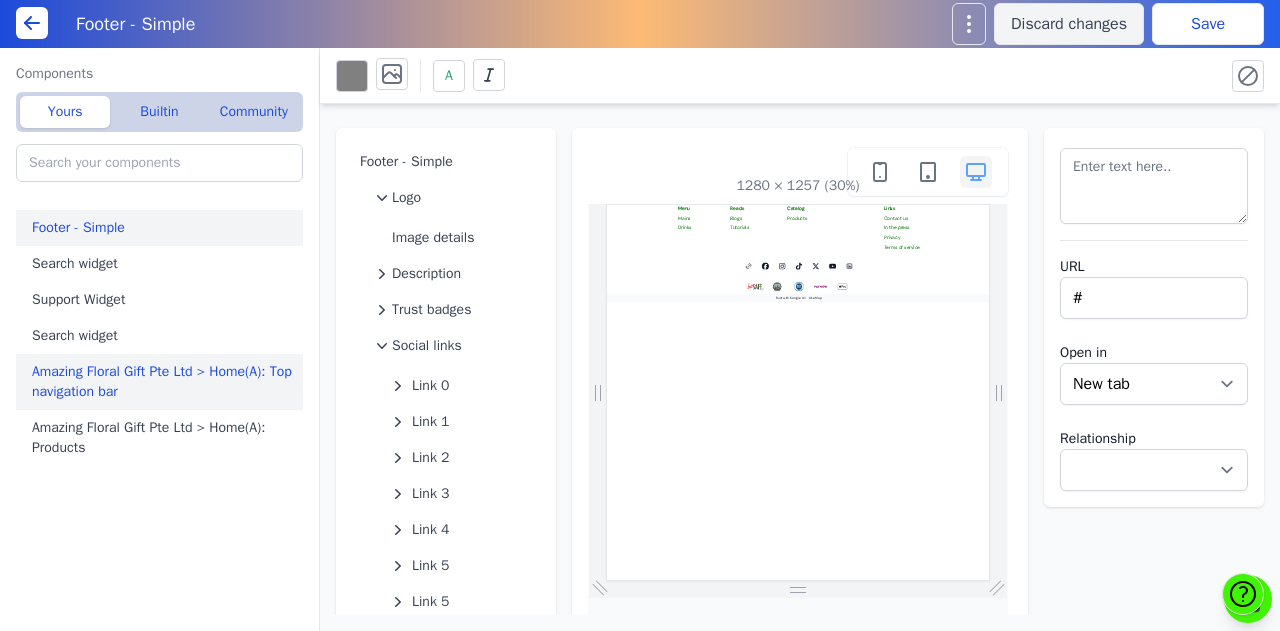 click on "Amazing Floral Gift Pte Ltd > Home(A): Top navigation bar" at bounding box center [163, 382] 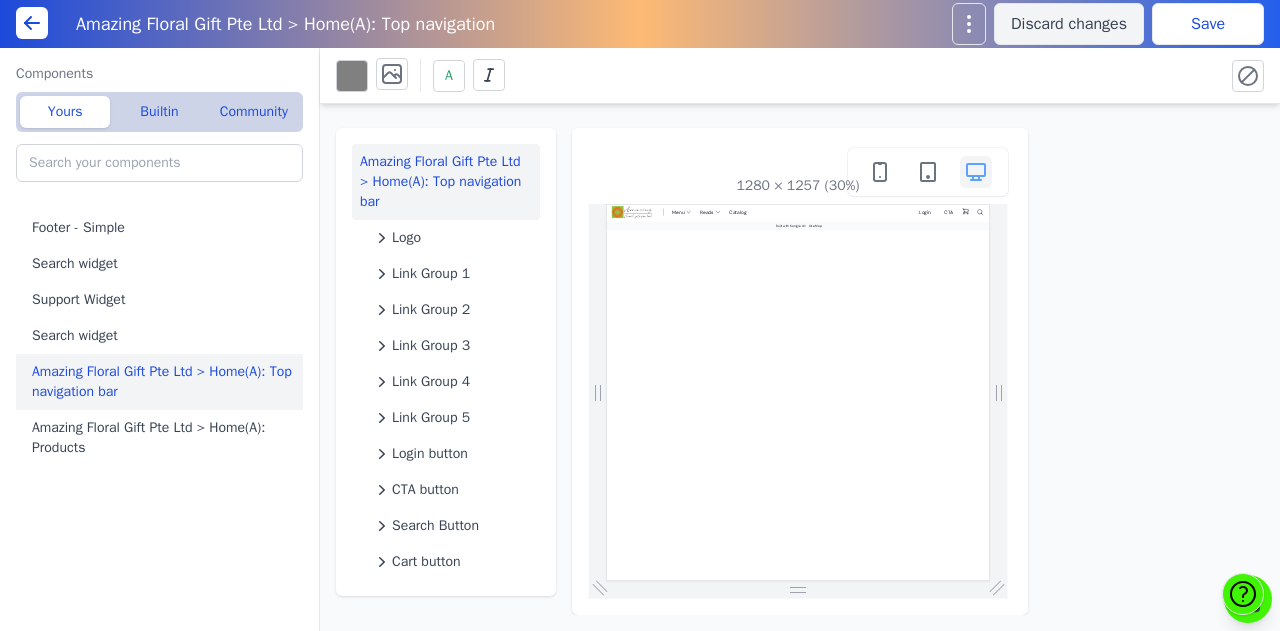 scroll, scrollTop: 0, scrollLeft: 0, axis: both 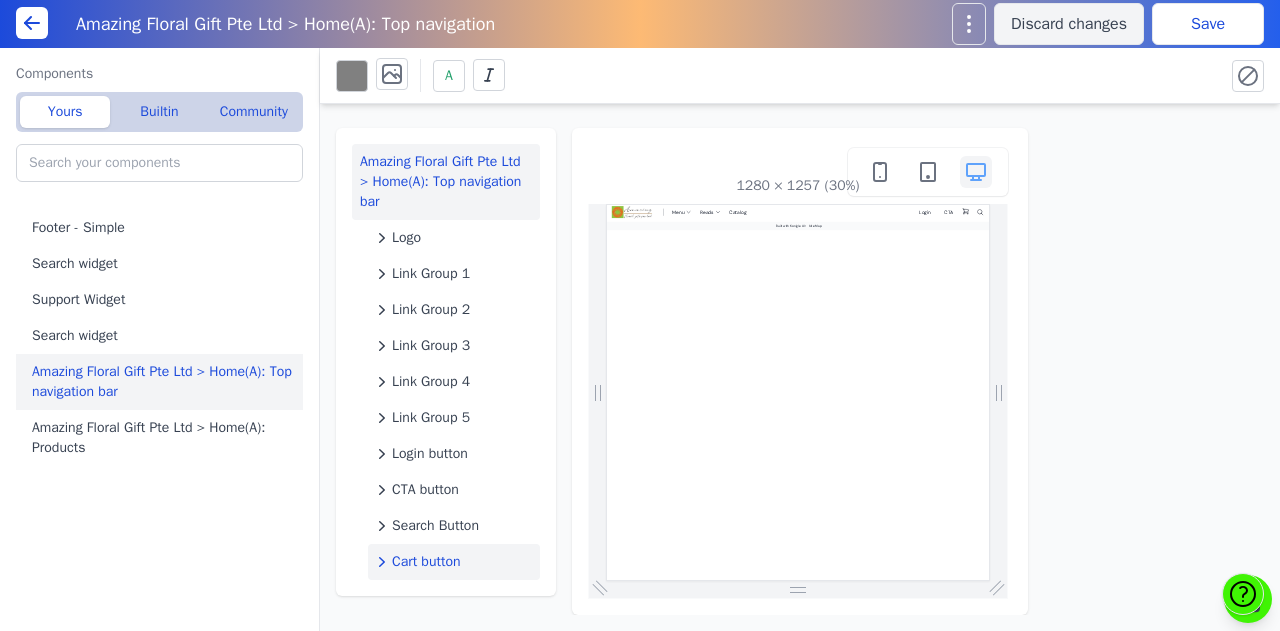 click on "Cart button" 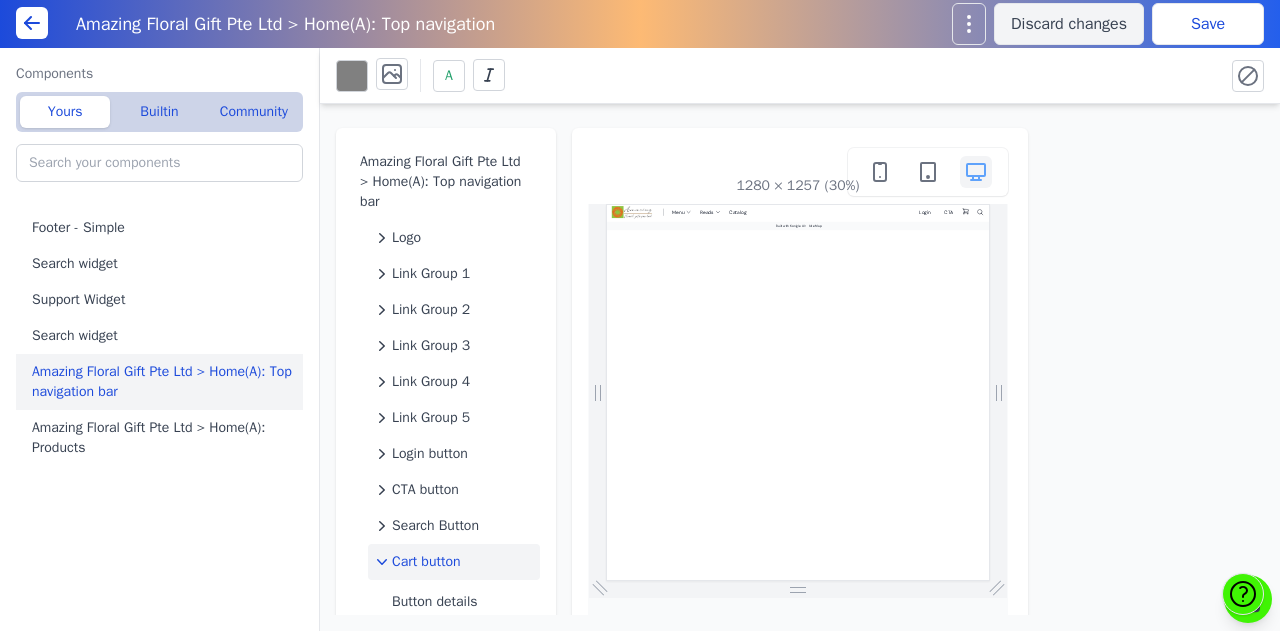 scroll, scrollTop: 20, scrollLeft: 0, axis: vertical 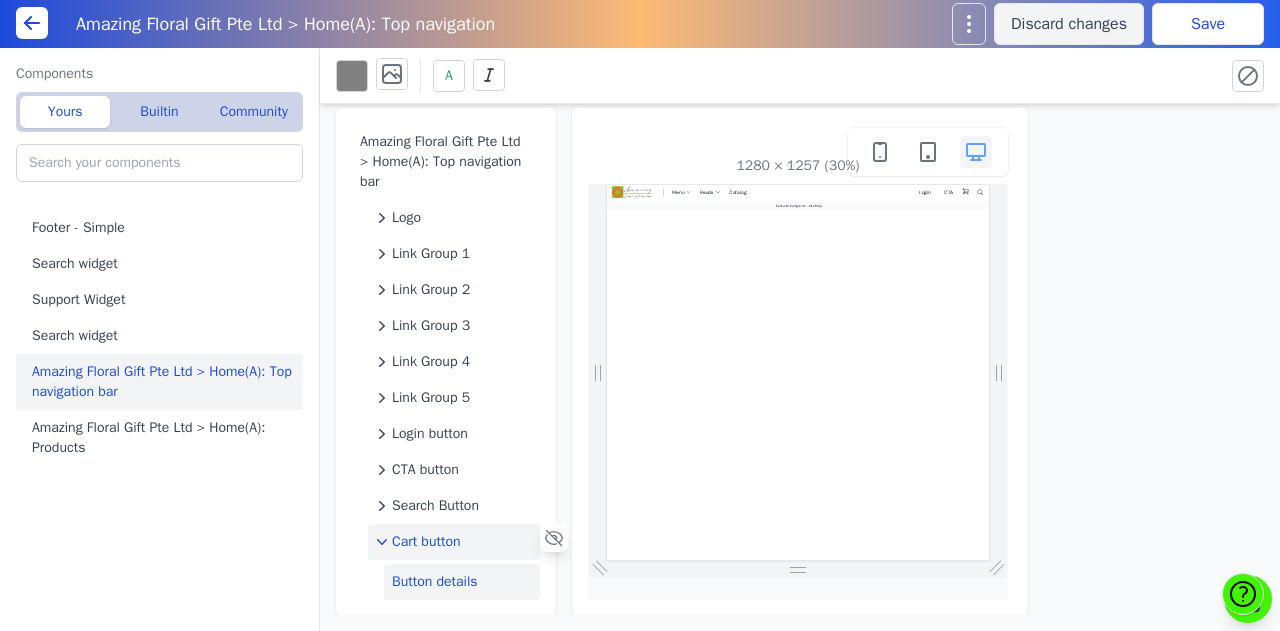 click on "Button details" at bounding box center (462, 582) 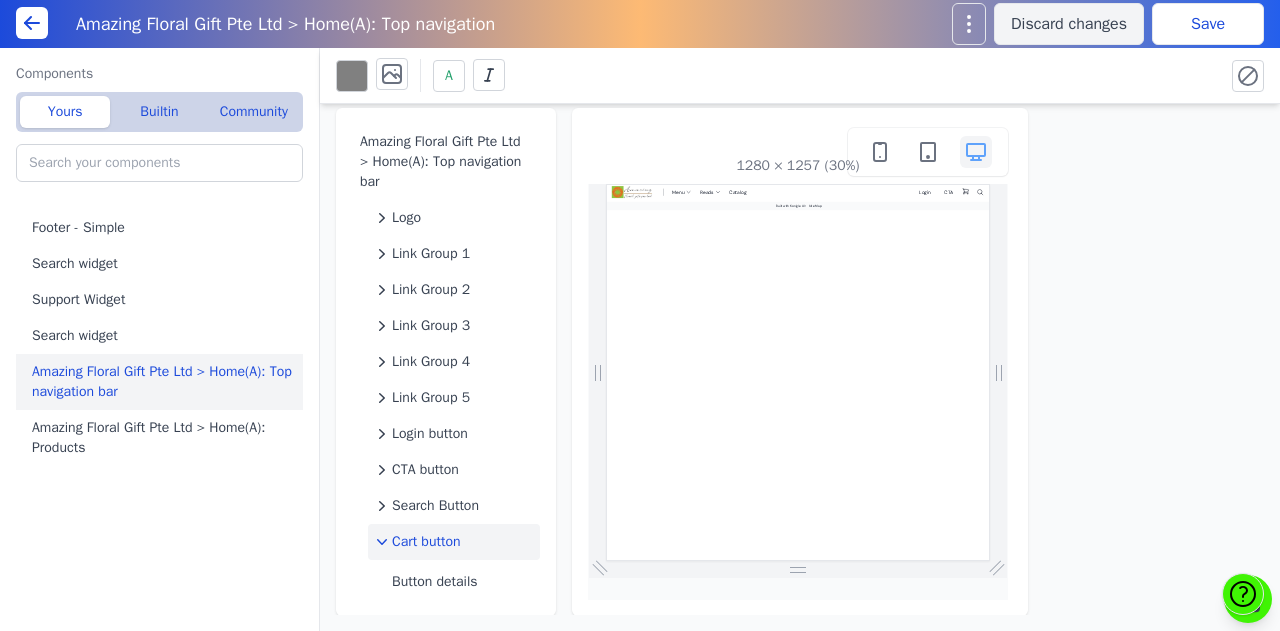 select on "_self" 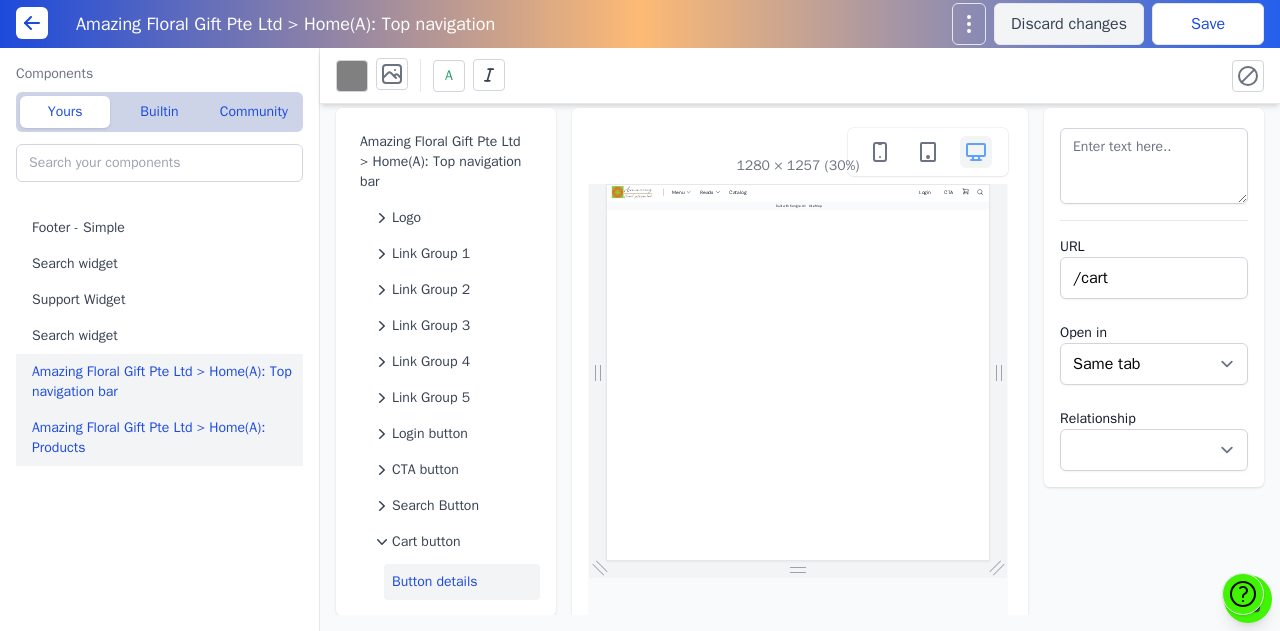 click on "Amazing Floral Gift Pte Ltd > Home(A): Products" at bounding box center (163, 438) 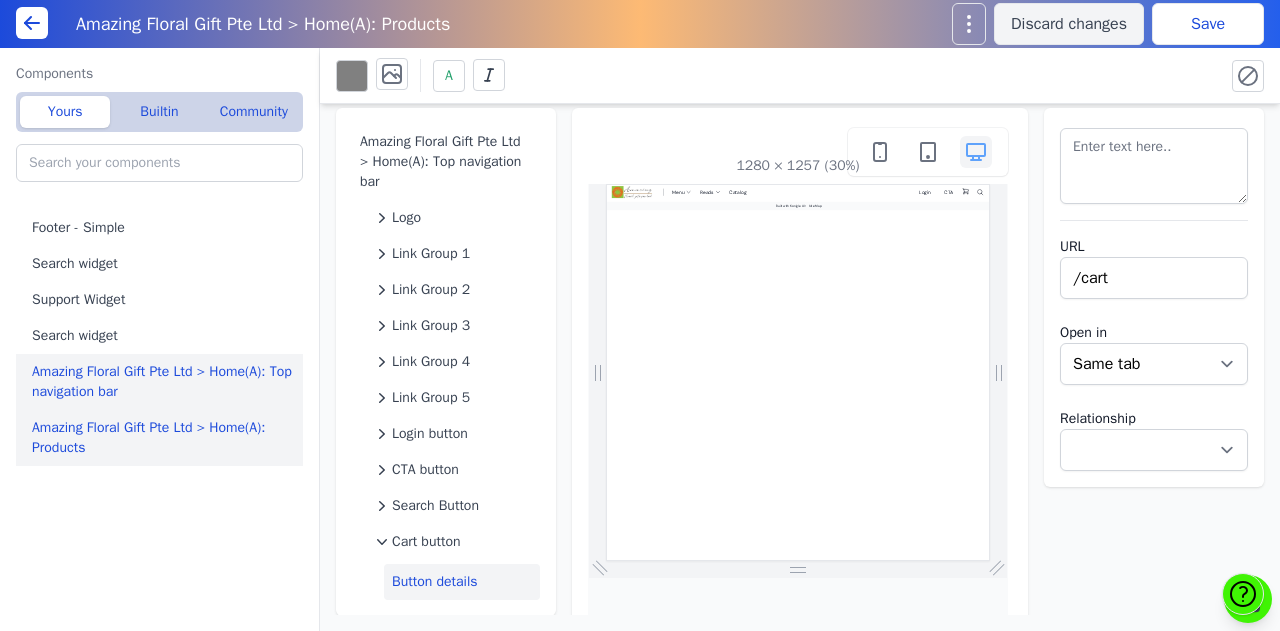 scroll, scrollTop: 0, scrollLeft: 0, axis: both 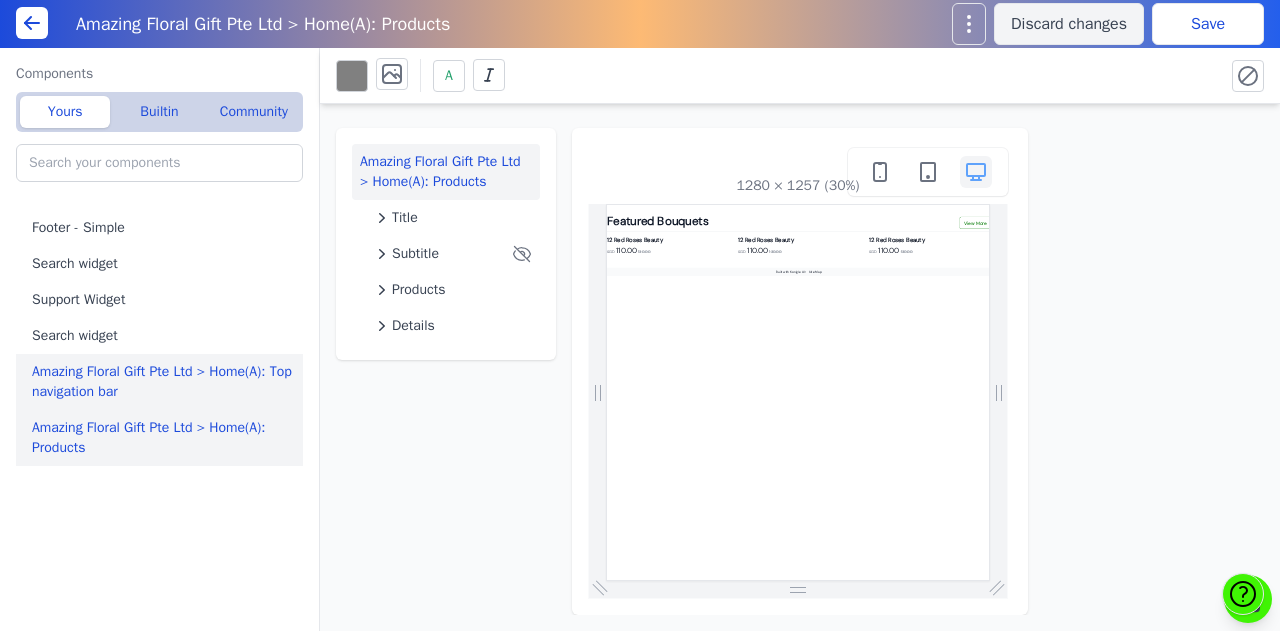 click on "Amazing Floral Gift Pte Ltd > Home(A): Top navigation bar" at bounding box center (163, 382) 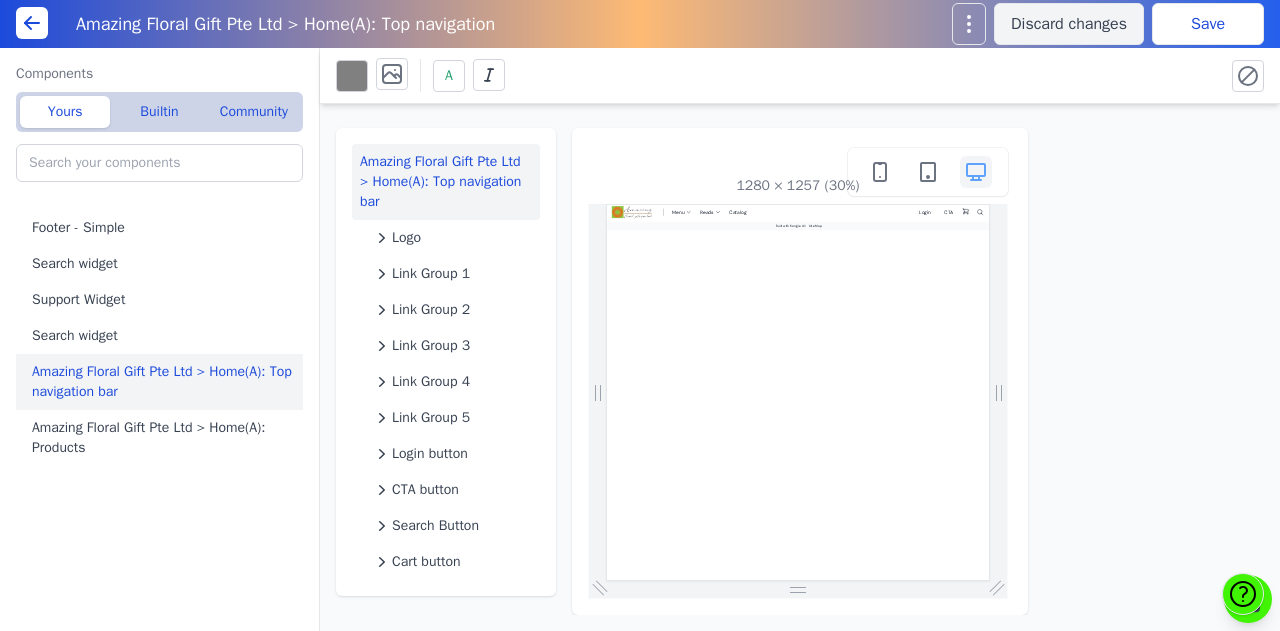 scroll, scrollTop: 0, scrollLeft: 0, axis: both 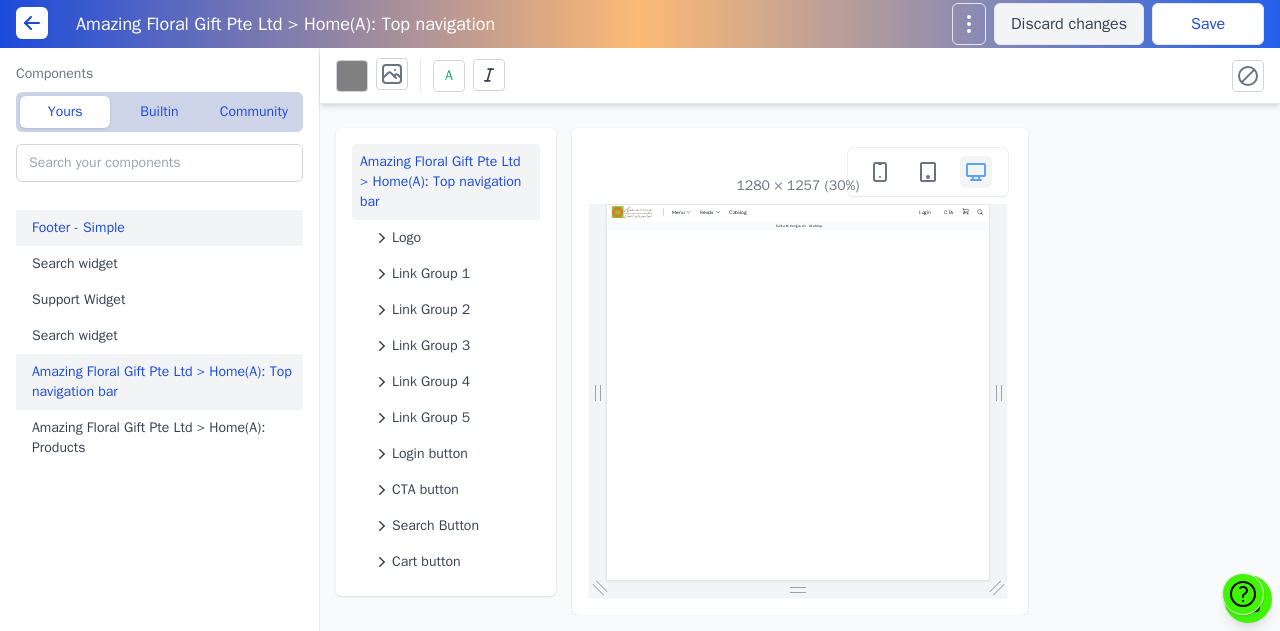 click on "Footer - Simple" at bounding box center [163, 228] 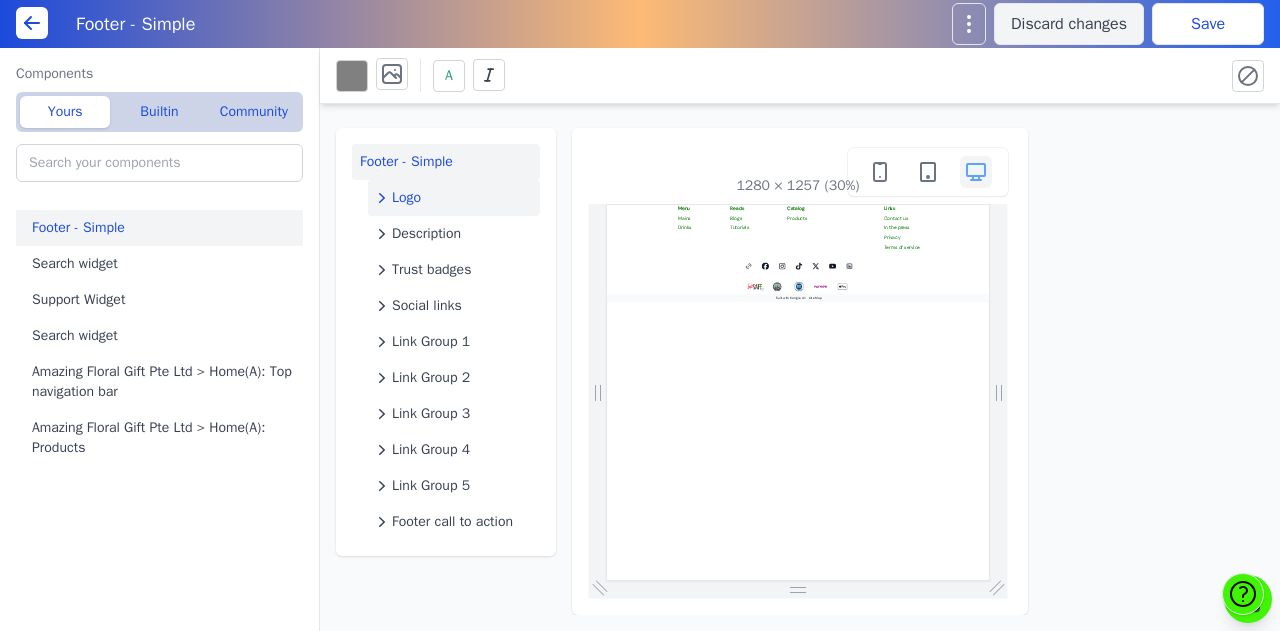 scroll, scrollTop: 0, scrollLeft: 0, axis: both 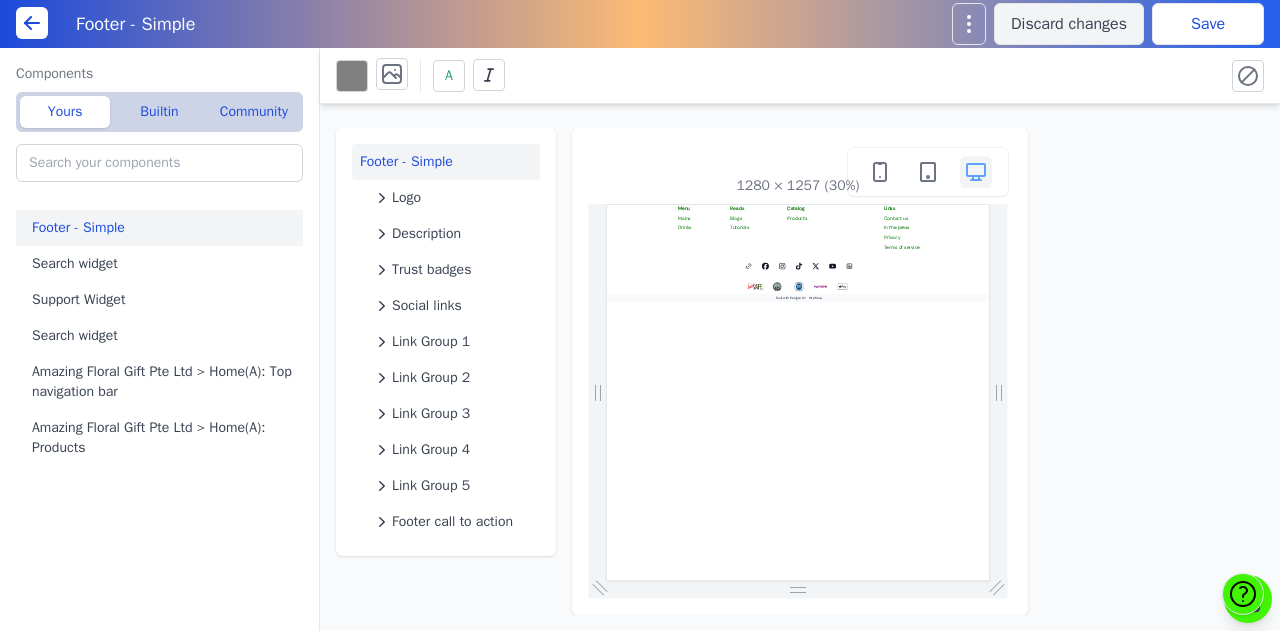 drag, startPoint x: 93, startPoint y: 225, endPoint x: 32, endPoint y: 492, distance: 273.87955 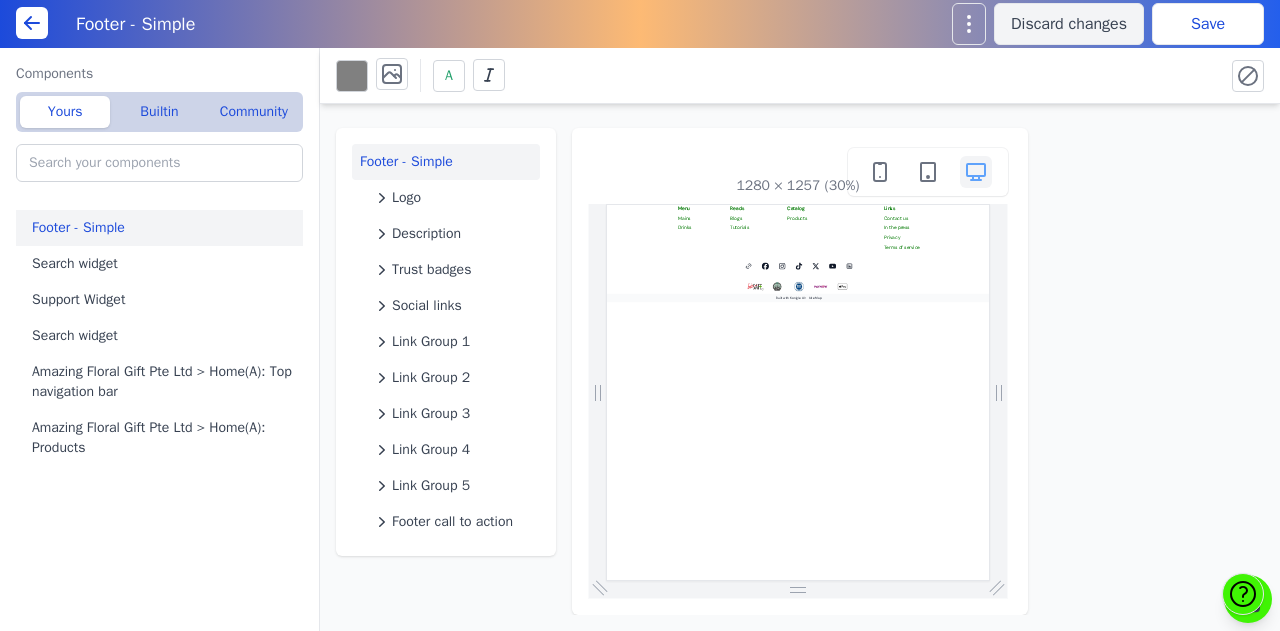 drag, startPoint x: 1257, startPoint y: 72, endPoint x: 1266, endPoint y: 264, distance: 192.21082 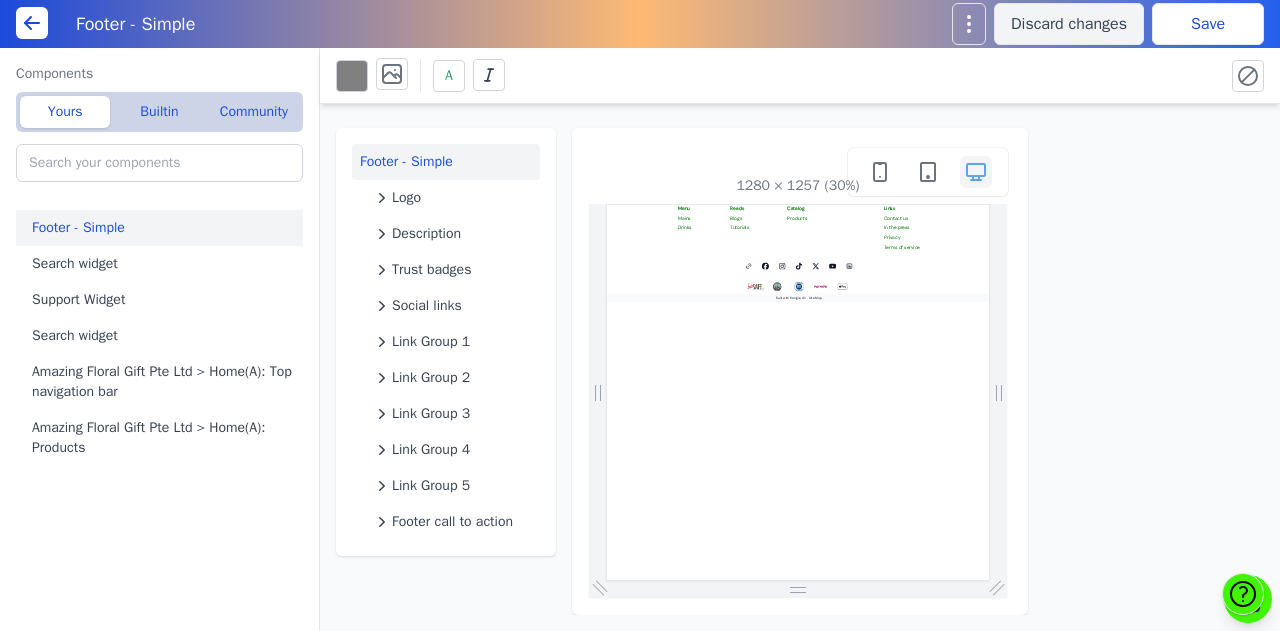 click on "Footer - Simple Logo Description Trust badges Social links Link Group 1 Link Group 2 Link Group 3 Link Group 4 Link Group 5 Footer call to action 1280 × 1257 (30%)" at bounding box center [800, 359] 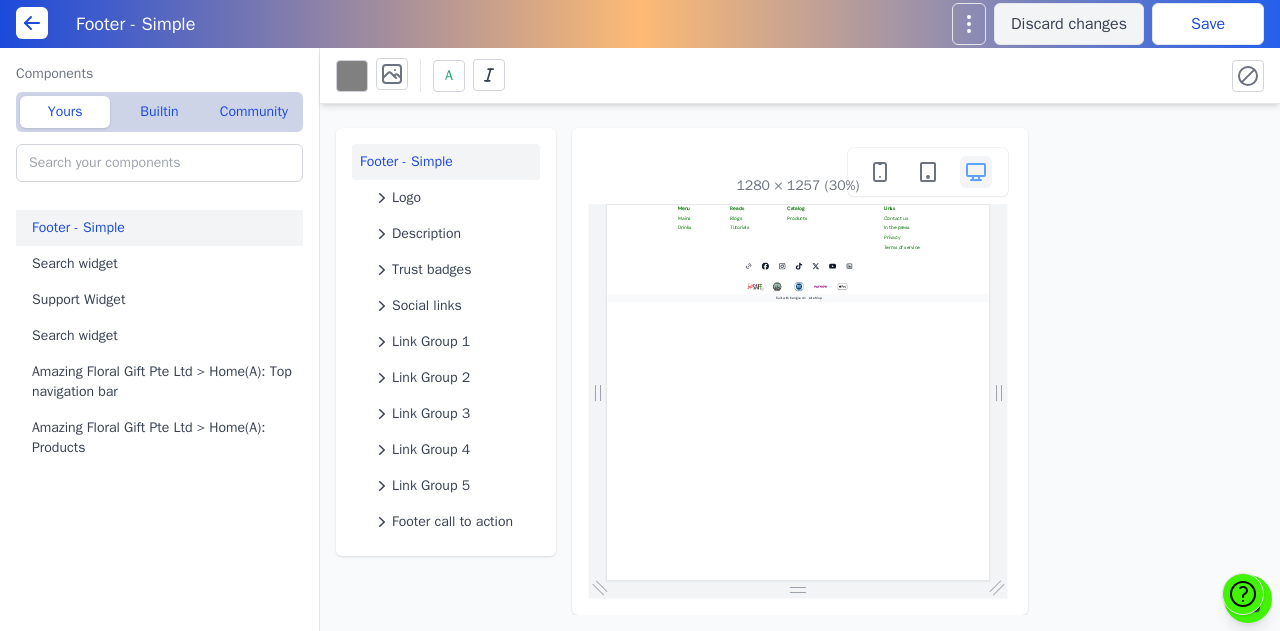 click on "Footer - Simple  Discard changes  Save" at bounding box center [640, 24] 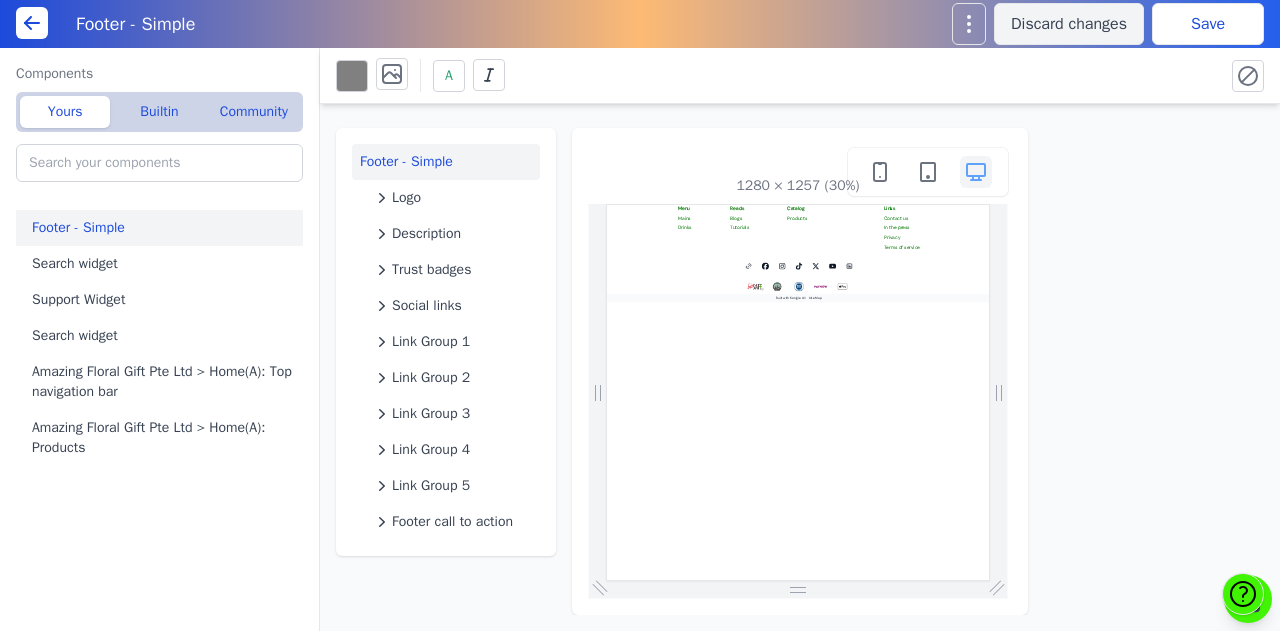 click 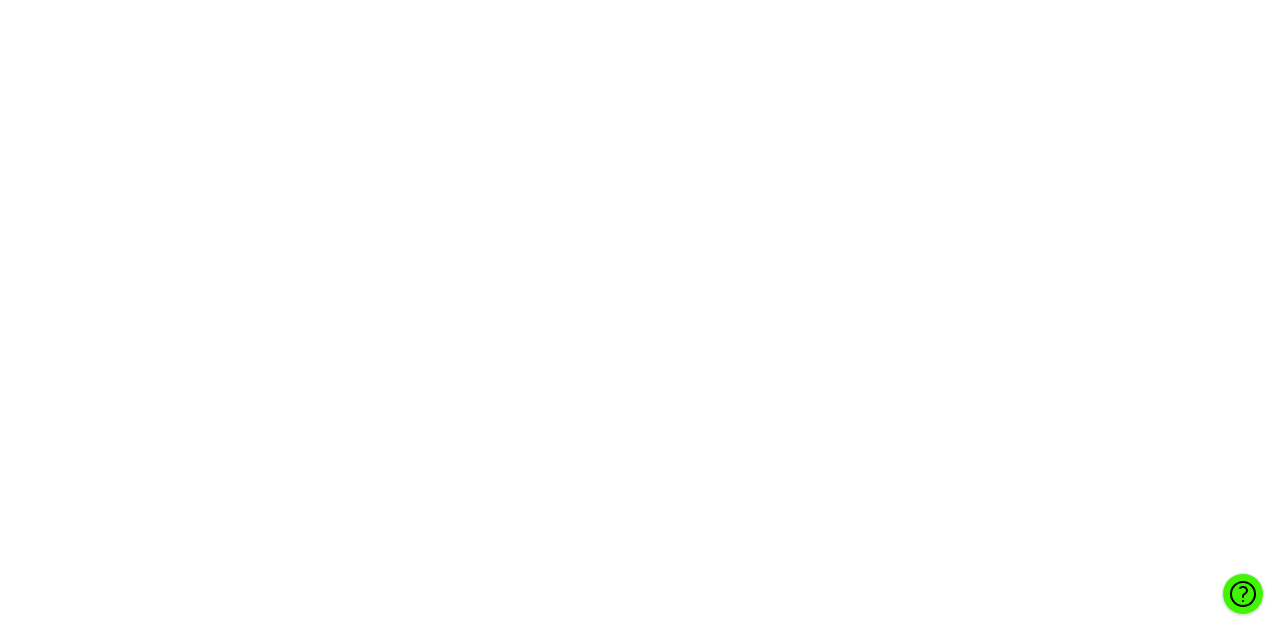 scroll, scrollTop: 0, scrollLeft: 0, axis: both 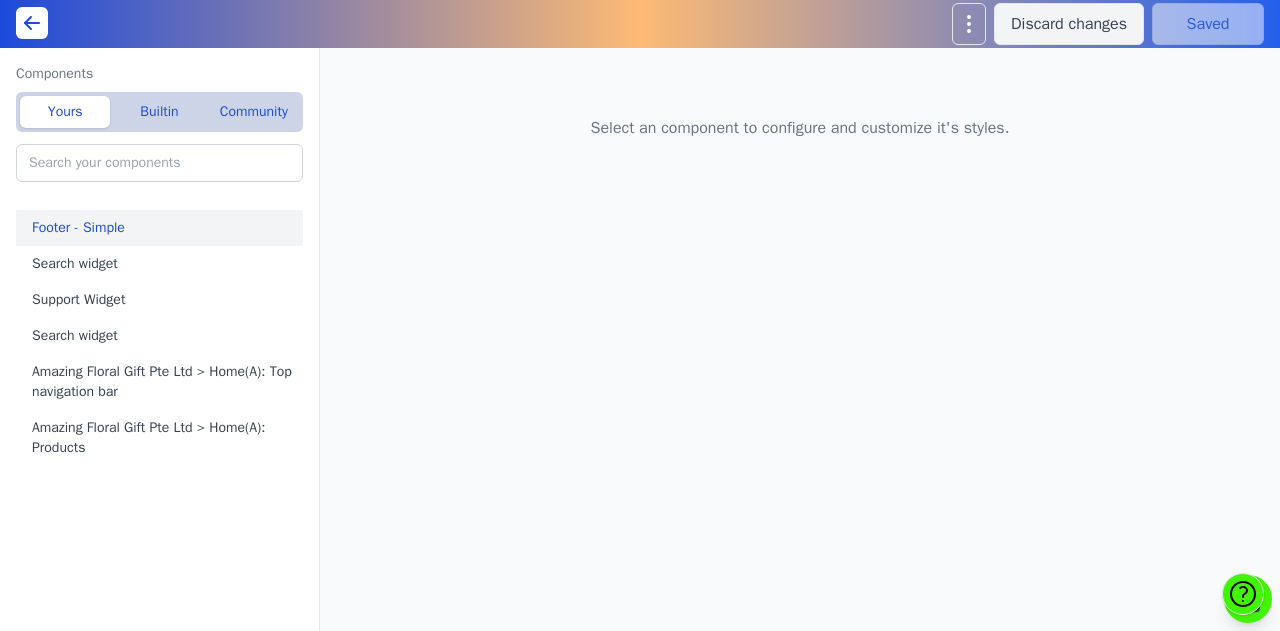 click on "Footer - Simple" at bounding box center [163, 228] 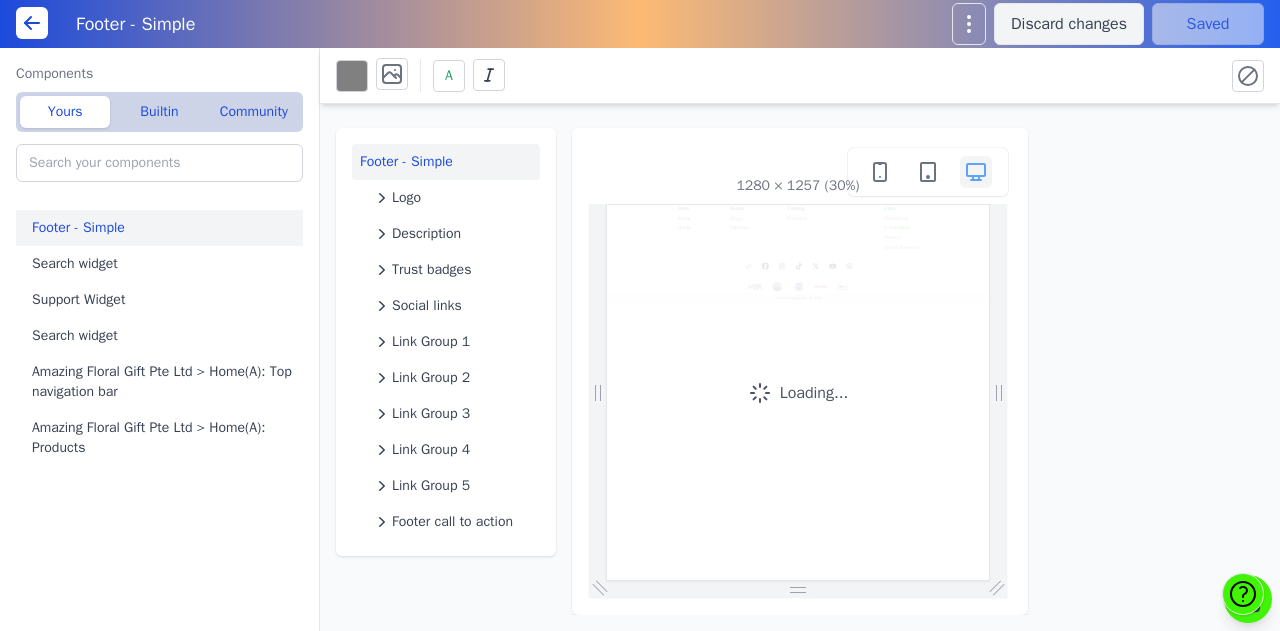 scroll, scrollTop: 0, scrollLeft: 0, axis: both 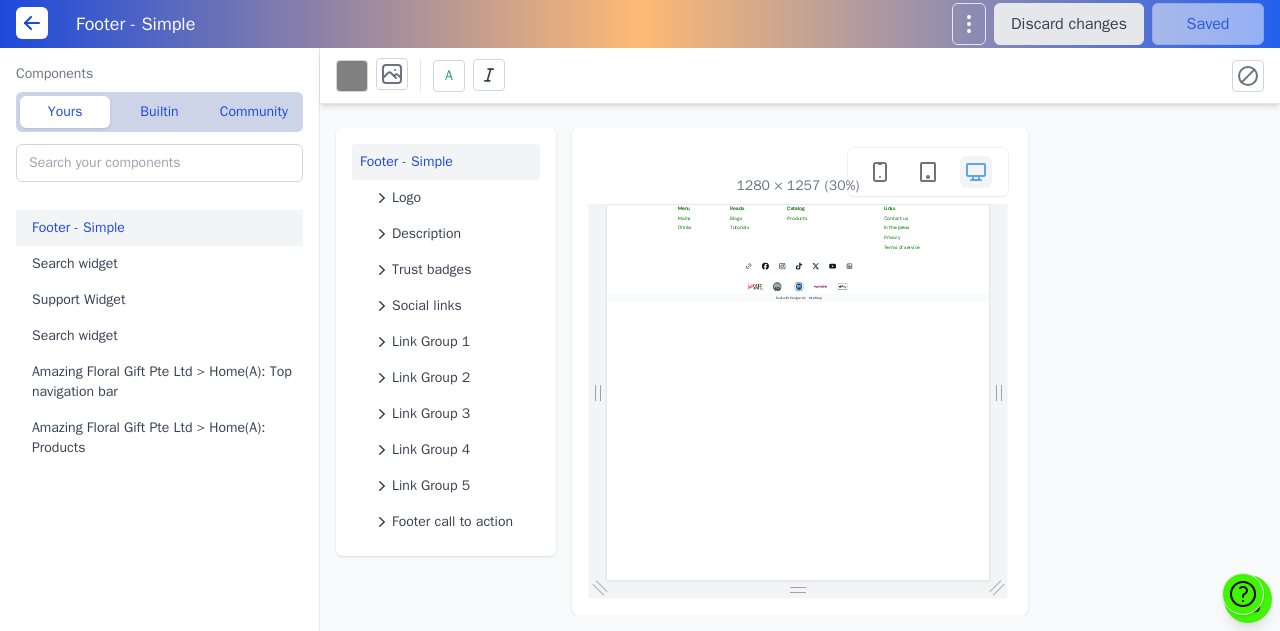 click on "Discard changes" at bounding box center (1069, 24) 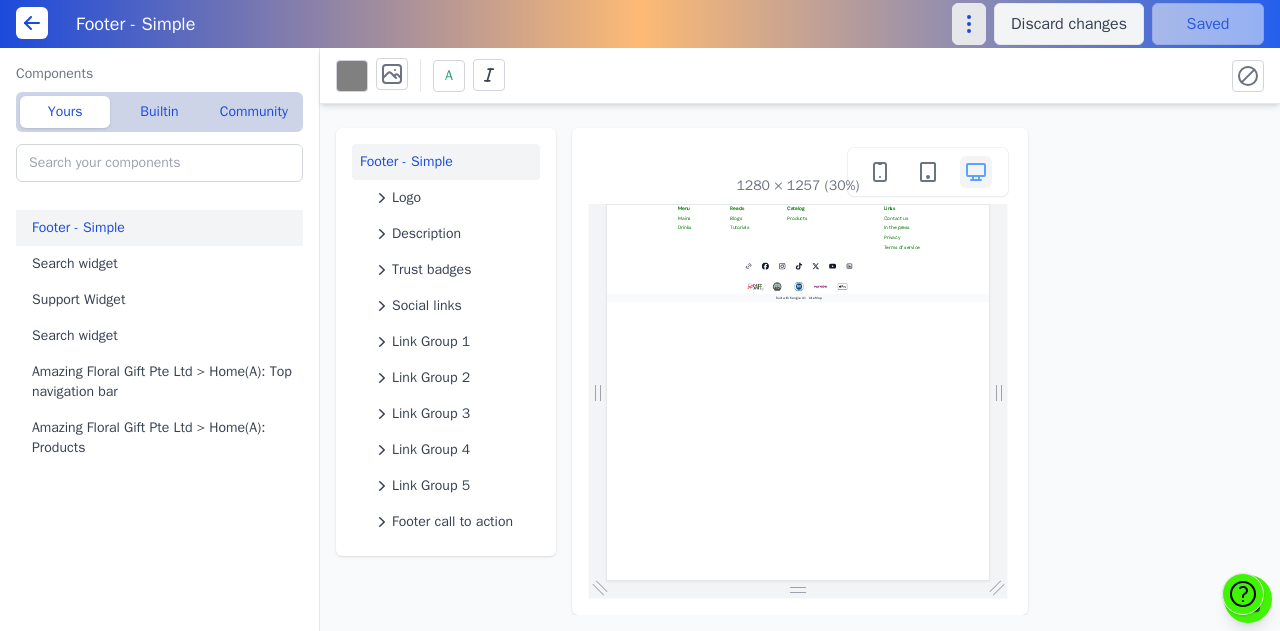 click 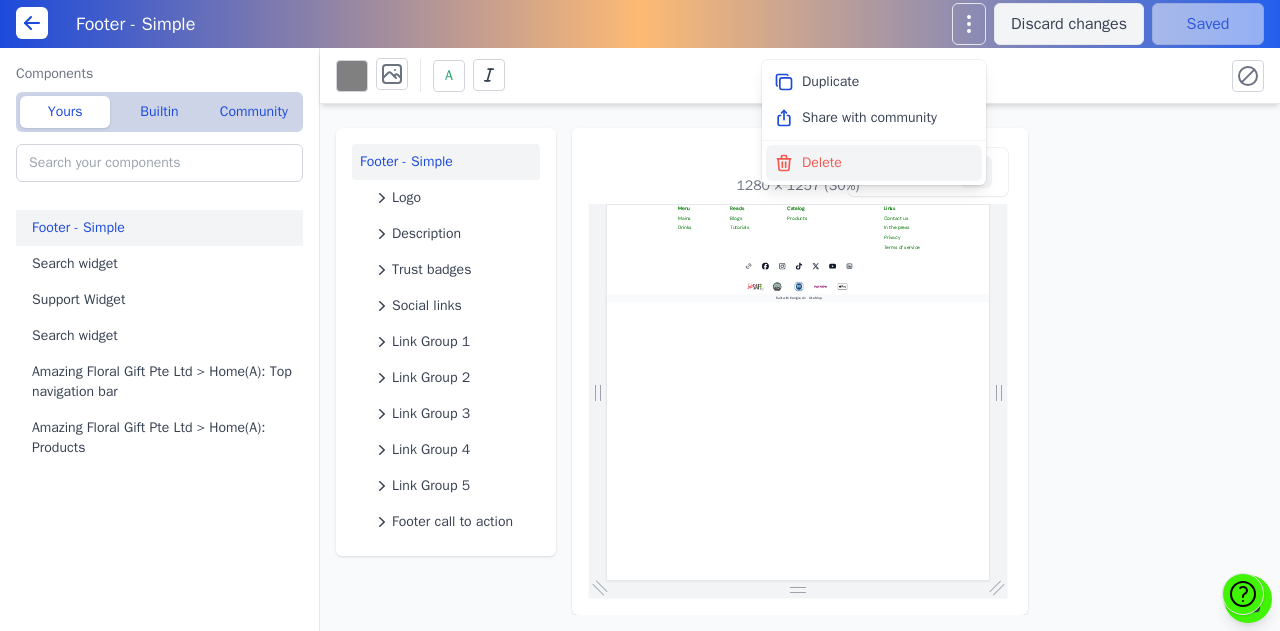 click on "Delete" at bounding box center [874, 163] 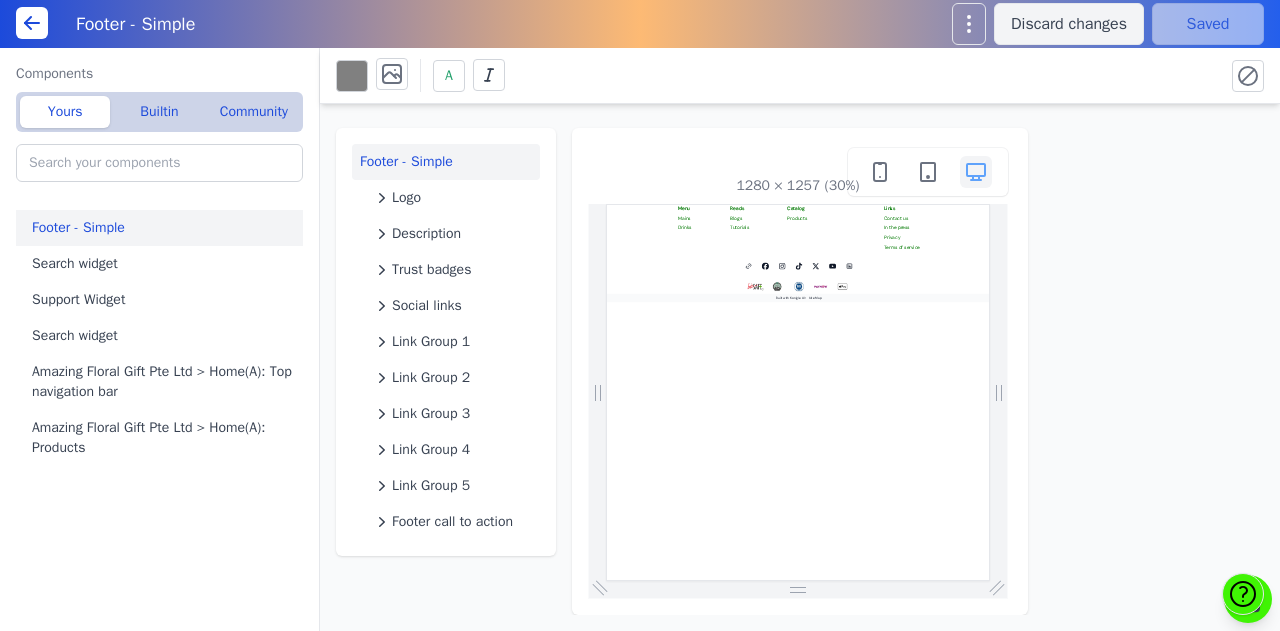 type on "Search widget" 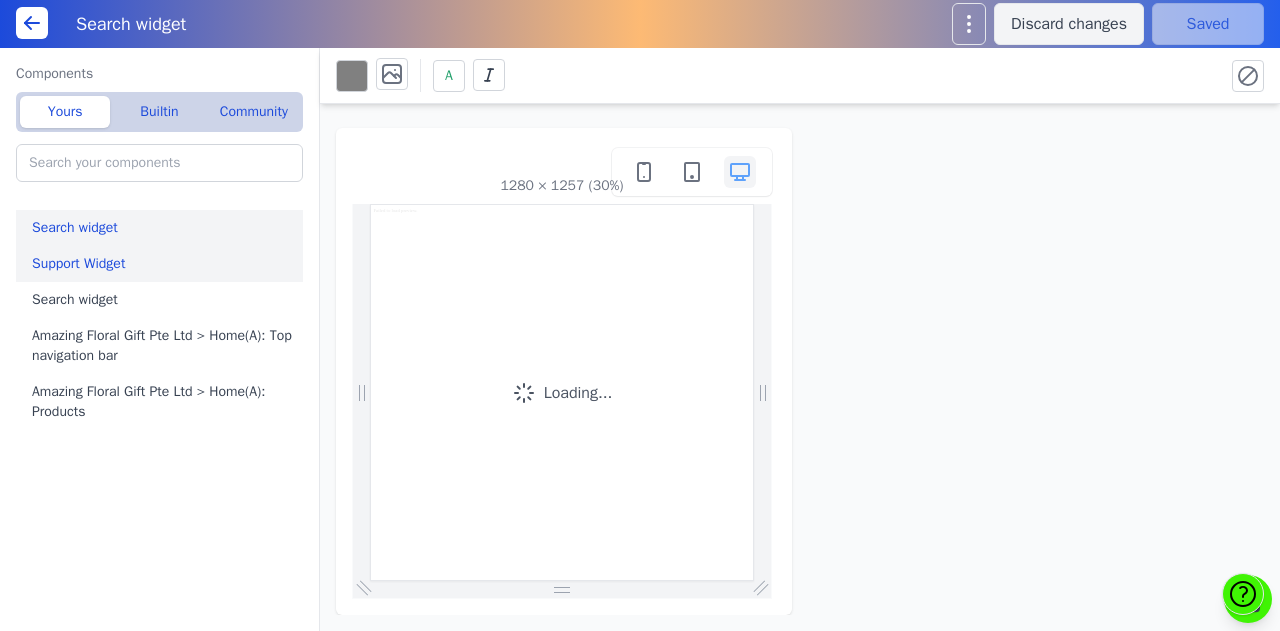 scroll, scrollTop: 0, scrollLeft: 0, axis: both 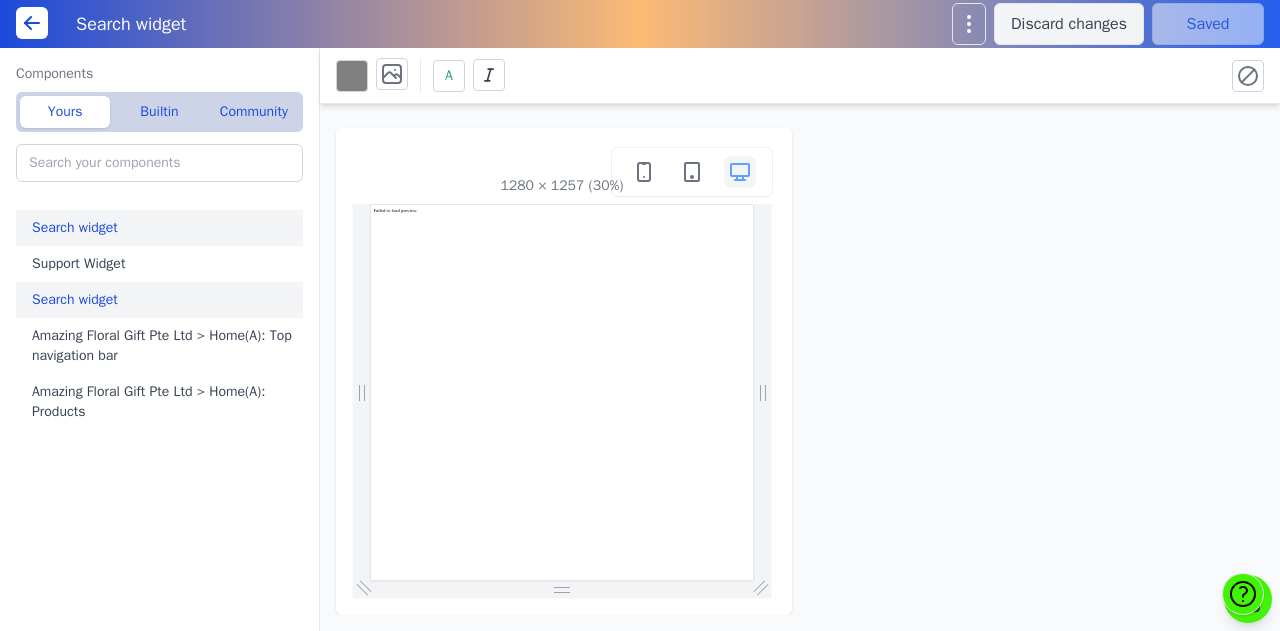 click on "Search widget" at bounding box center (163, 300) 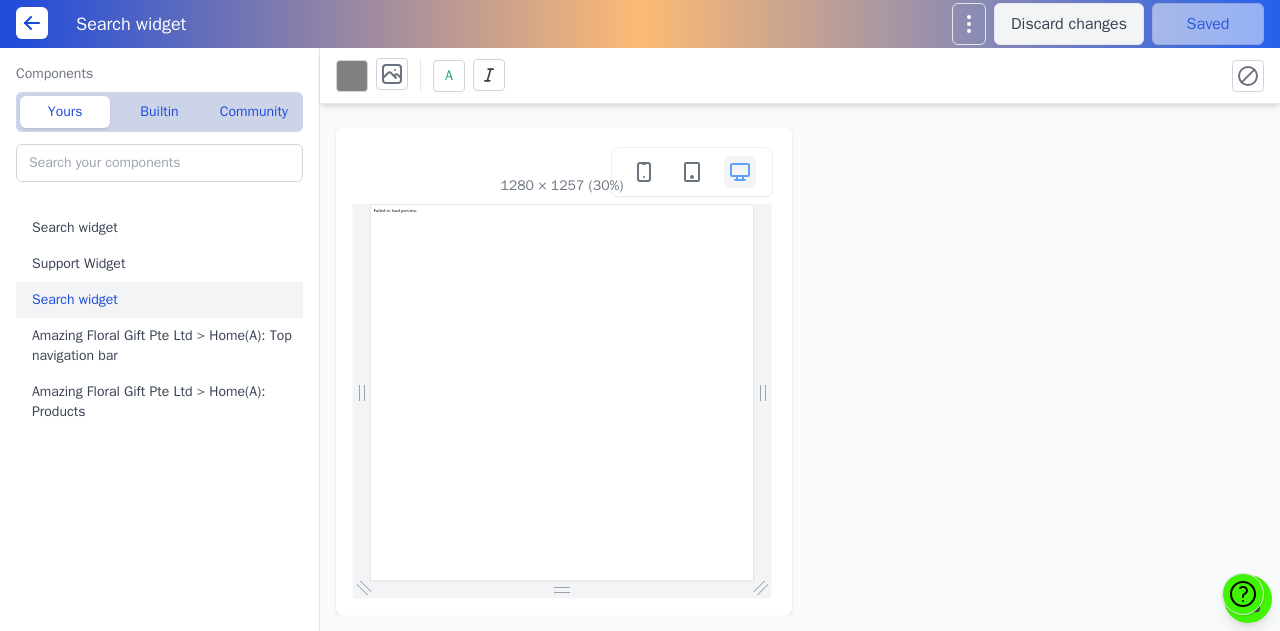click at bounding box center (32, 23) 